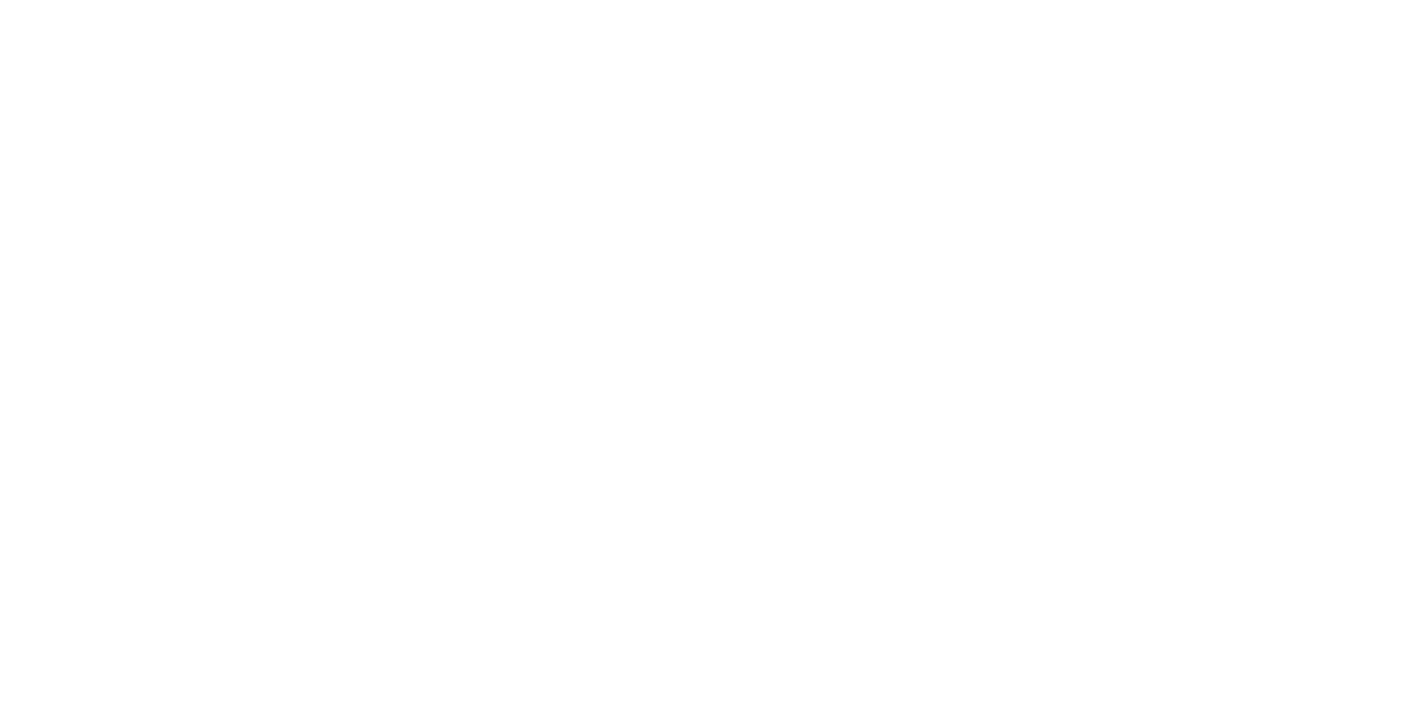 scroll, scrollTop: 0, scrollLeft: 0, axis: both 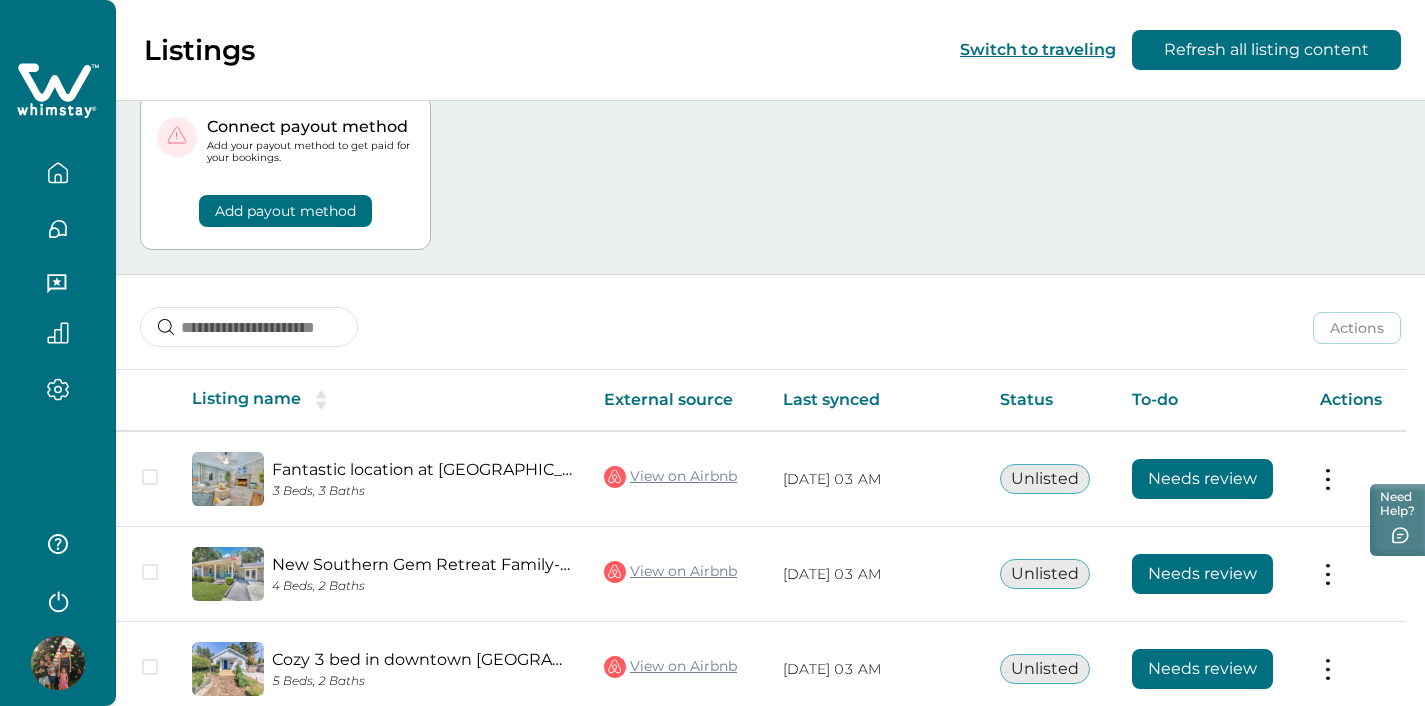 click on "Add payout method" at bounding box center [285, 211] 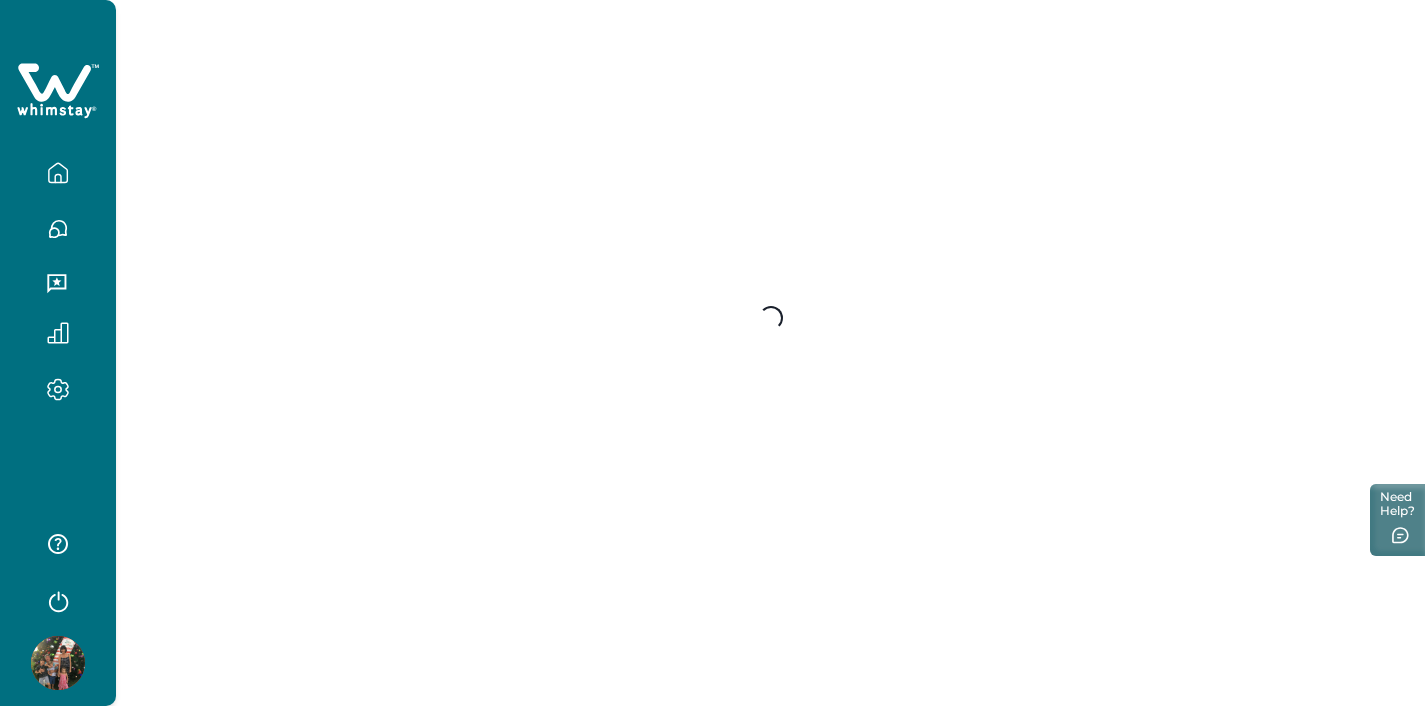 scroll, scrollTop: 0, scrollLeft: 0, axis: both 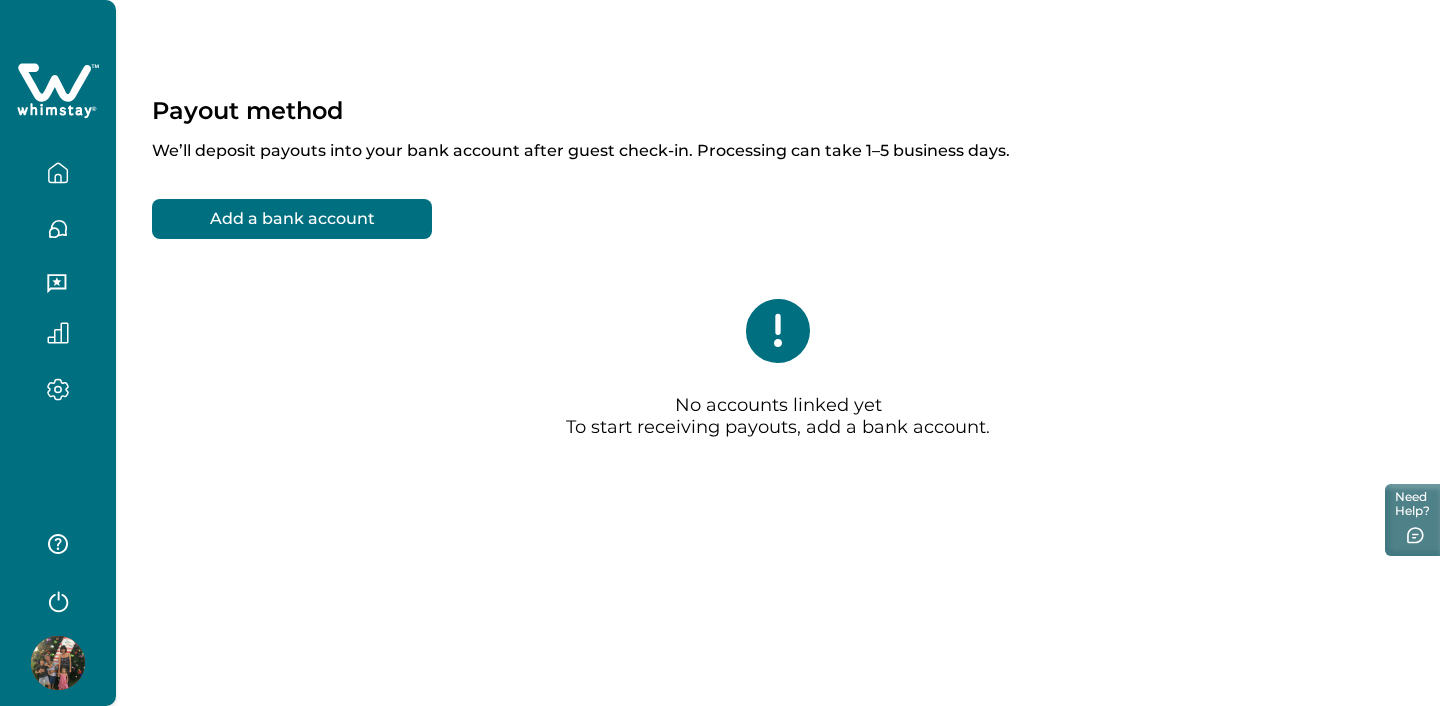 click on "Add a bank account" at bounding box center (292, 219) 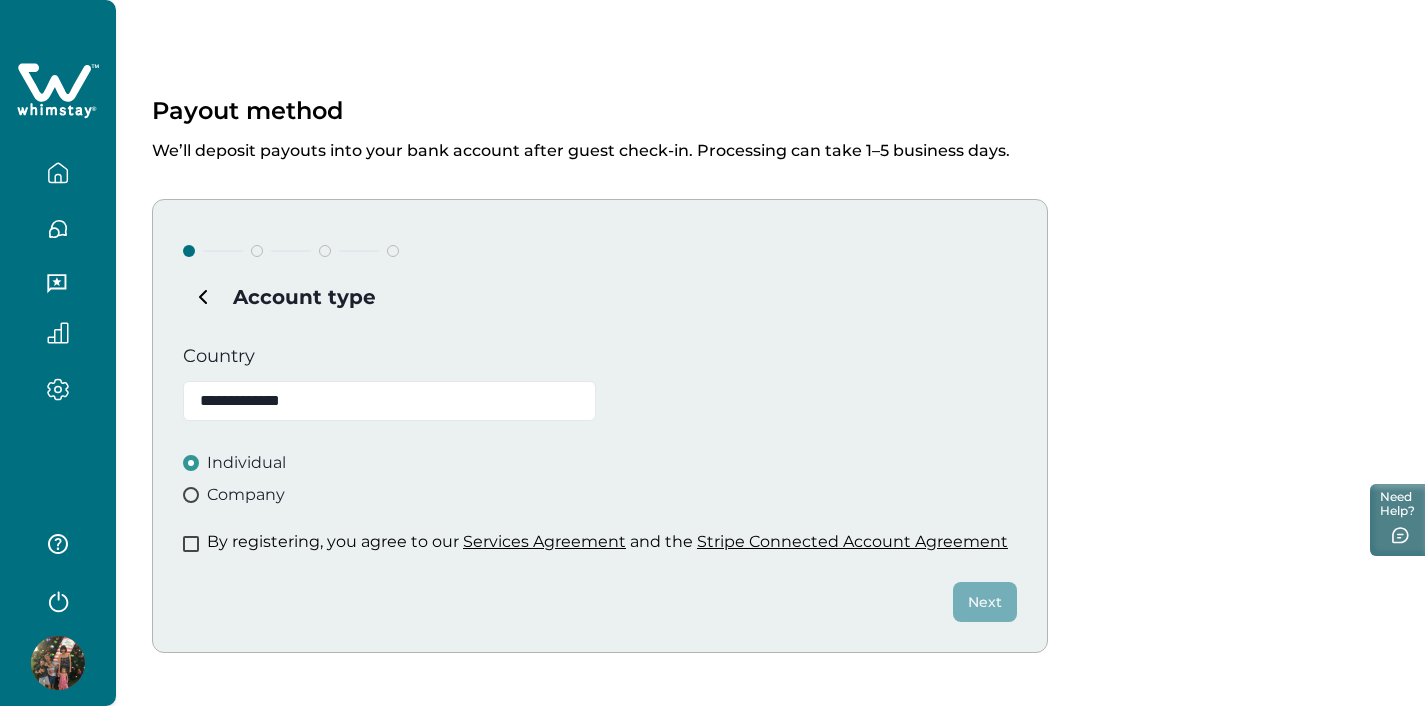 click at bounding box center [191, 544] 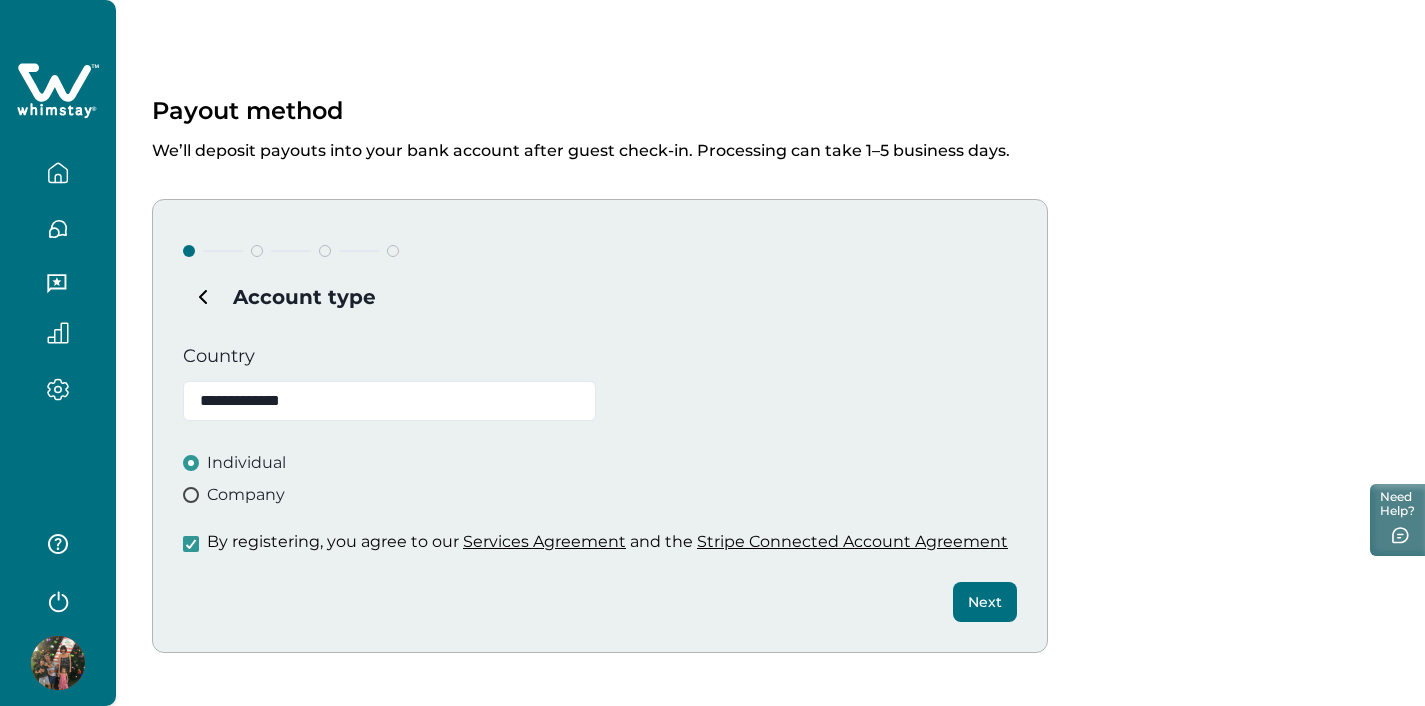 click on "Next" at bounding box center [985, 602] 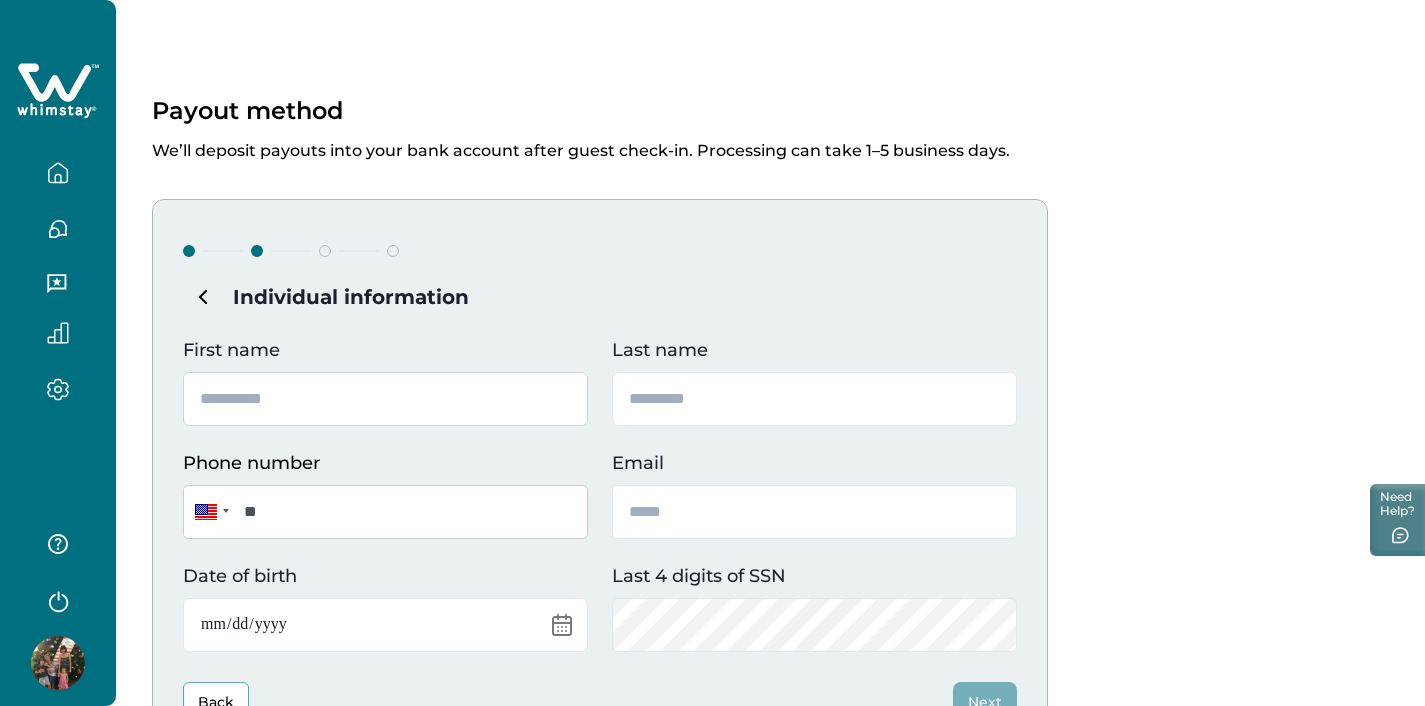 click on "First name" at bounding box center (385, 399) 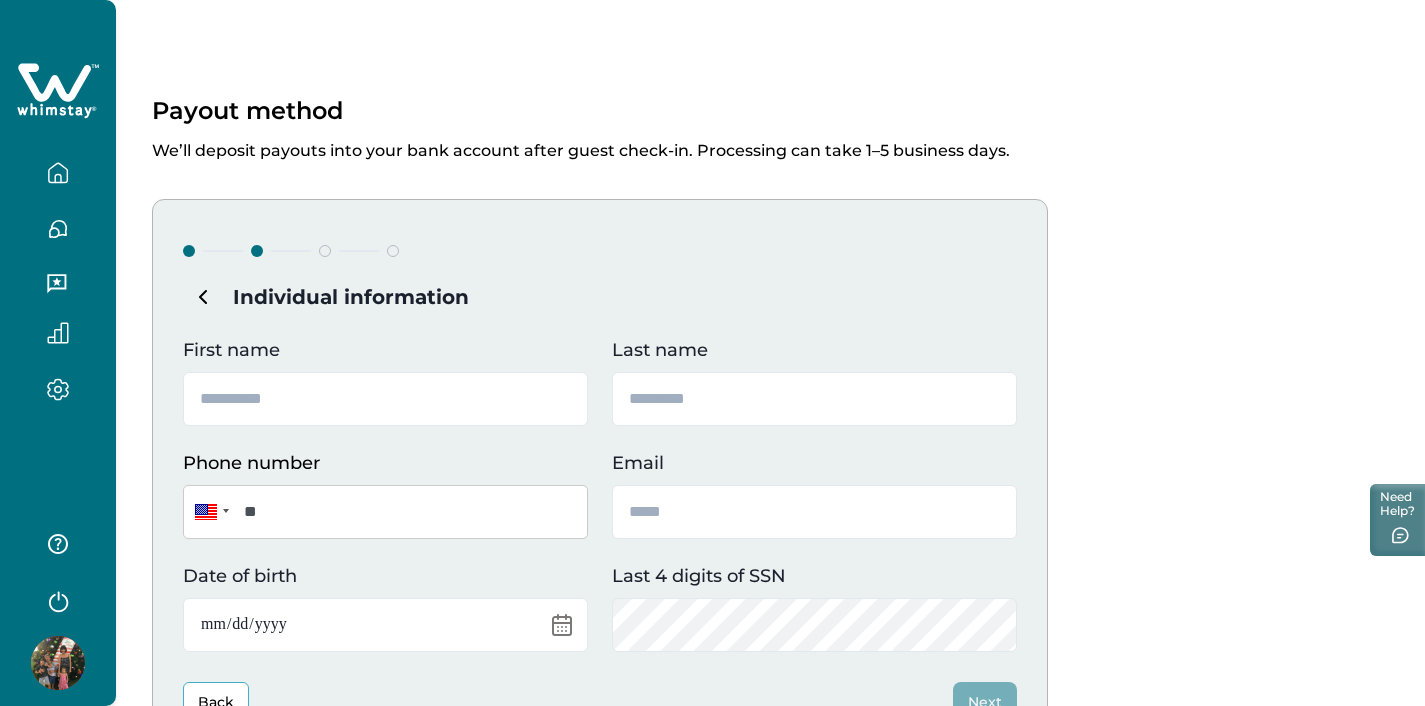 type on "***" 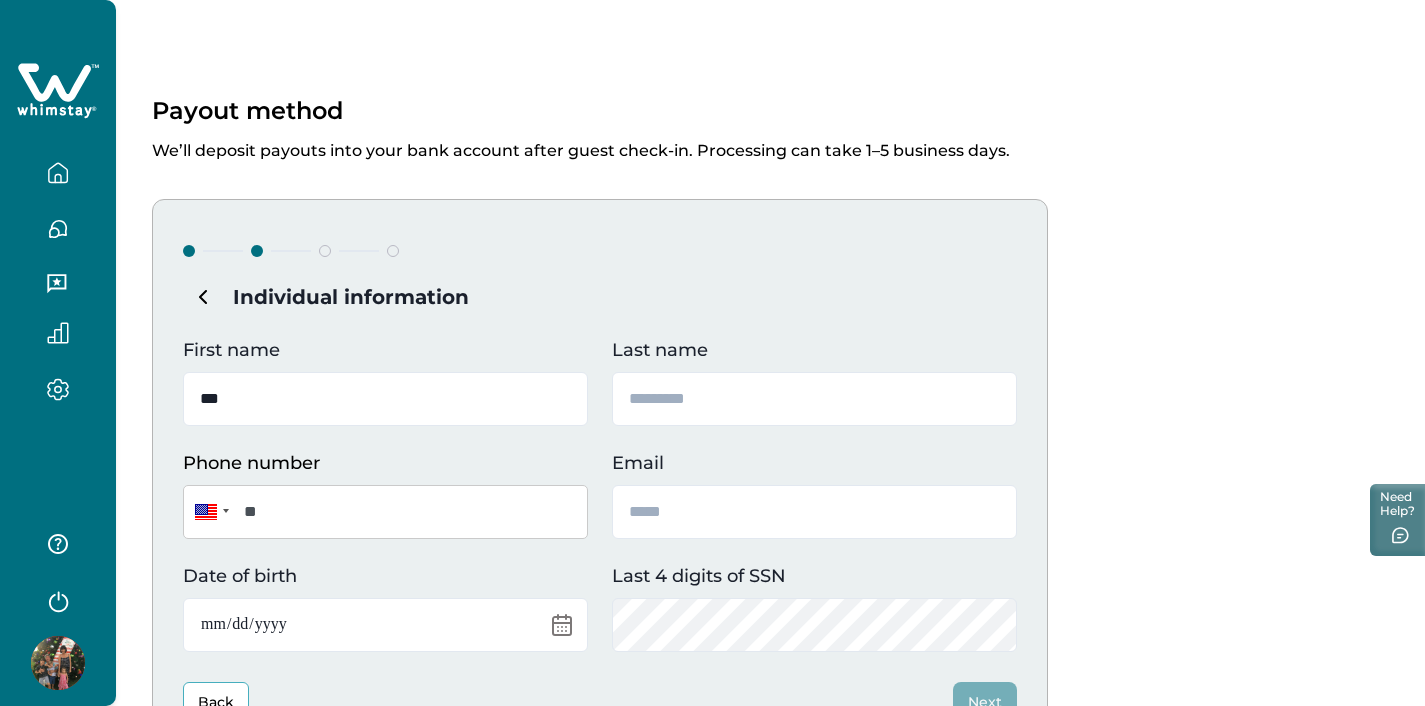 type on "******" 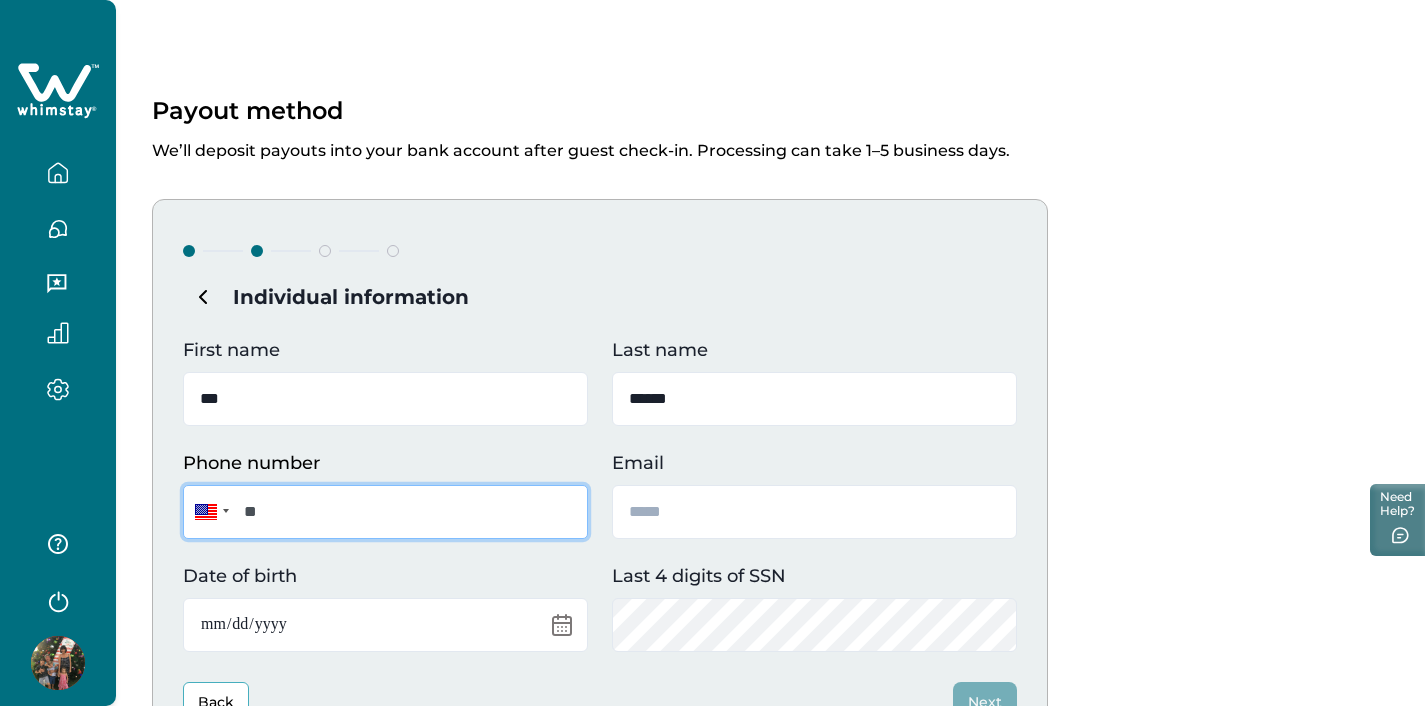 type on "**" 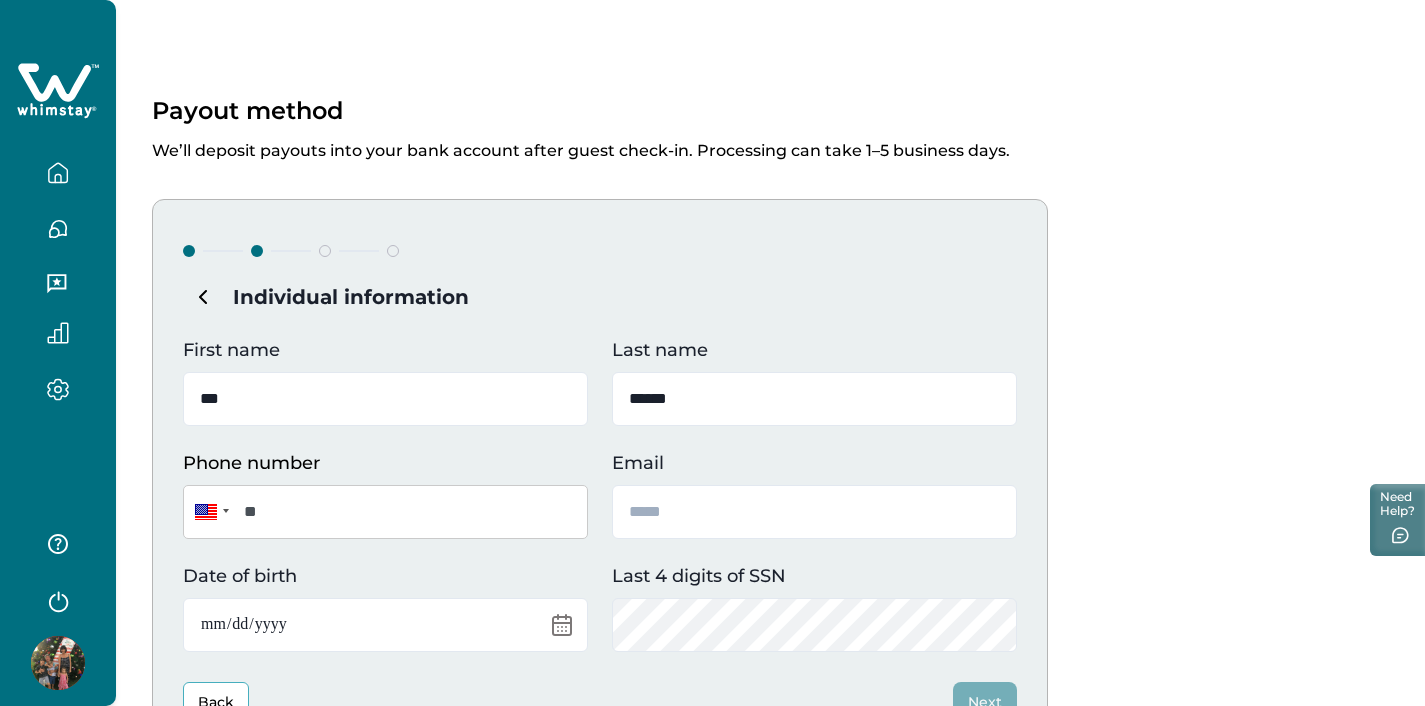 type on "**********" 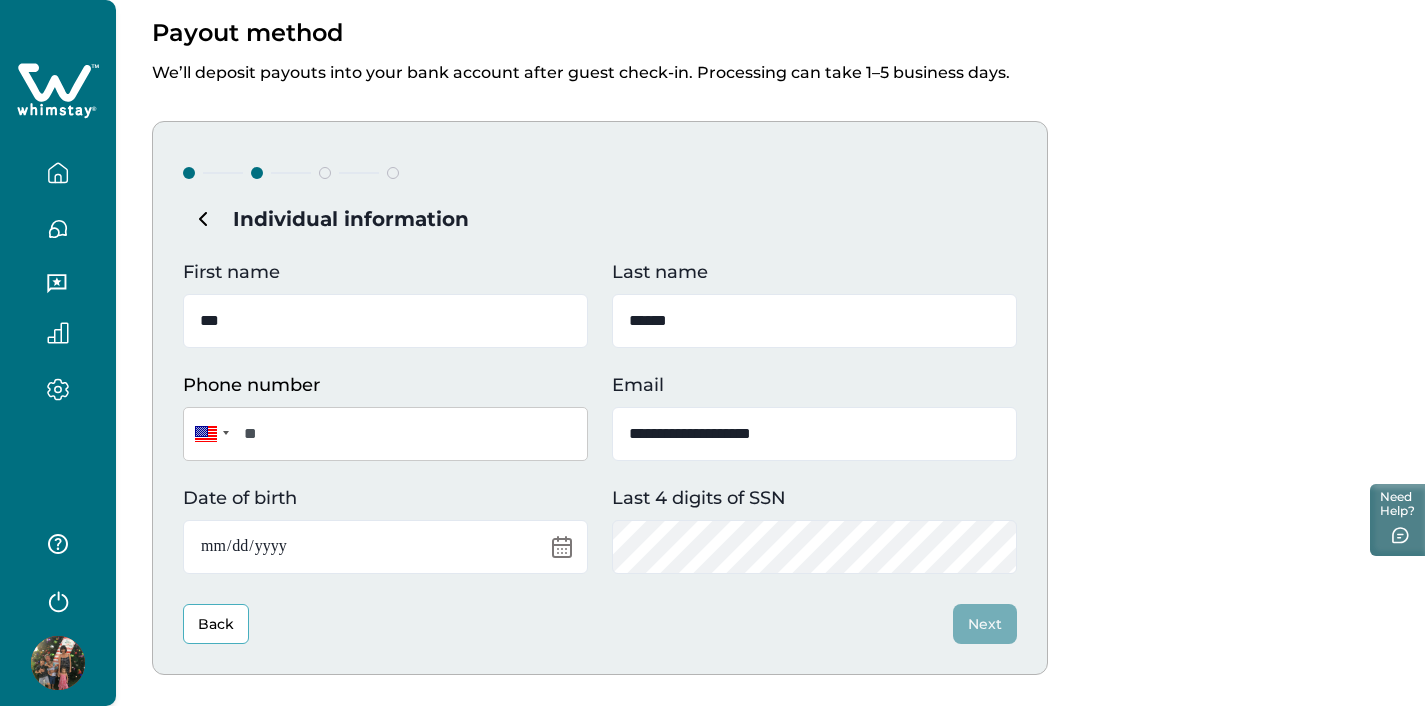 scroll, scrollTop: 197, scrollLeft: 0, axis: vertical 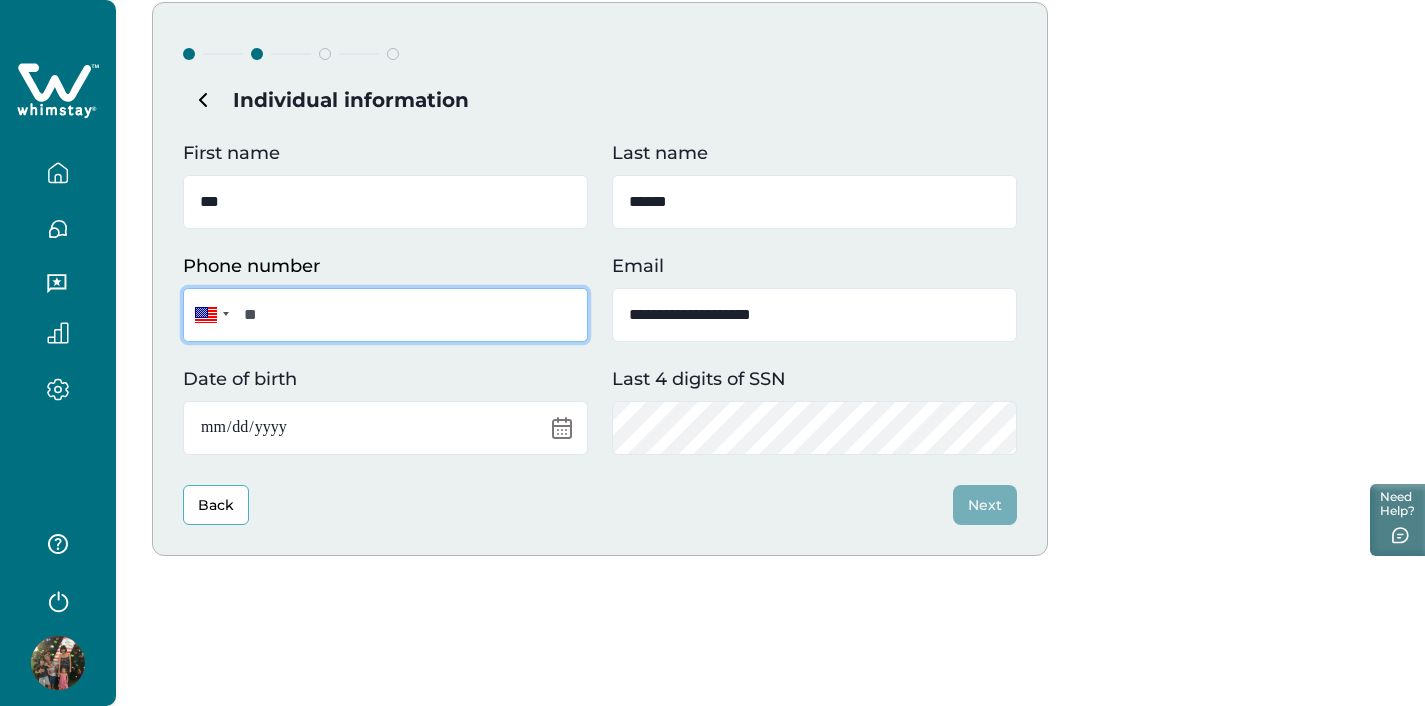 click on "**" at bounding box center (385, 315) 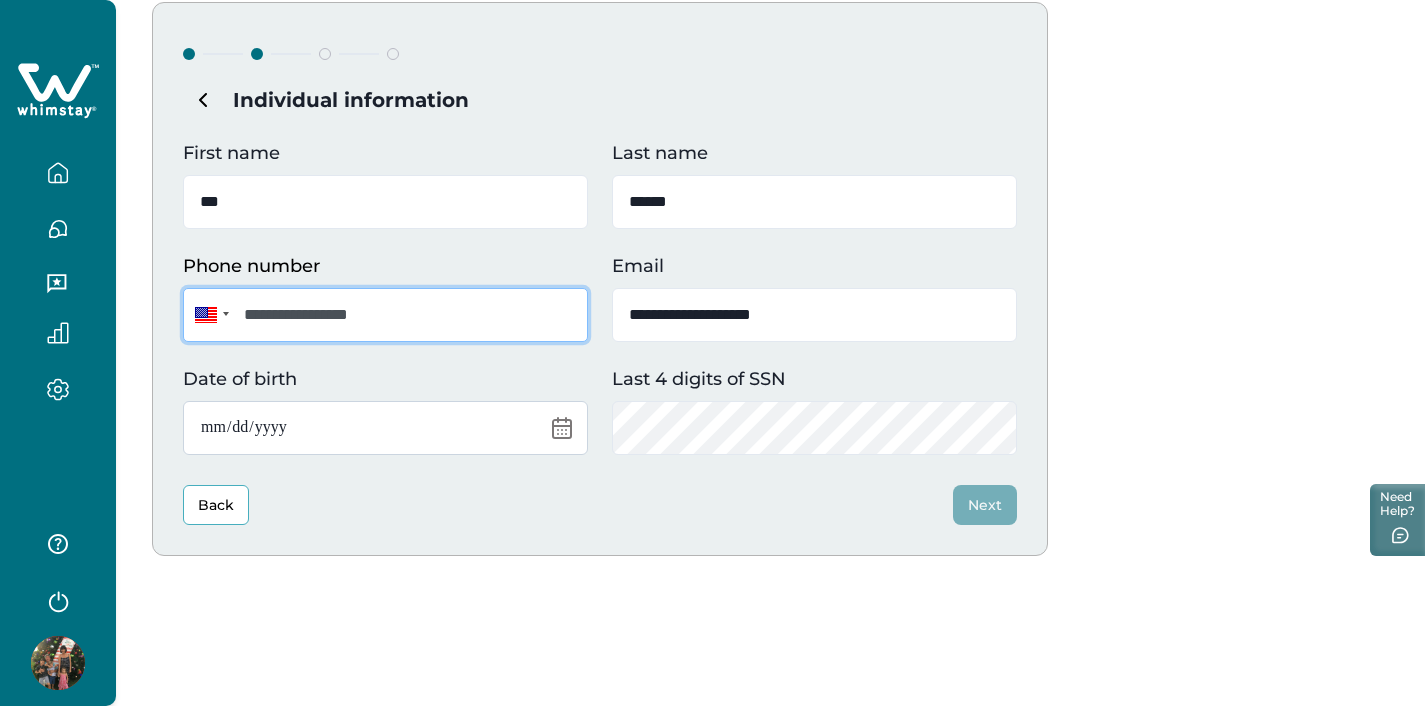 type on "**********" 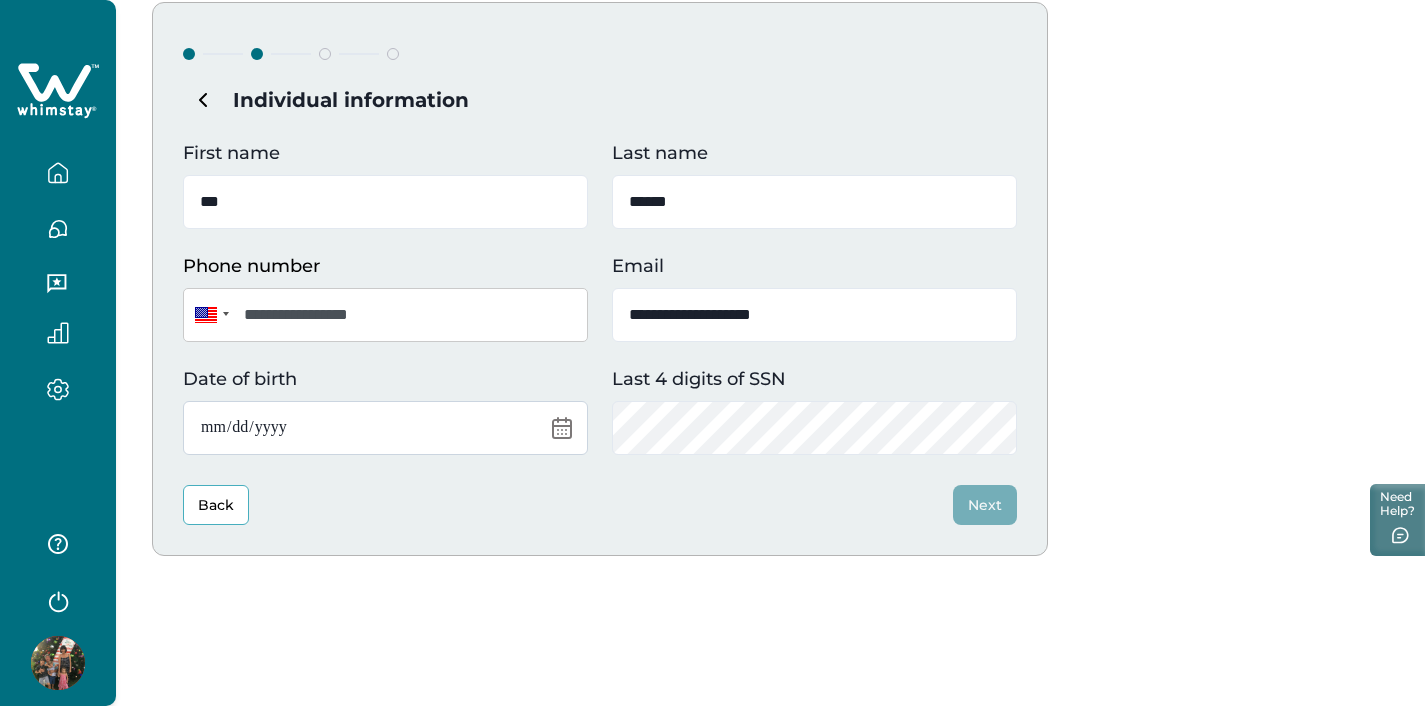 click on "Date of birth" at bounding box center [385, 428] 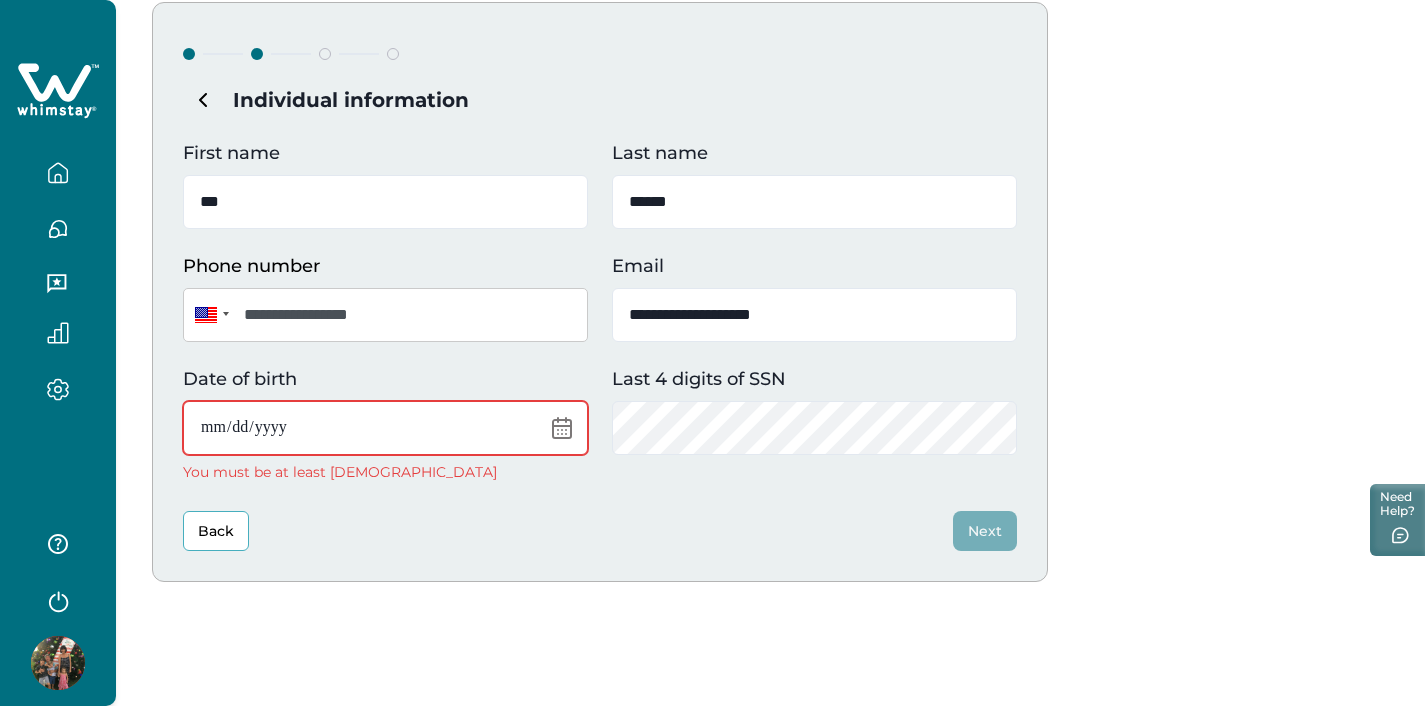 click on "**********" at bounding box center (385, 428) 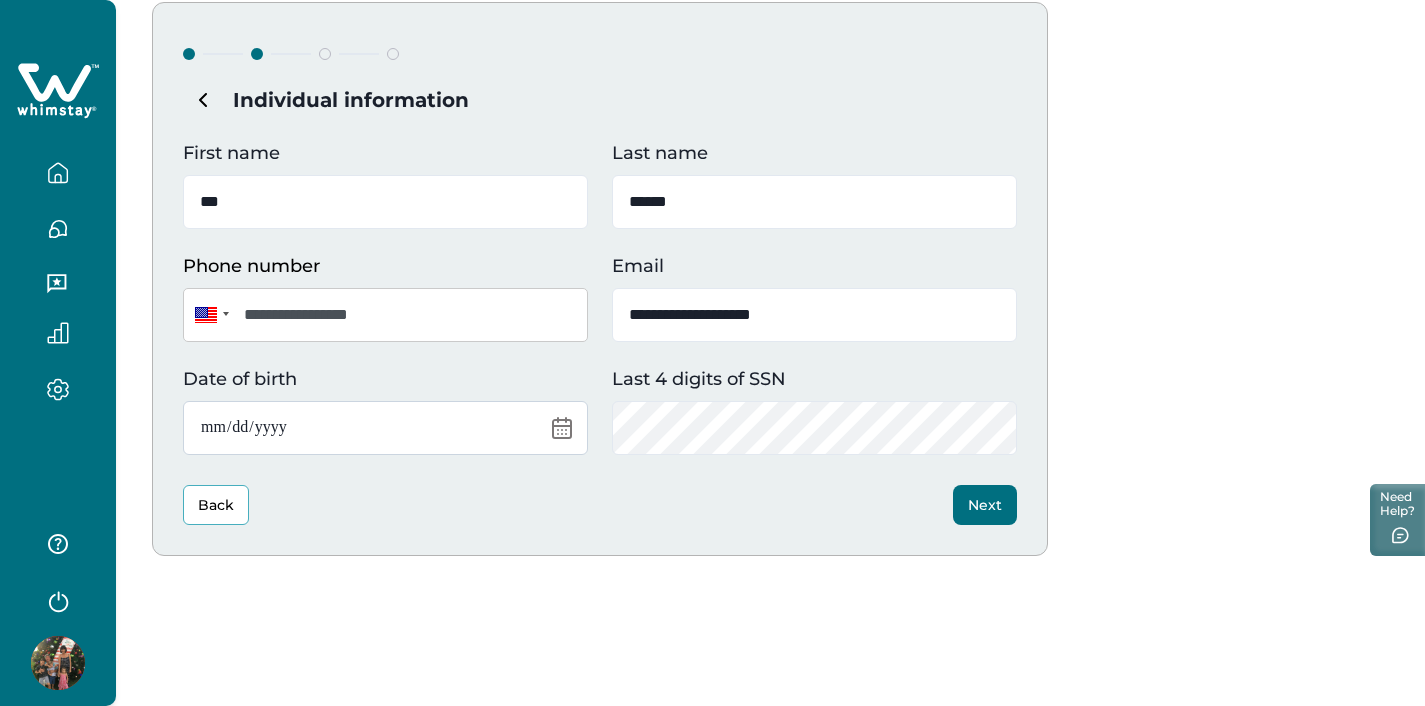 type on "**********" 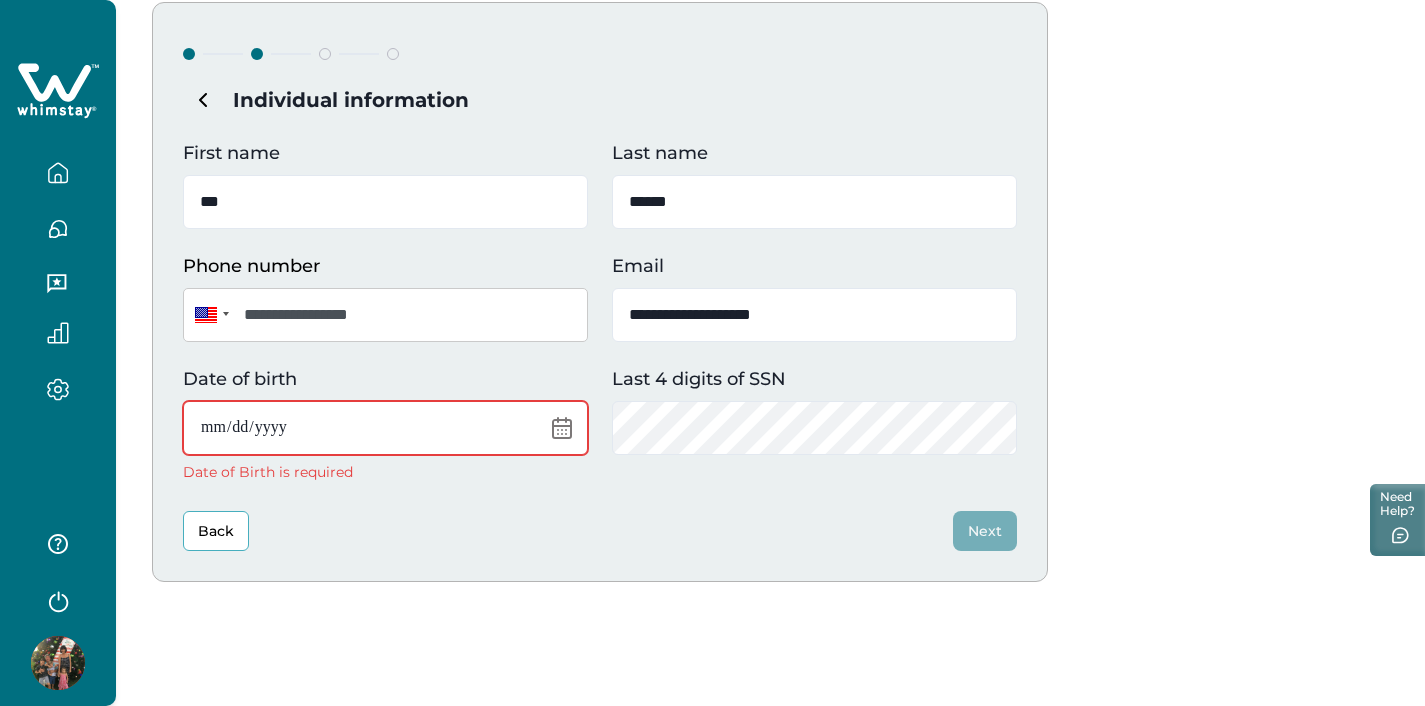 type on "**********" 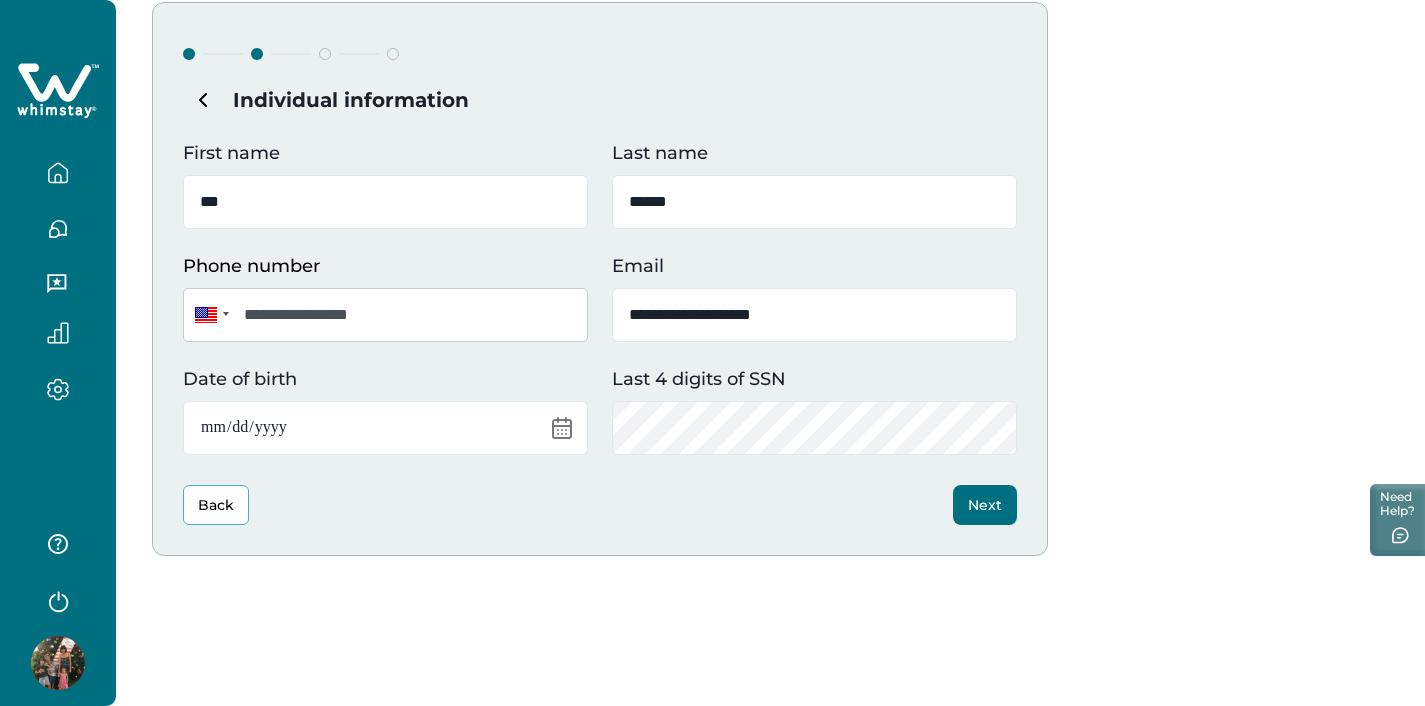 click on "Next" at bounding box center (985, 505) 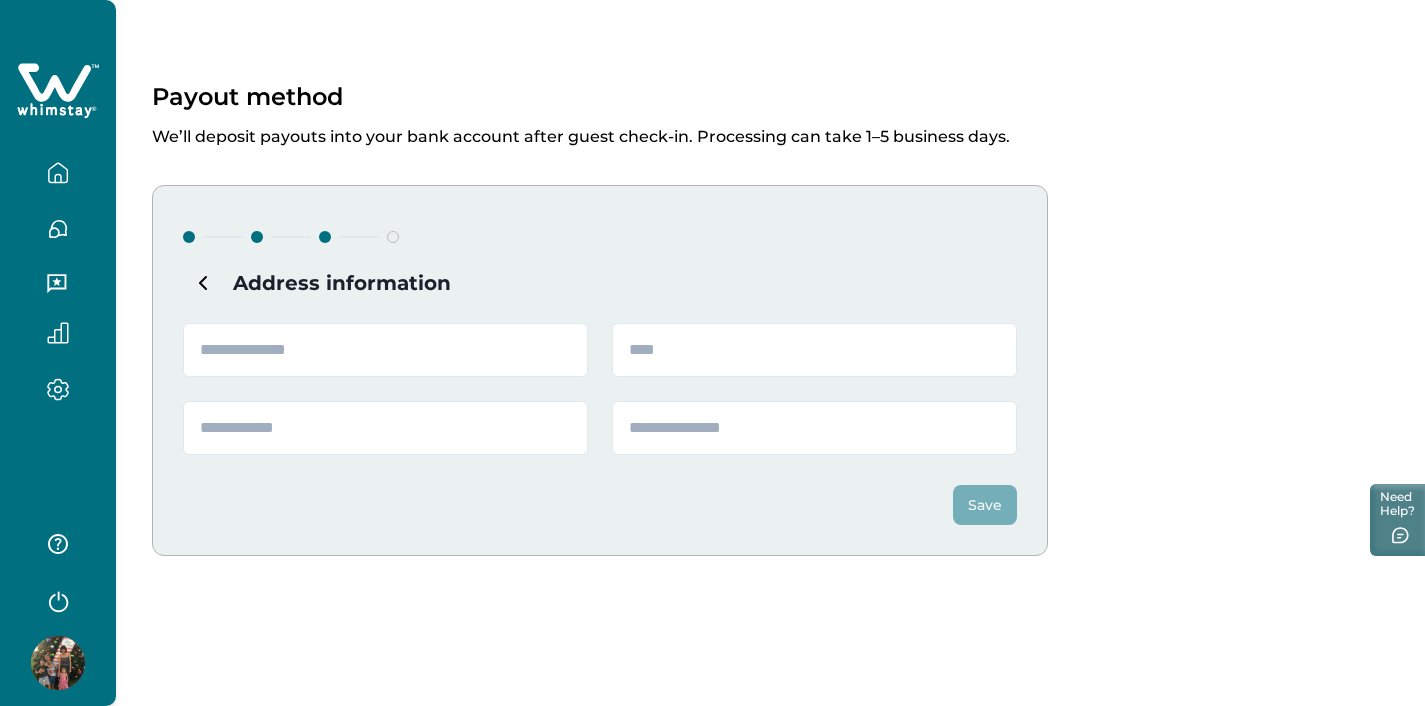scroll, scrollTop: 14, scrollLeft: 0, axis: vertical 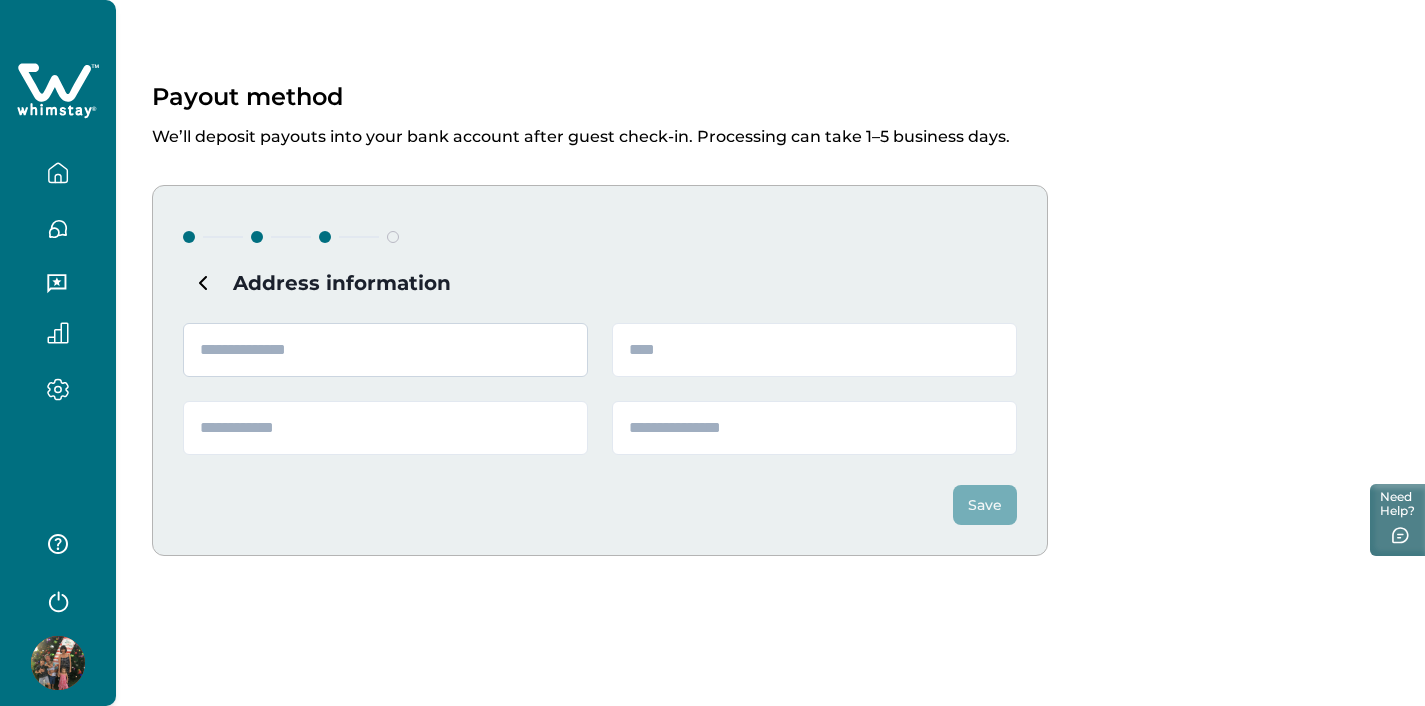 click at bounding box center [385, 350] 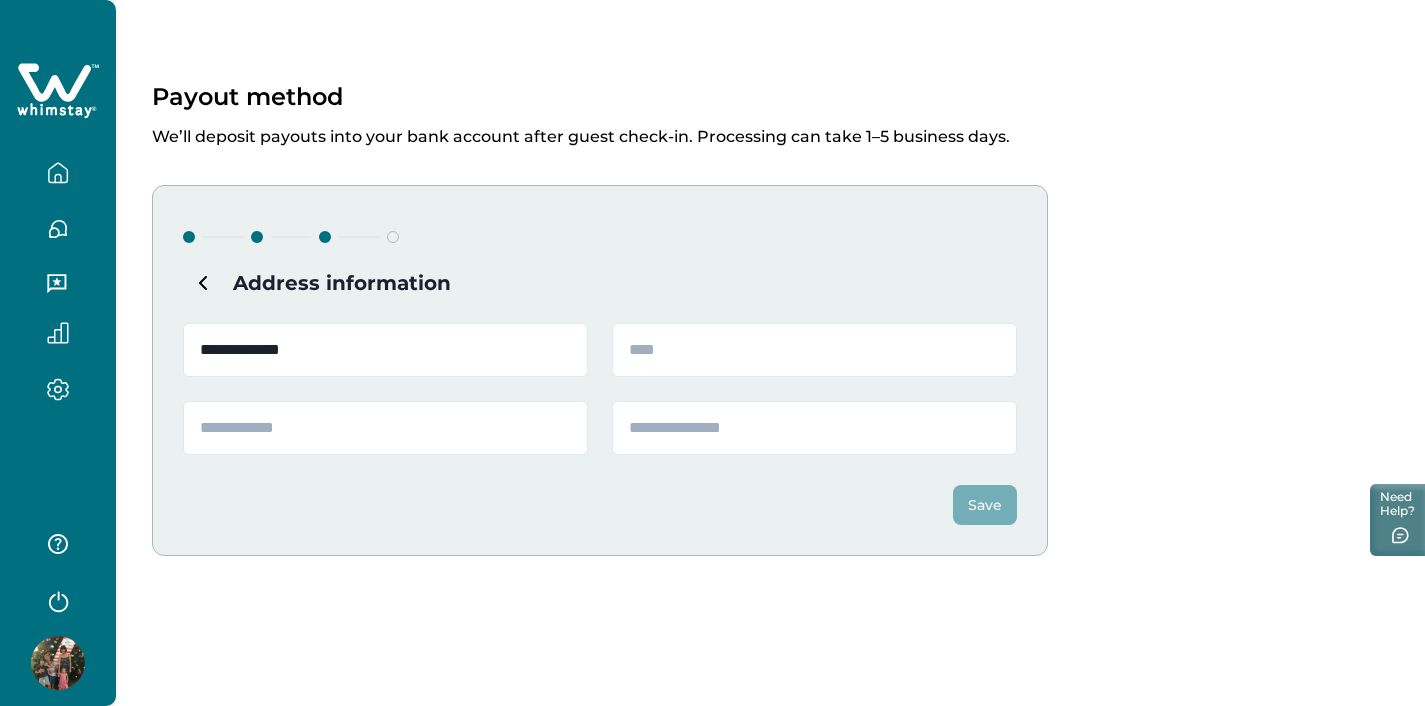 type on "**********" 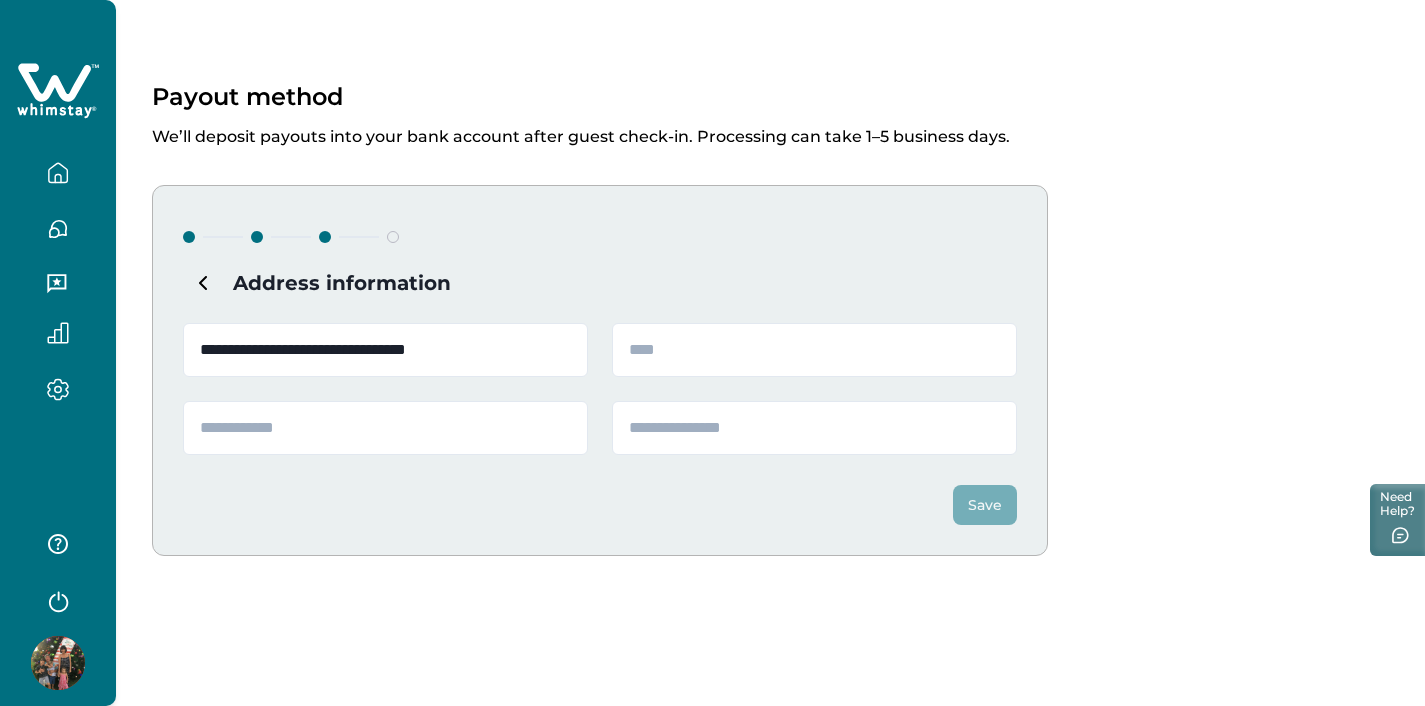 type on "*********" 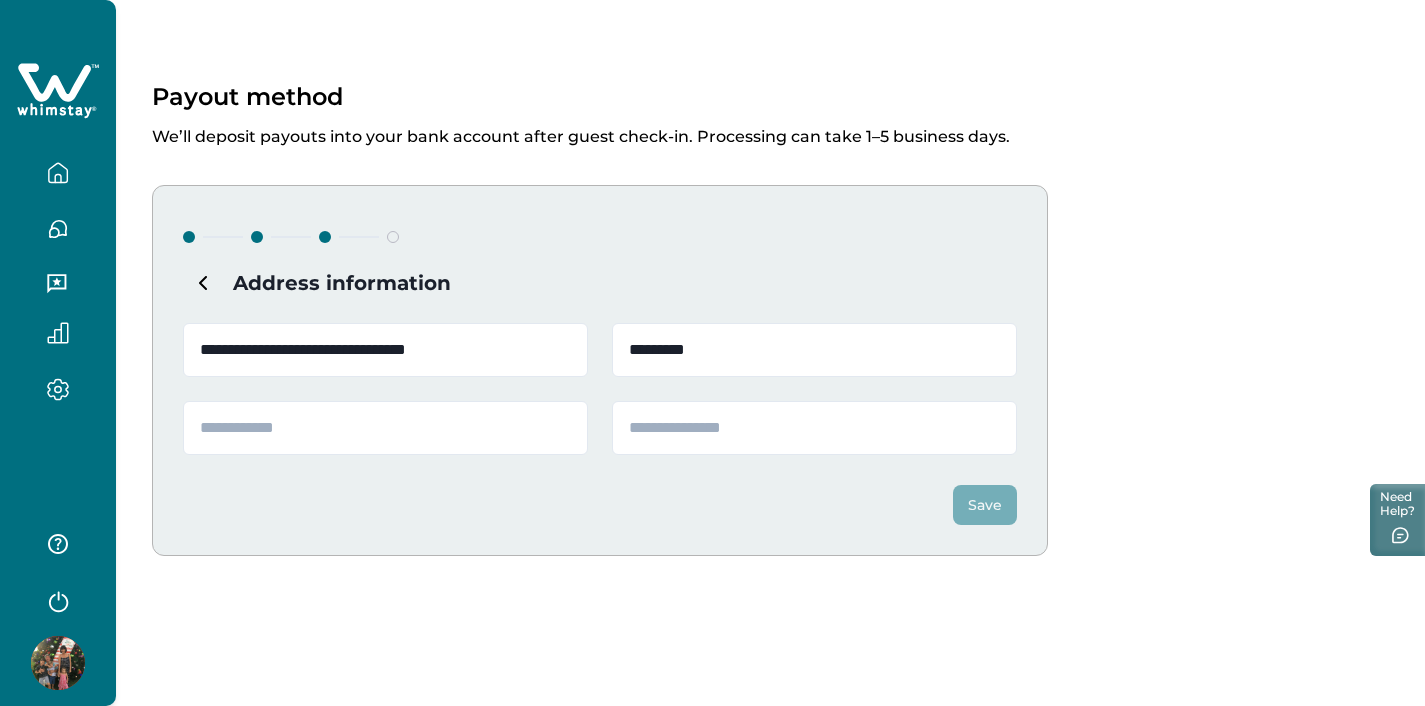 type on "**" 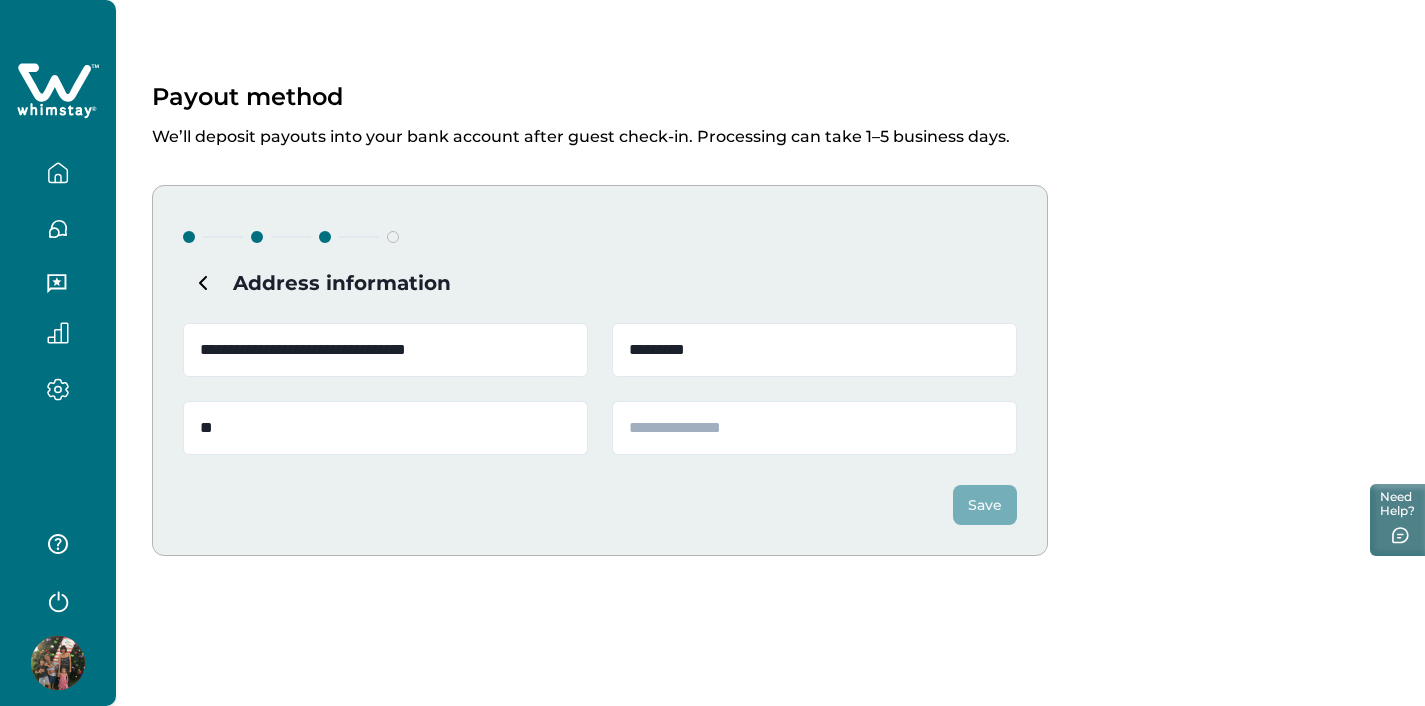 type on "*****" 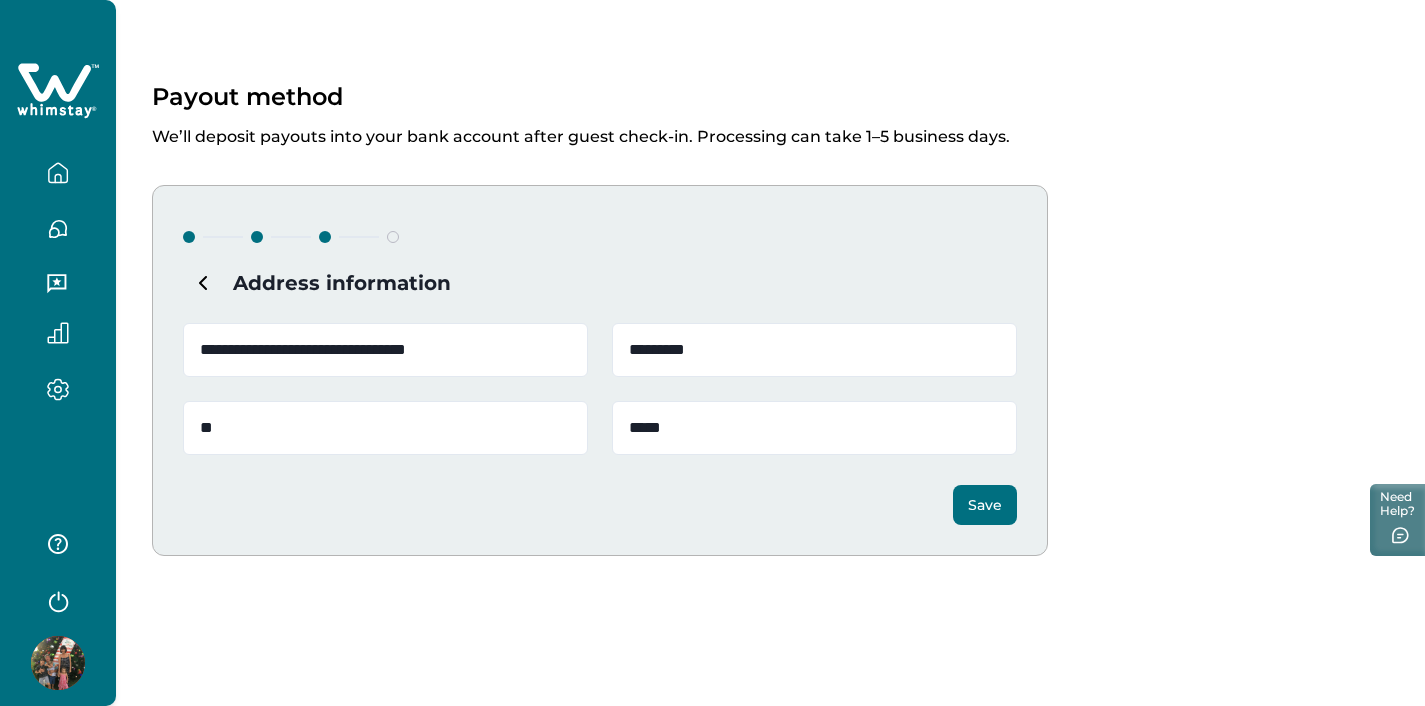 click on "Save" at bounding box center [985, 505] 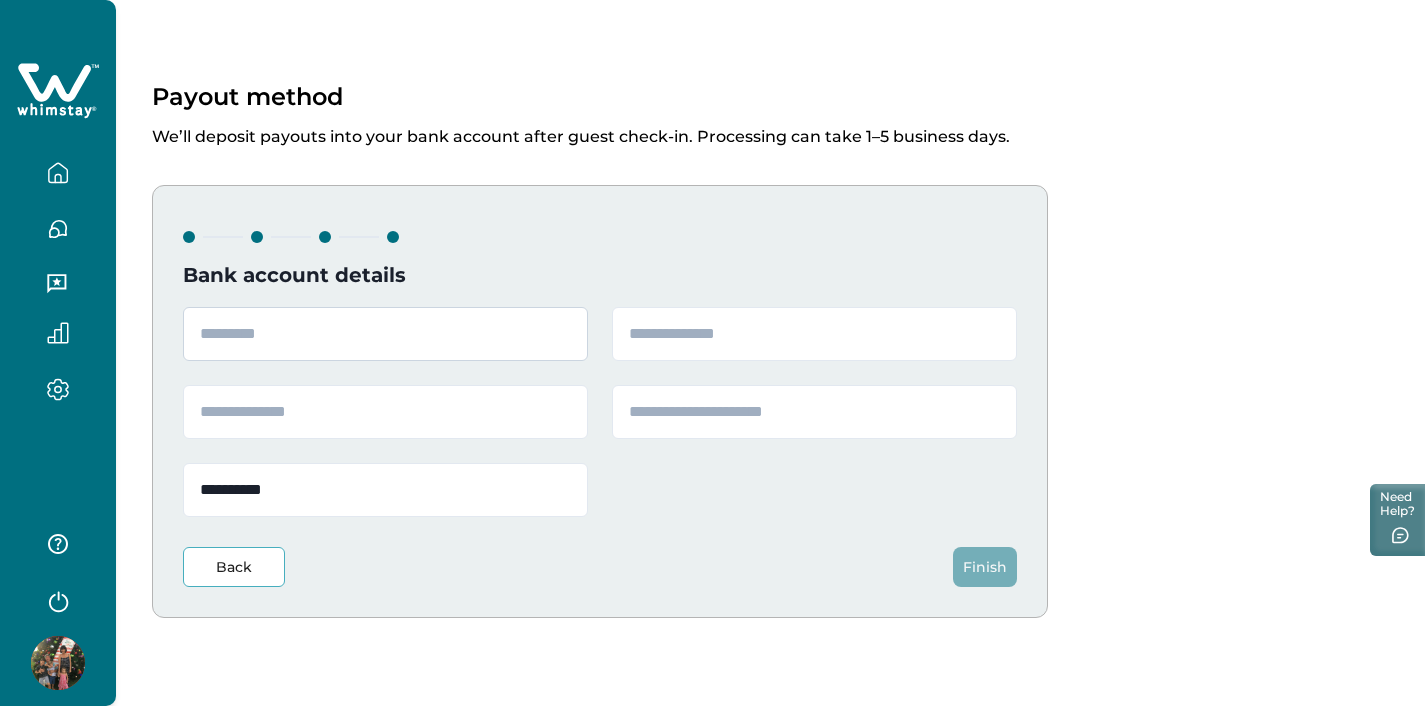 click at bounding box center (385, 334) 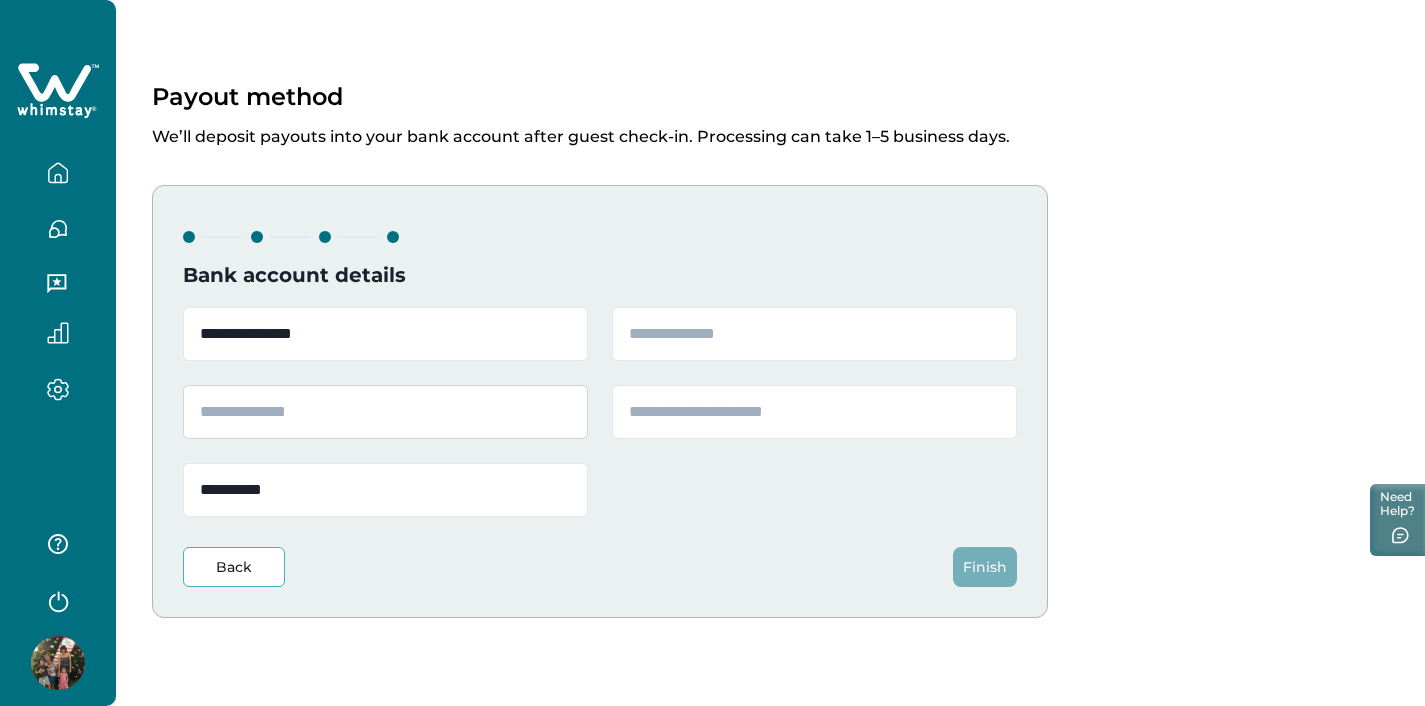 type on "**********" 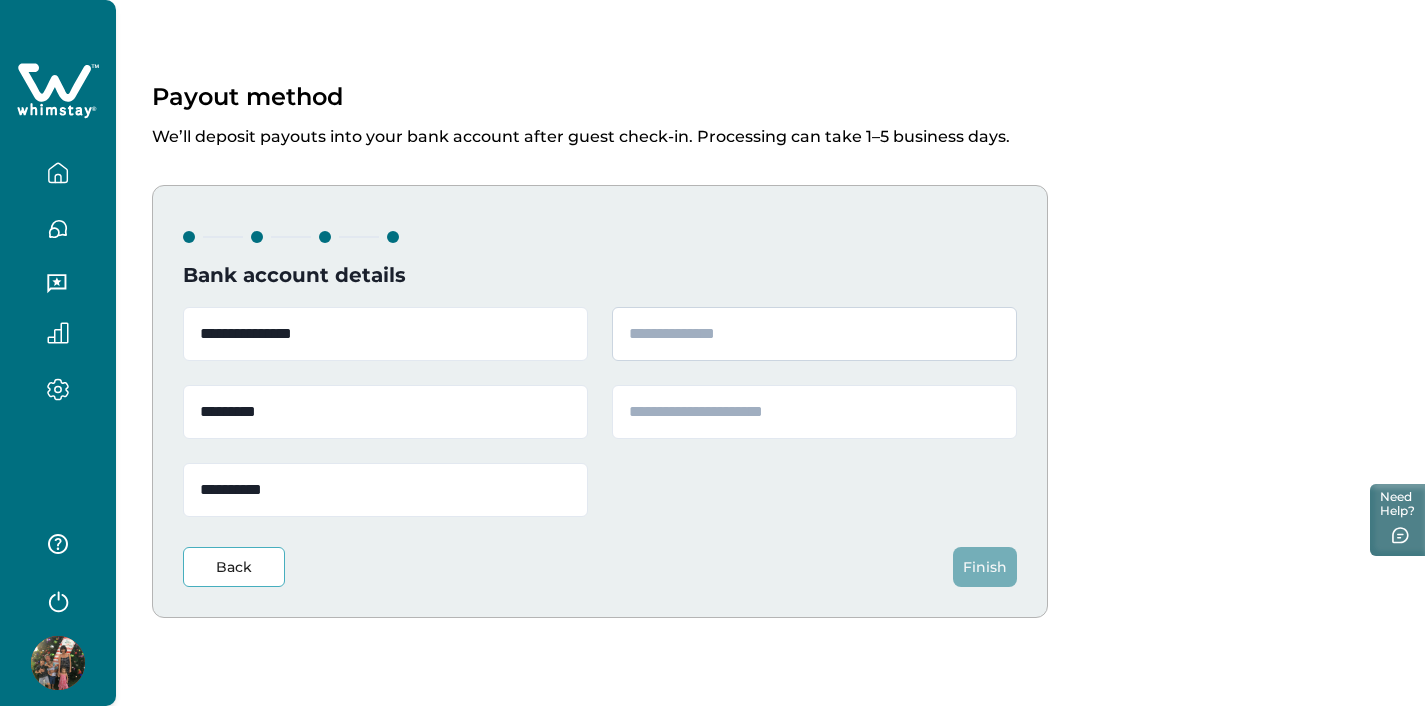type on "*********" 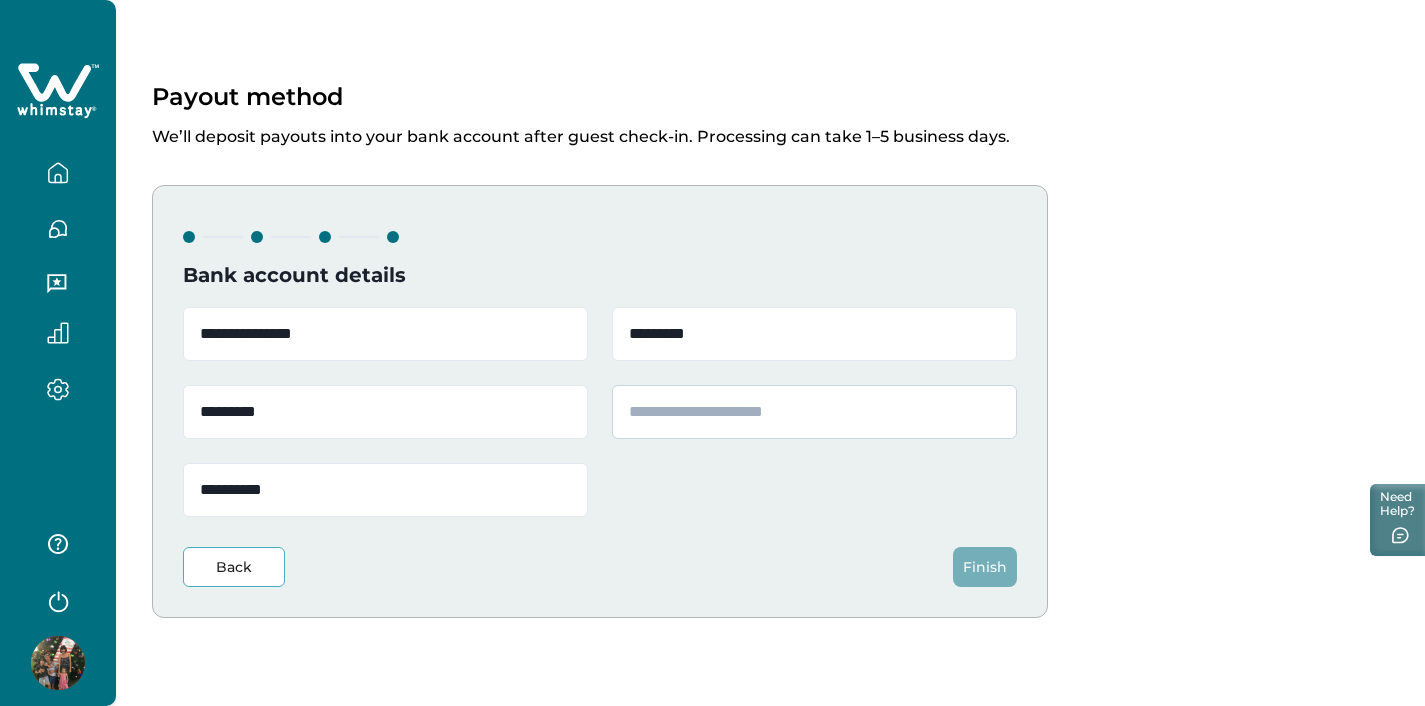 type on "*********" 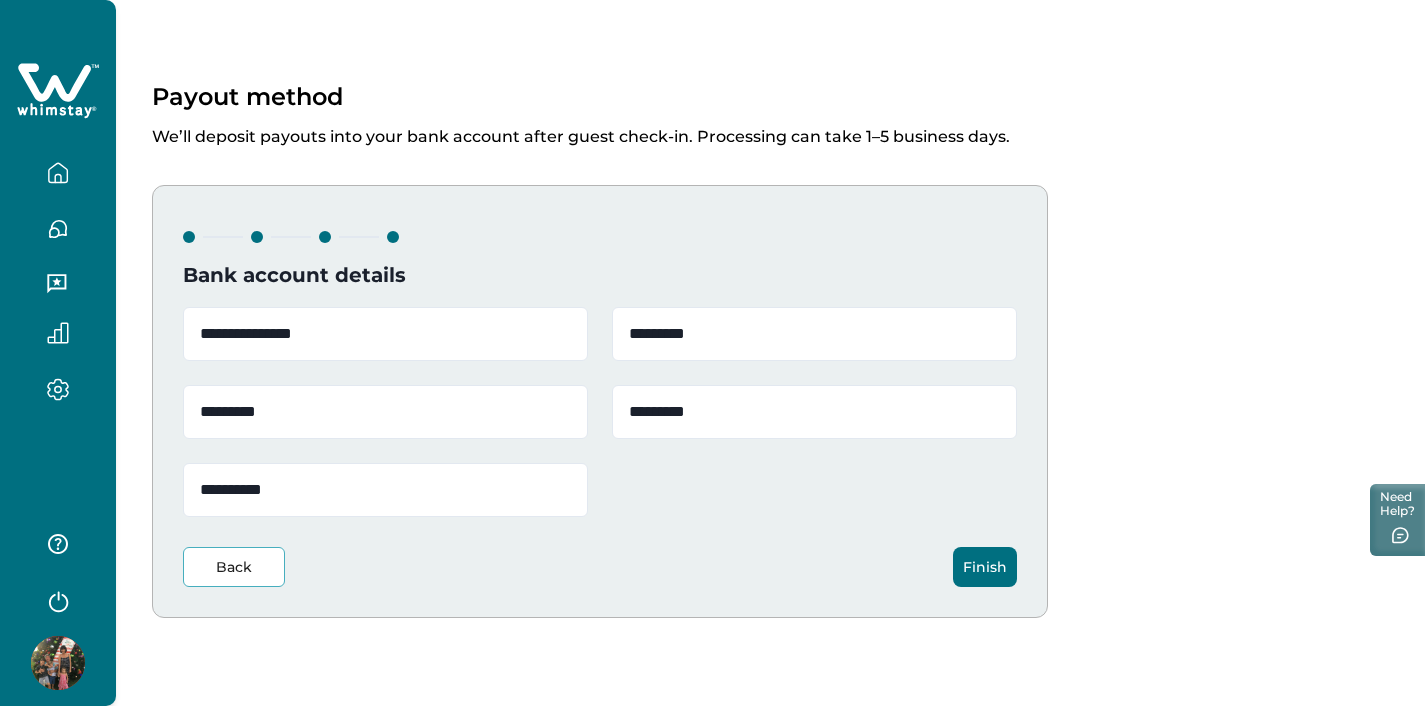 type on "*********" 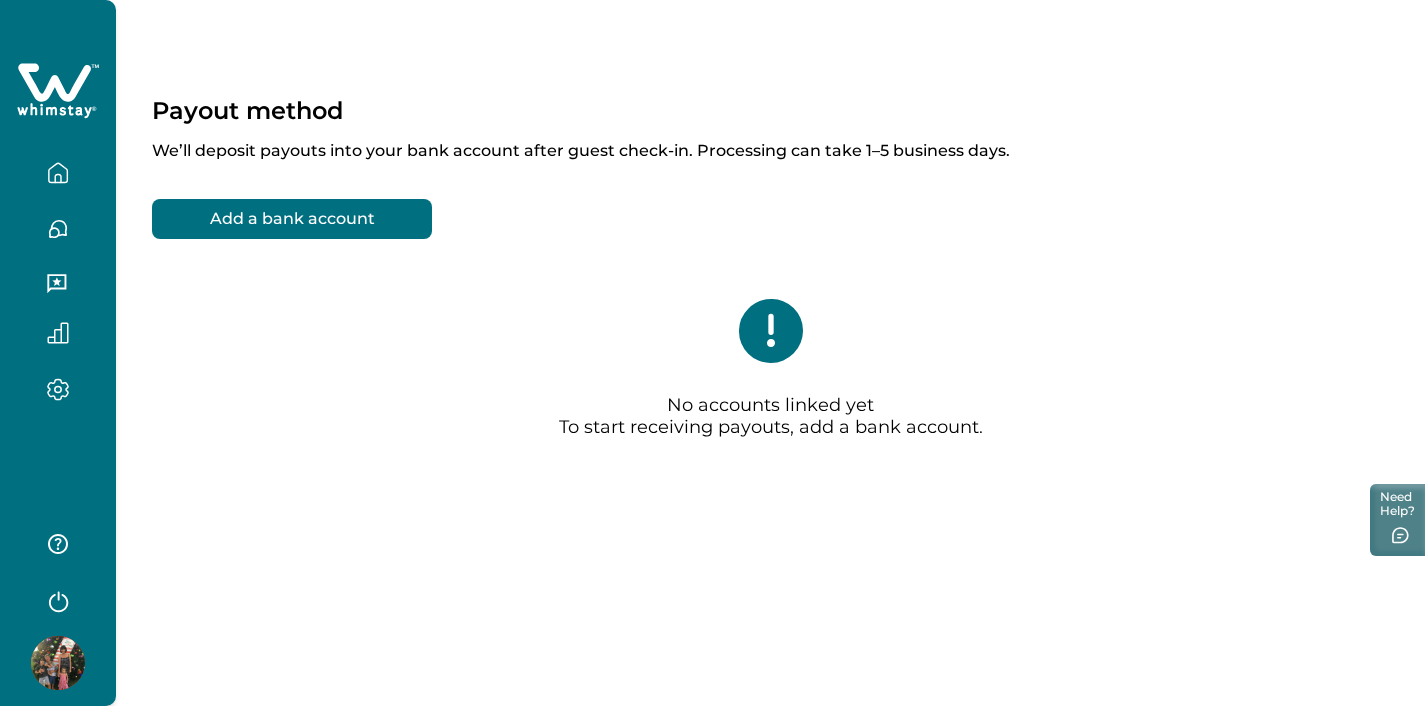 scroll, scrollTop: 0, scrollLeft: 0, axis: both 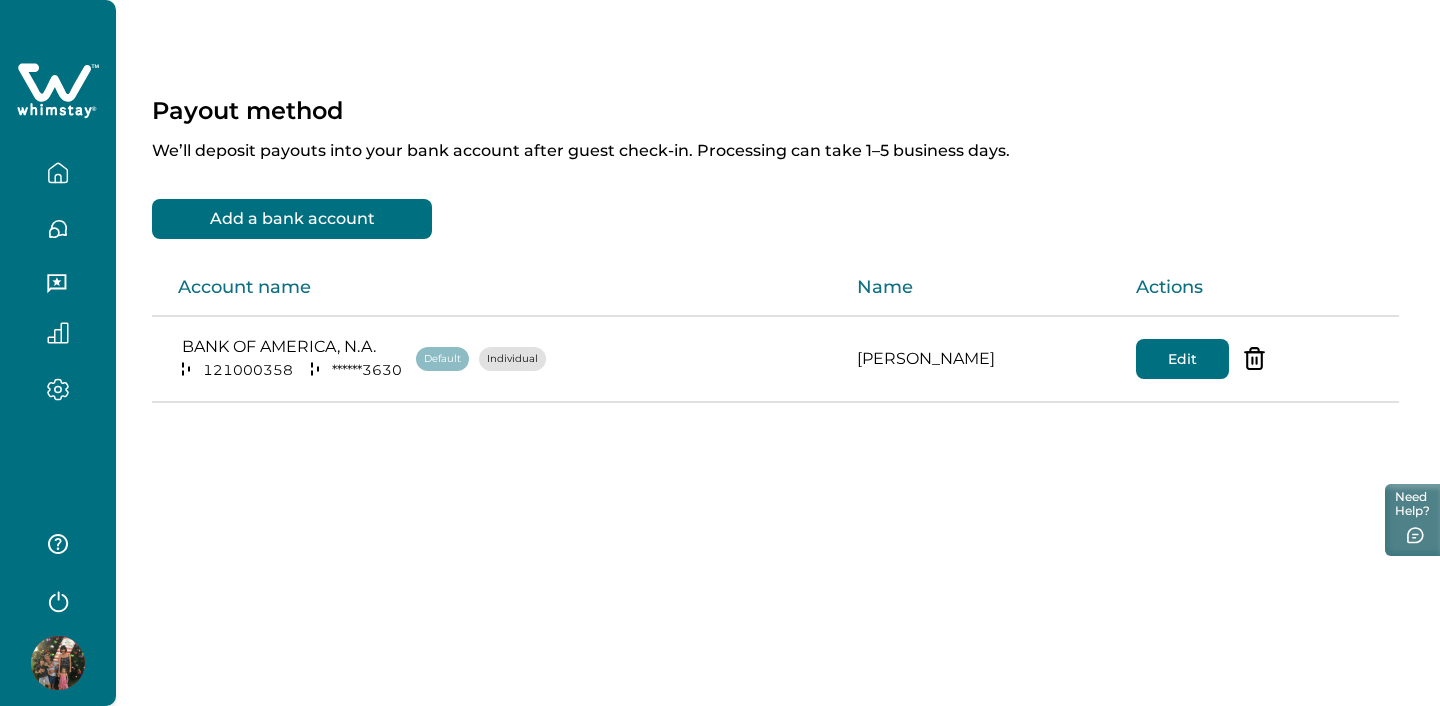click 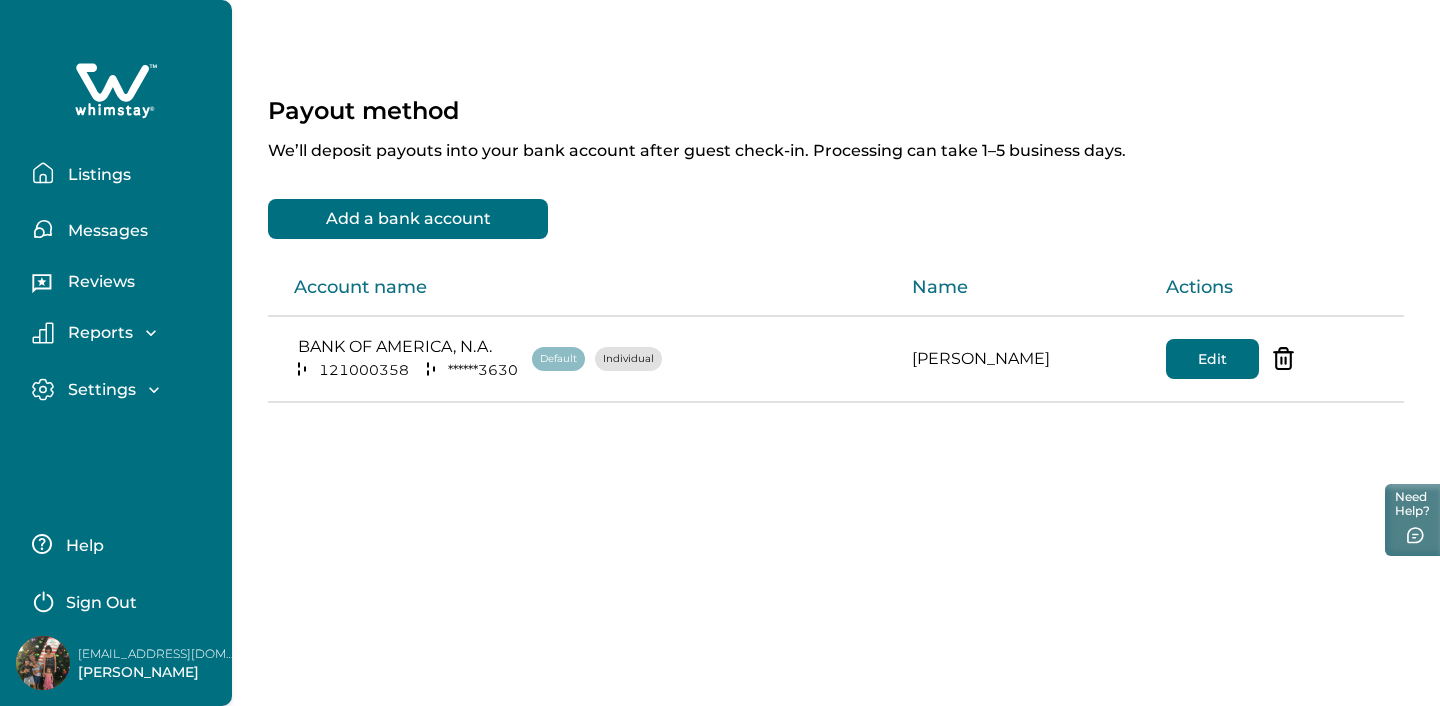 click on "Listings" at bounding box center [96, 175] 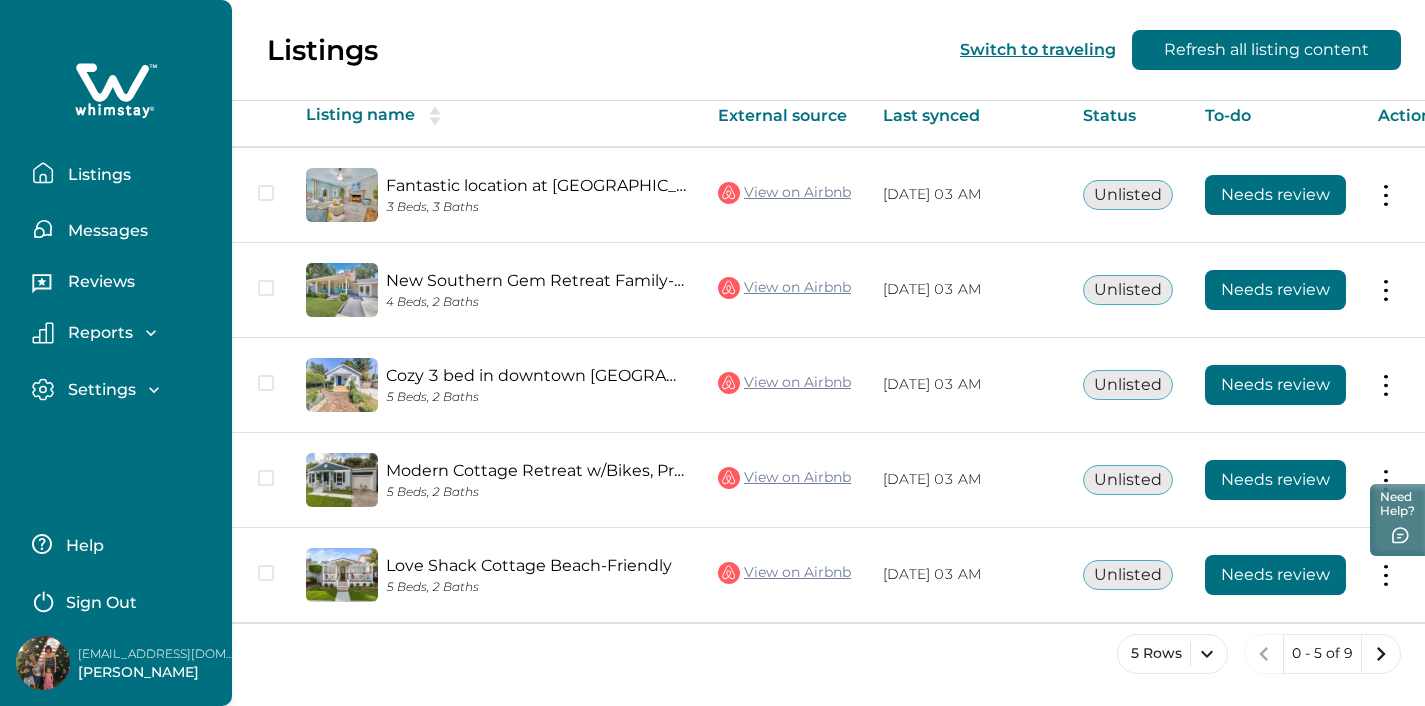 scroll, scrollTop: 114, scrollLeft: 0, axis: vertical 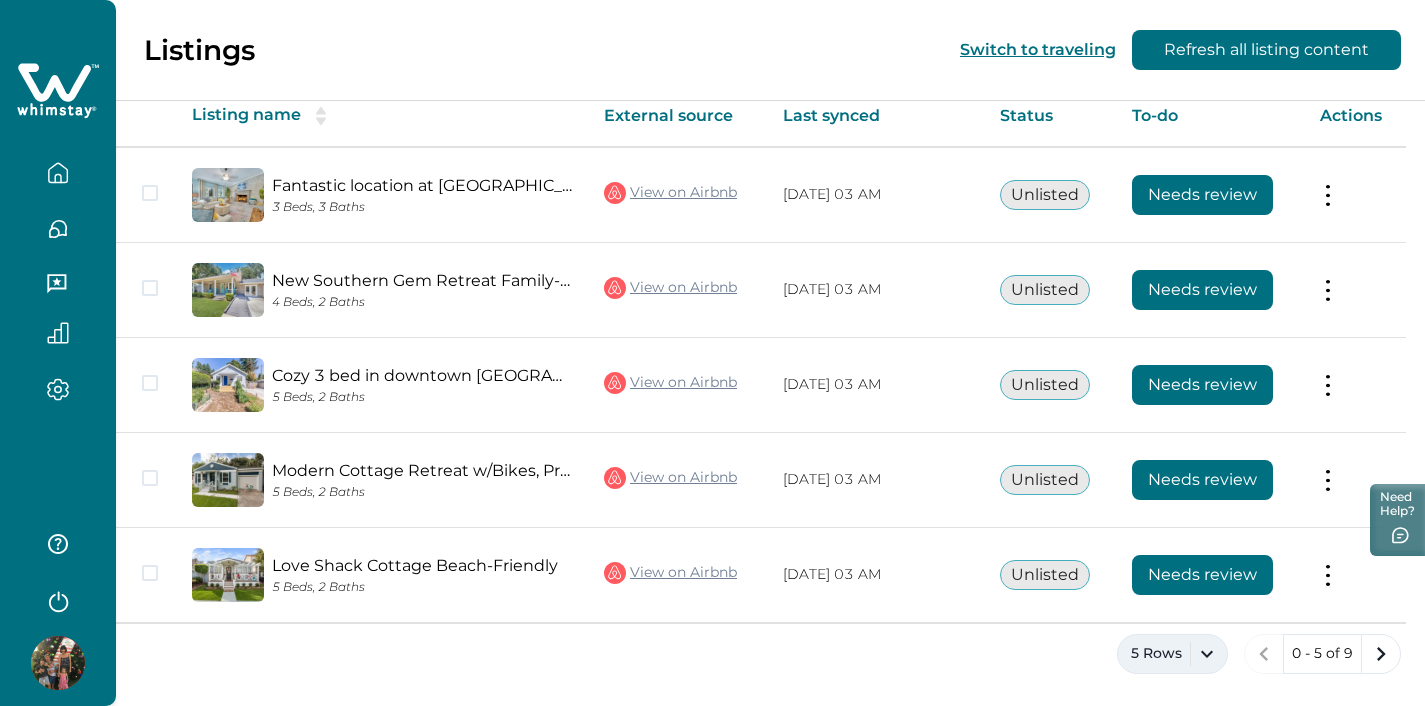 click on "5 Rows" at bounding box center [1172, 654] 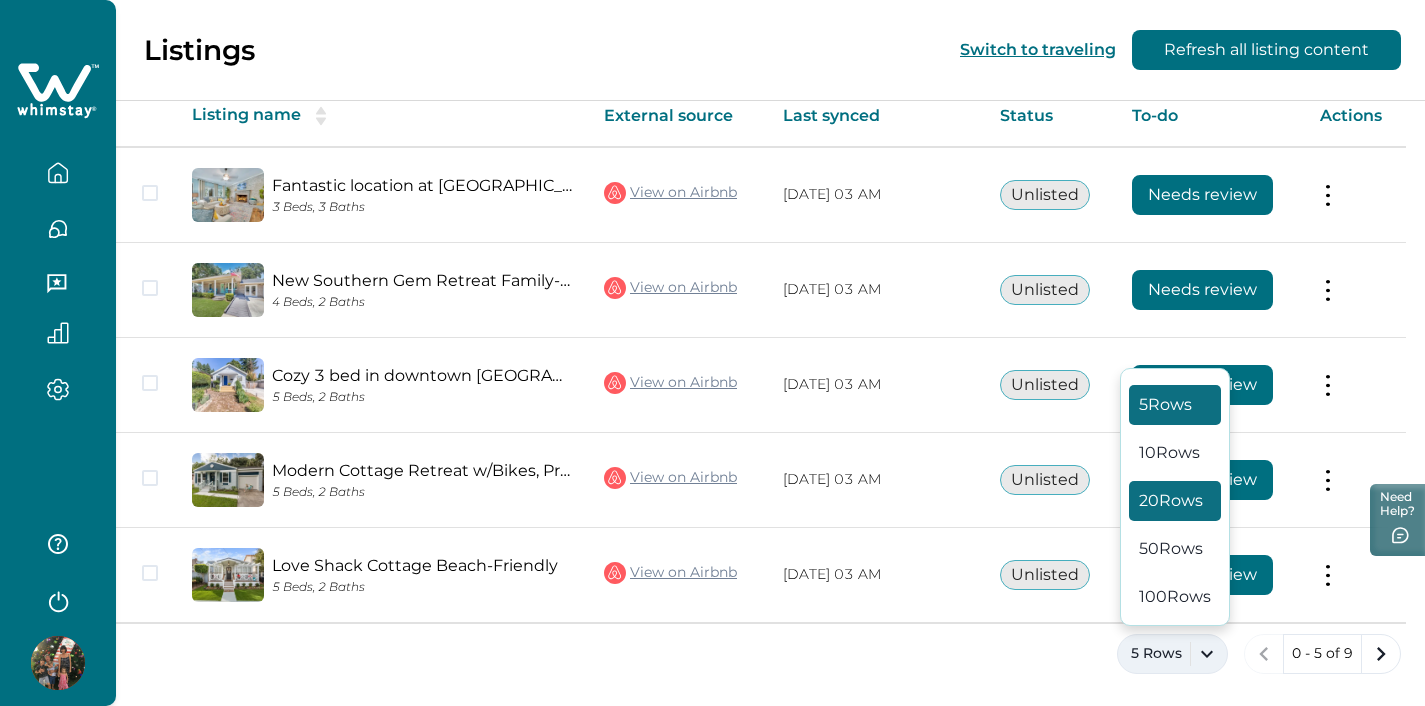 click on "20  Rows" at bounding box center (1175, 501) 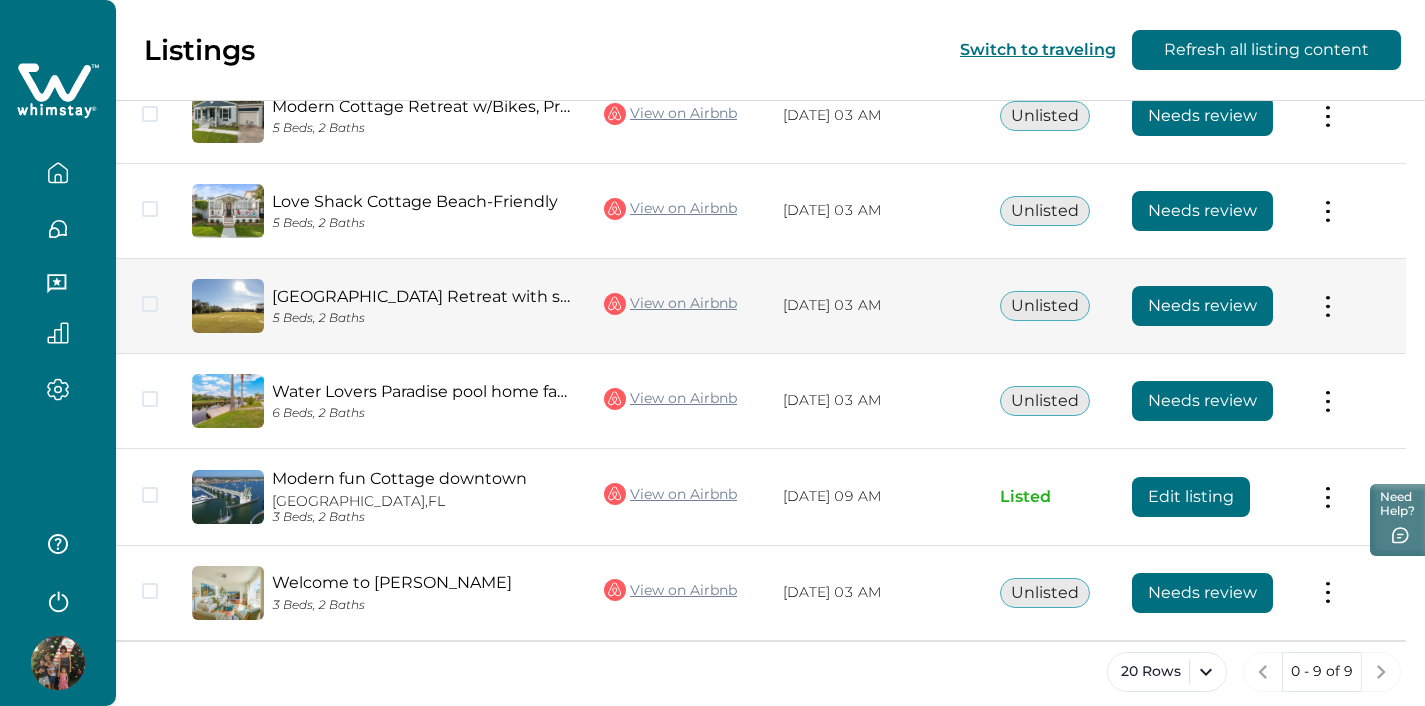 scroll, scrollTop: 491, scrollLeft: 0, axis: vertical 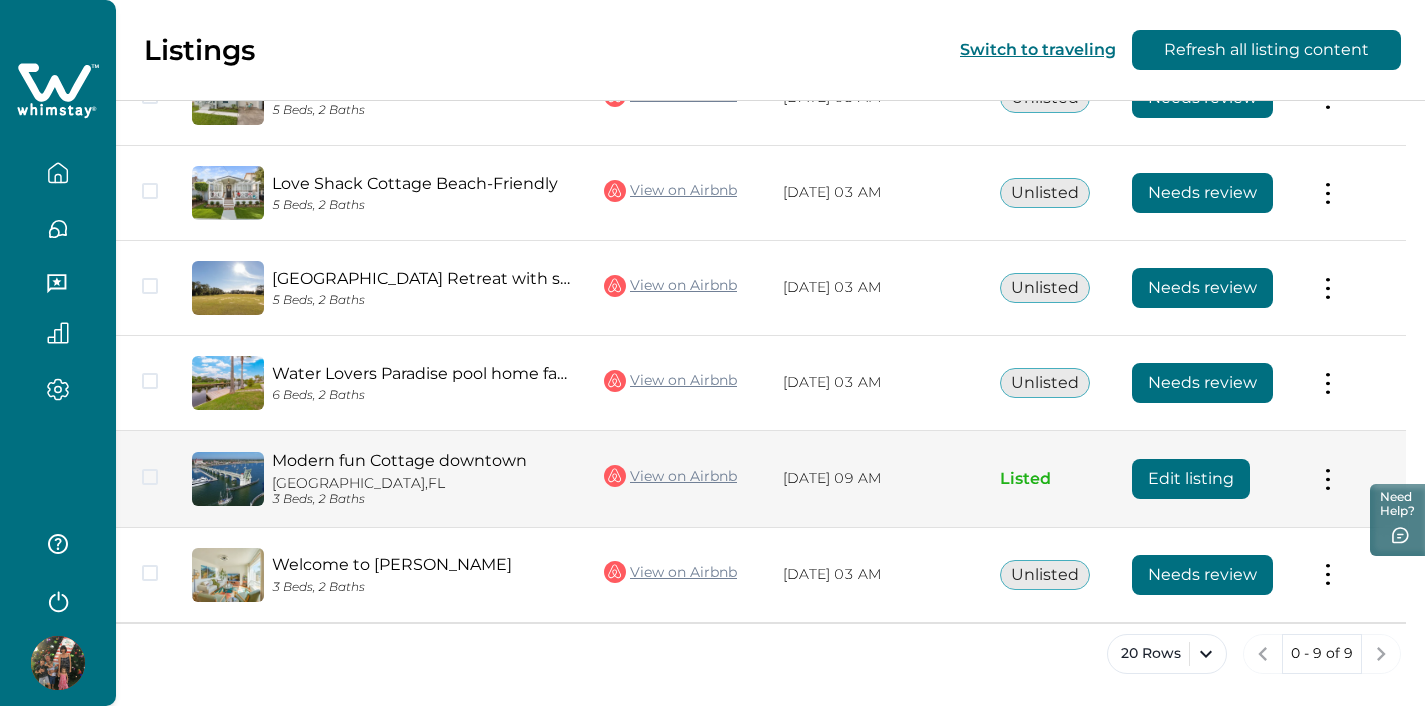 click on "Edit listing" at bounding box center [1191, 479] 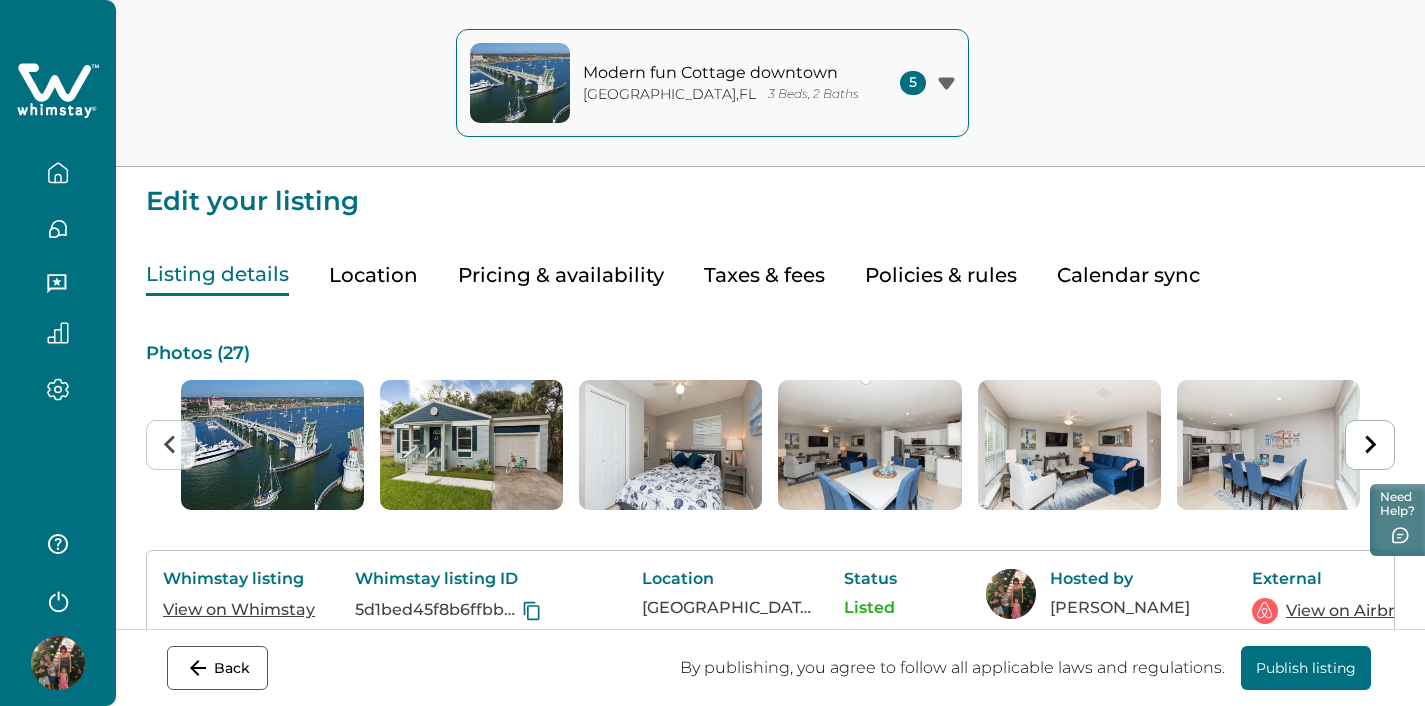 click on "Pricing & availability" at bounding box center (561, 275) 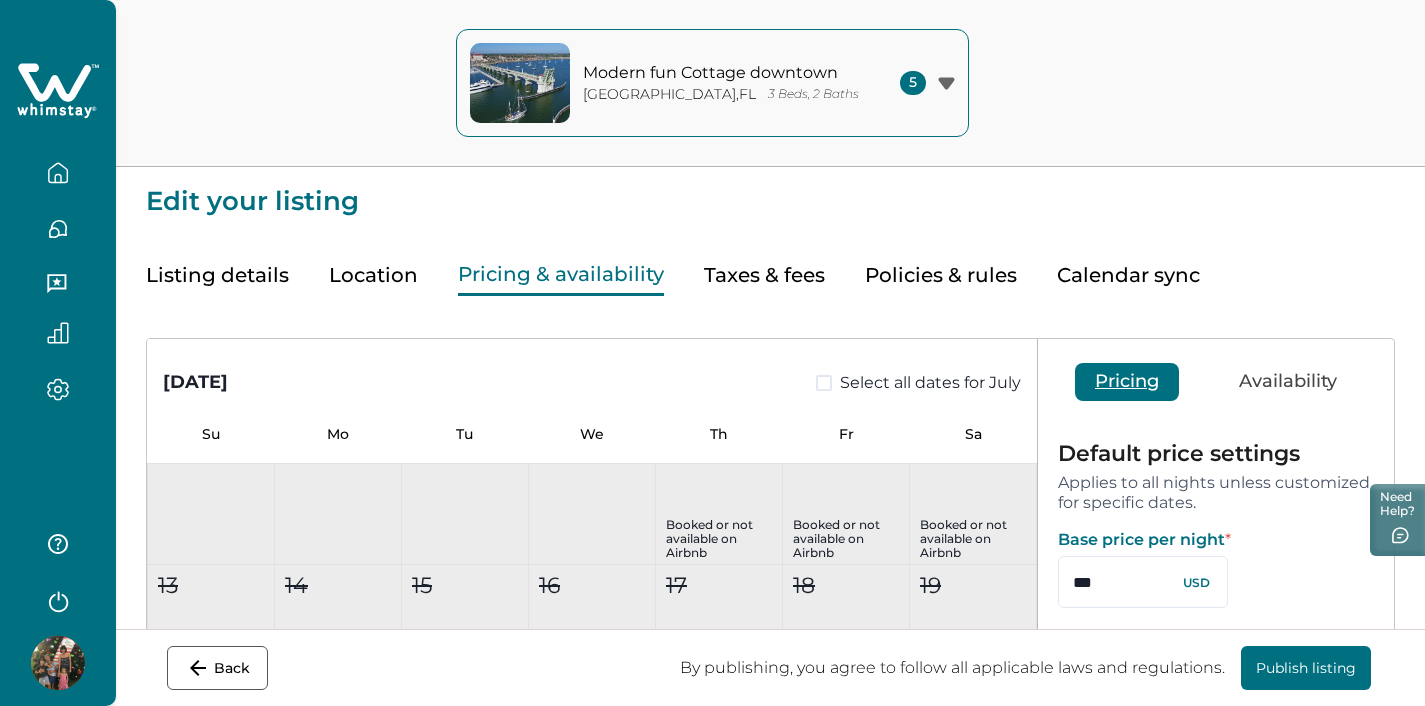 scroll, scrollTop: 201, scrollLeft: 0, axis: vertical 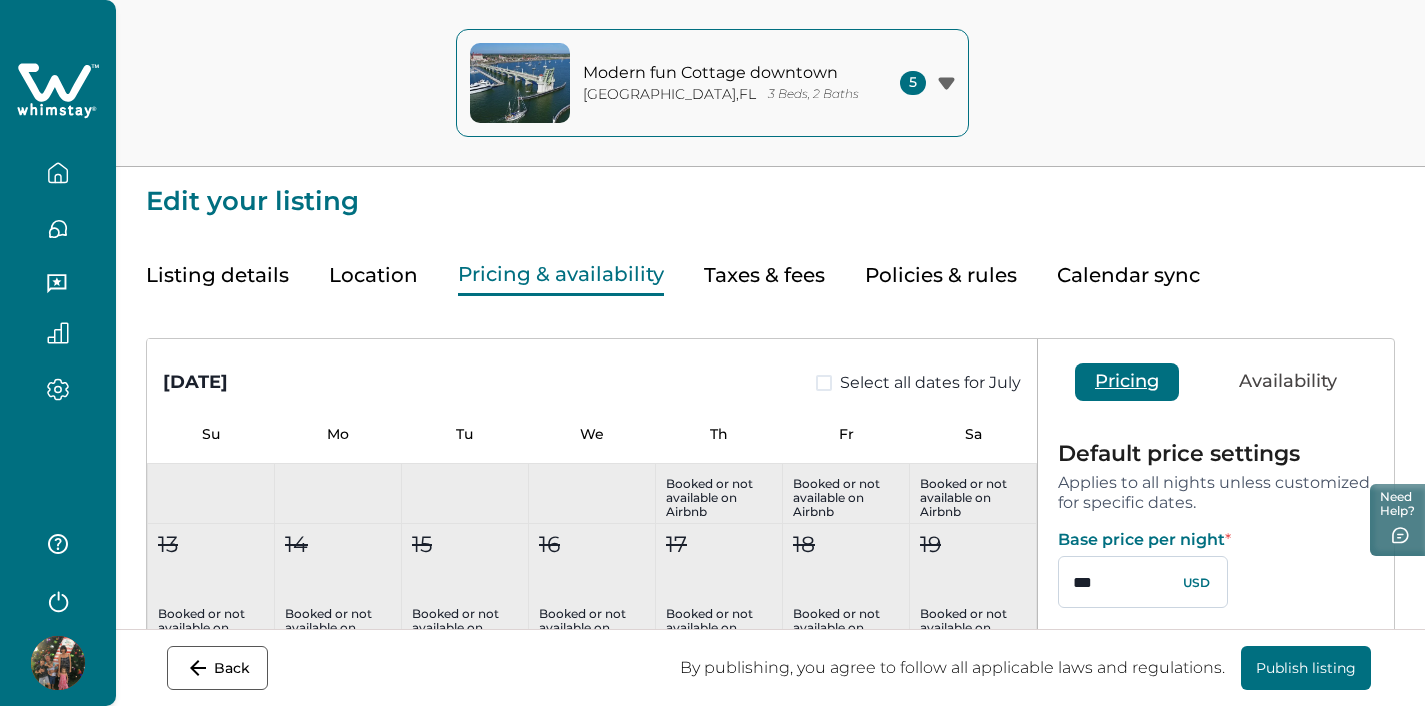 click on "***" at bounding box center [1143, 582] 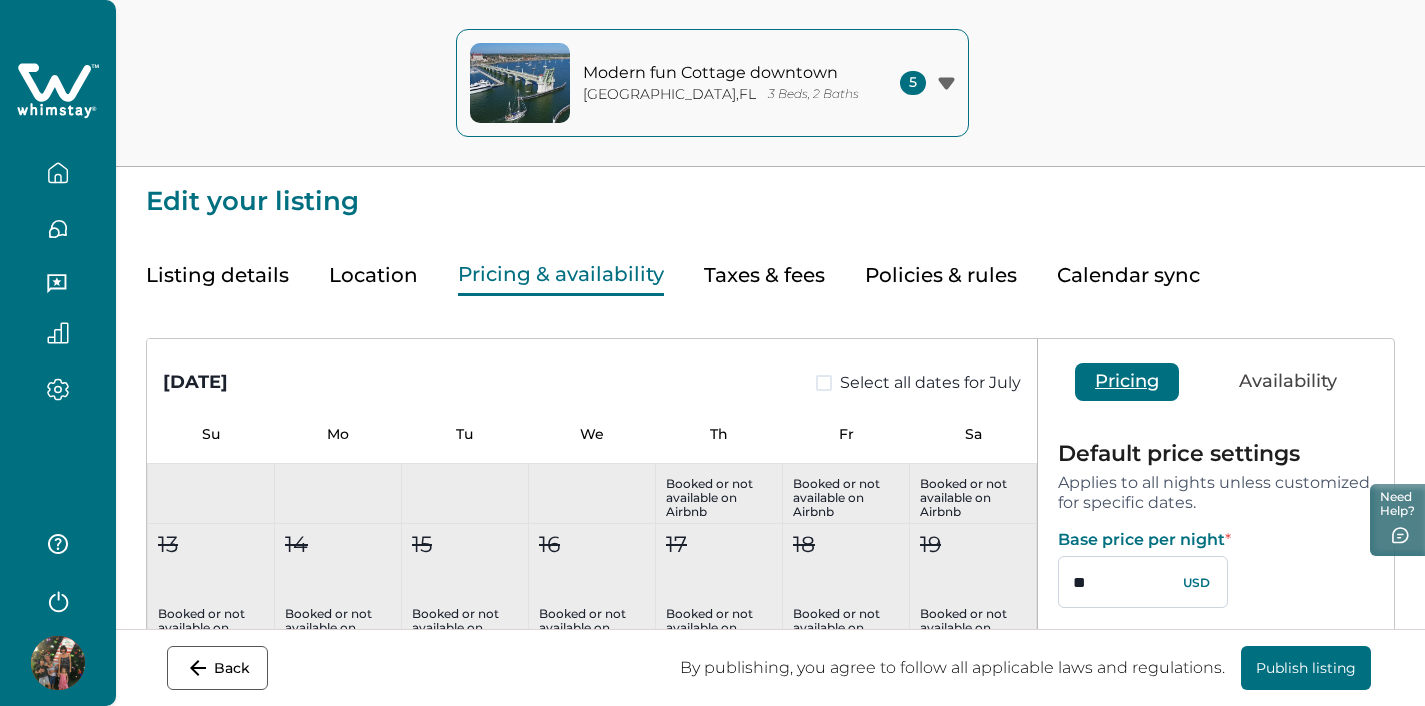 type on "*" 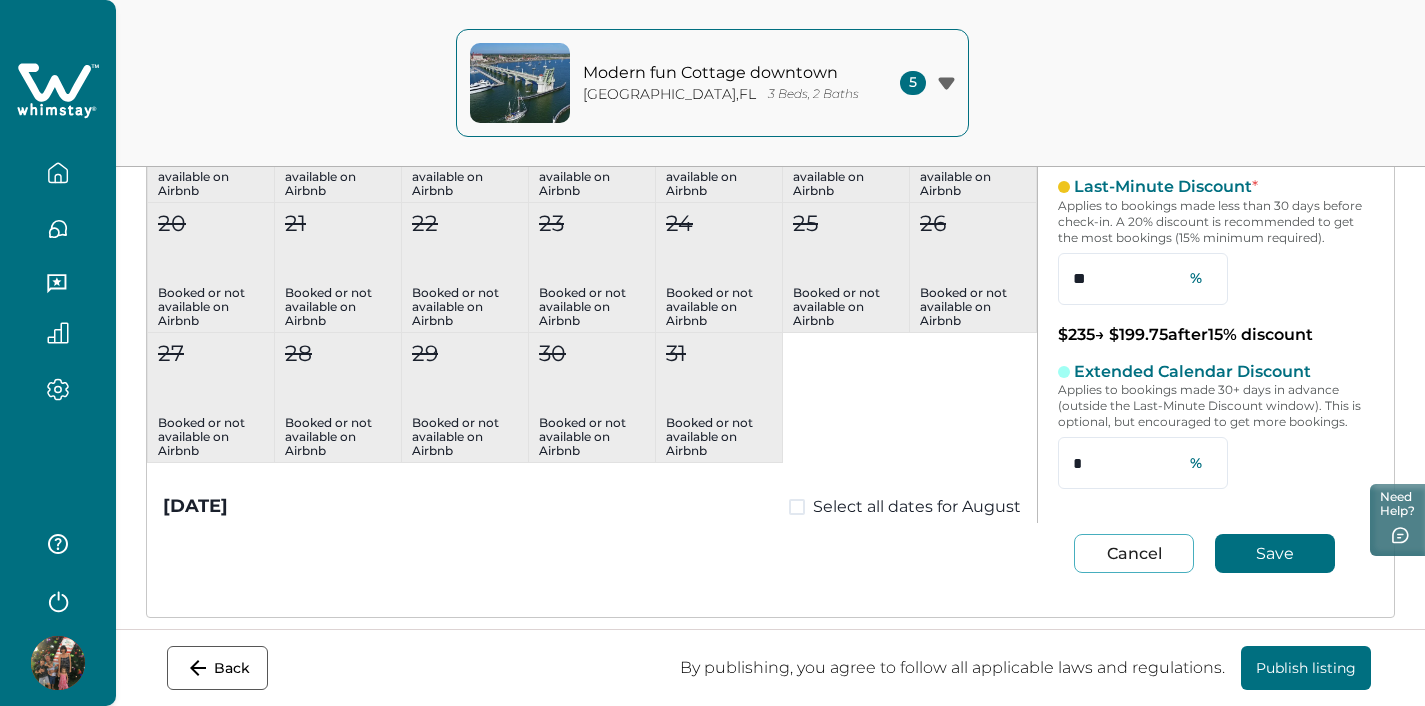 scroll, scrollTop: 473, scrollLeft: 0, axis: vertical 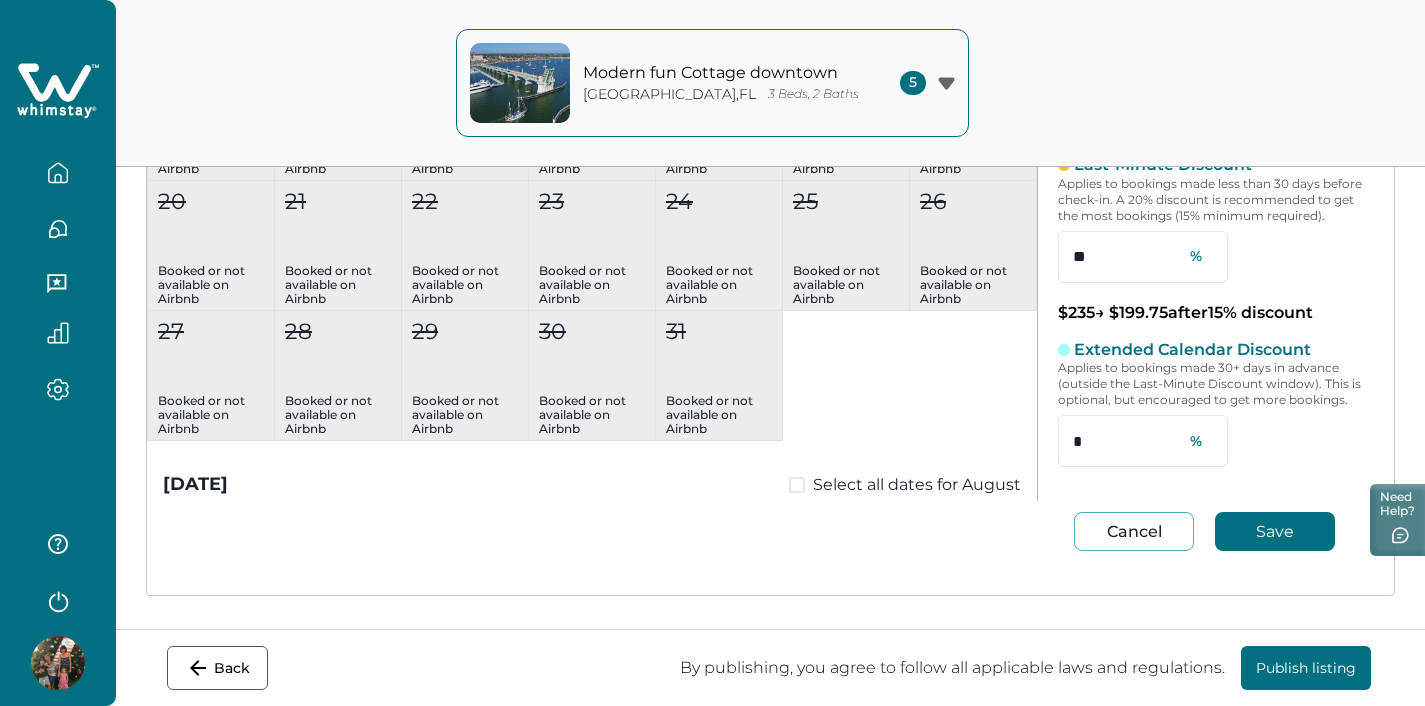type on "***" 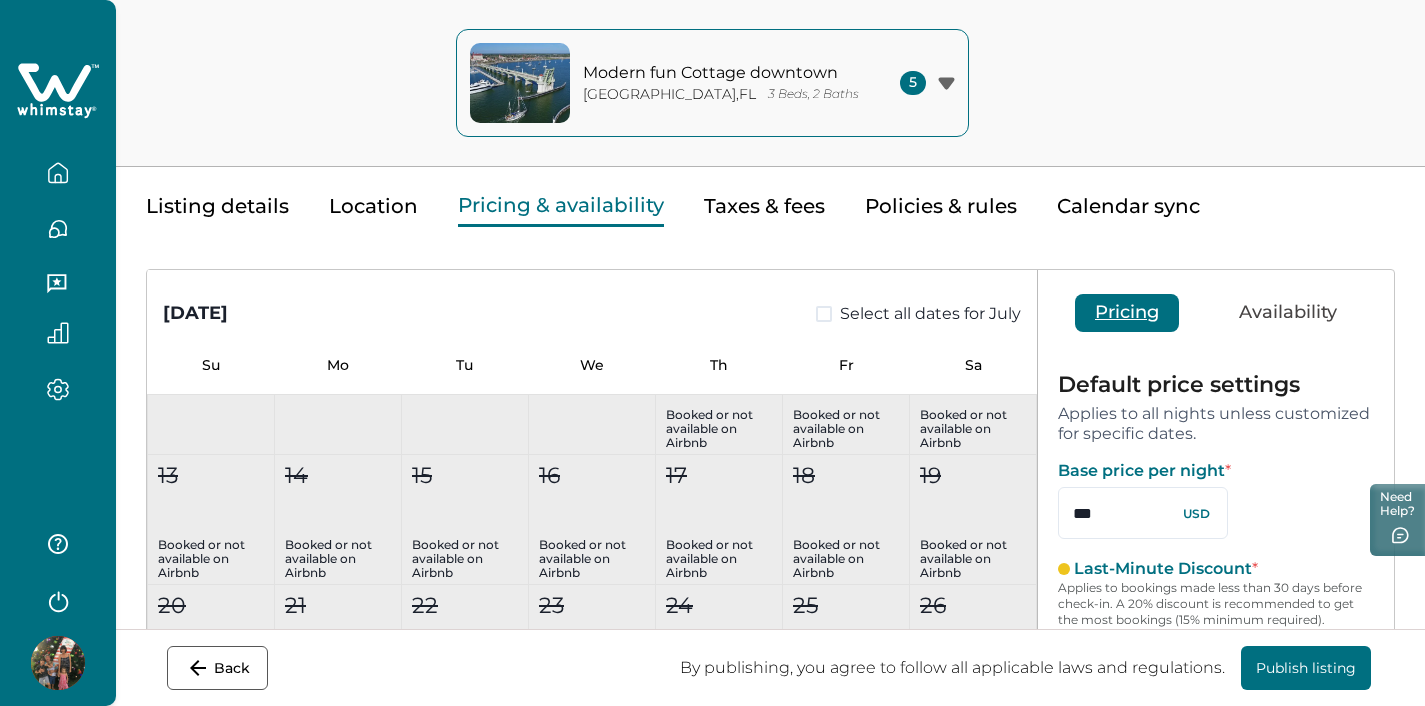 scroll, scrollTop: 68, scrollLeft: 0, axis: vertical 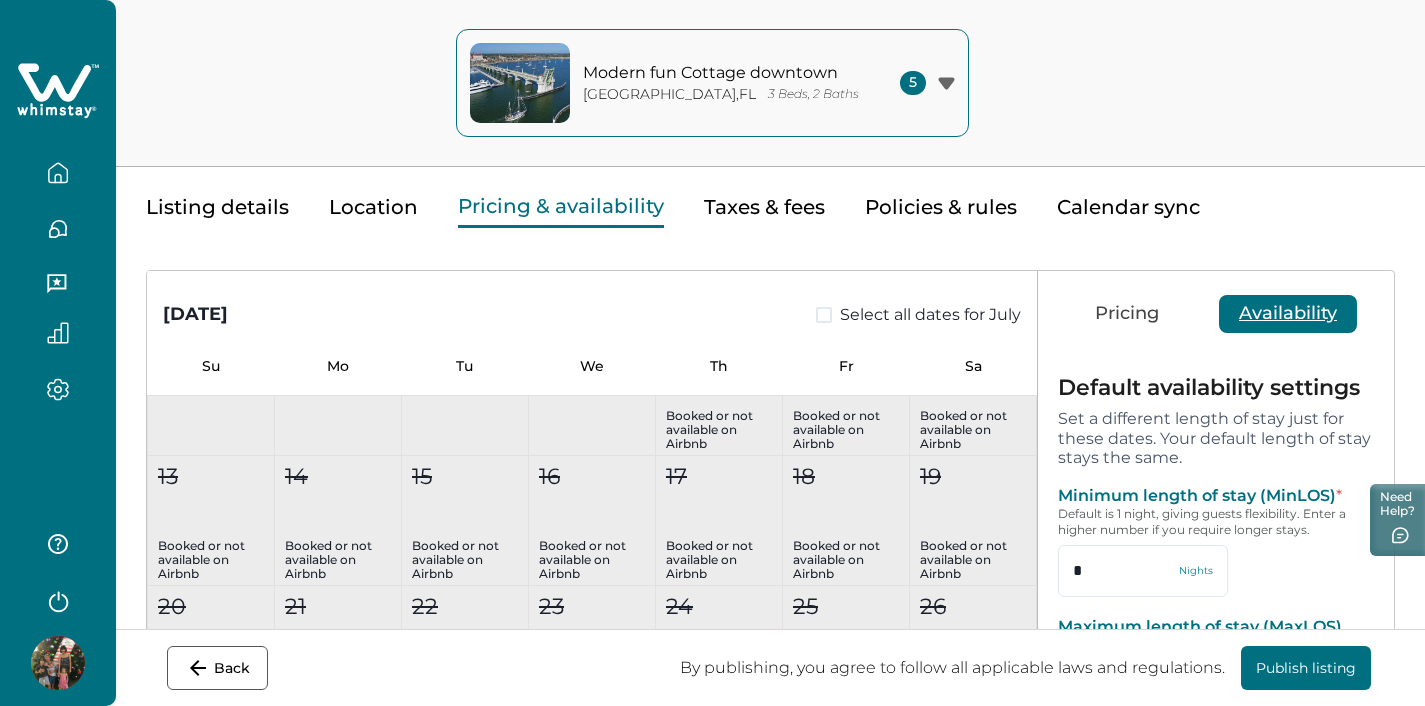 click on "Availability" at bounding box center [1288, 314] 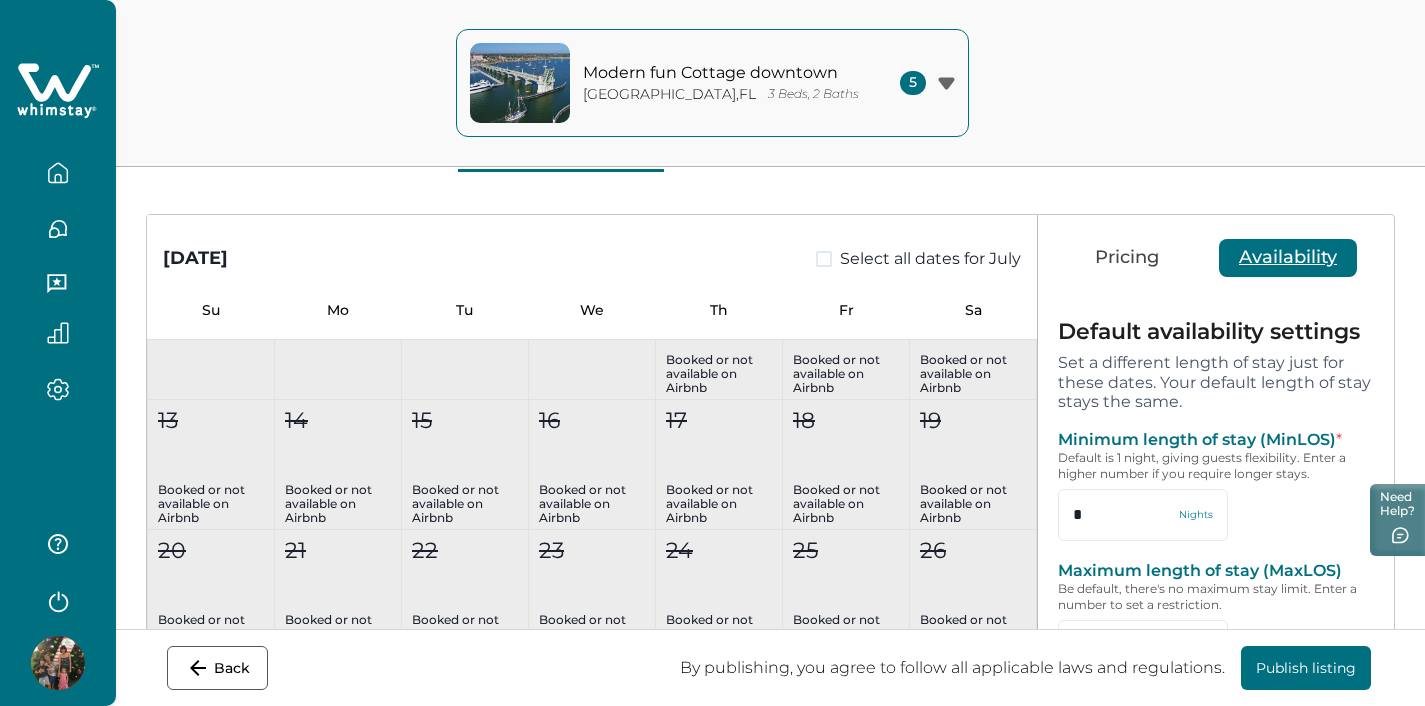 scroll, scrollTop: 127, scrollLeft: 0, axis: vertical 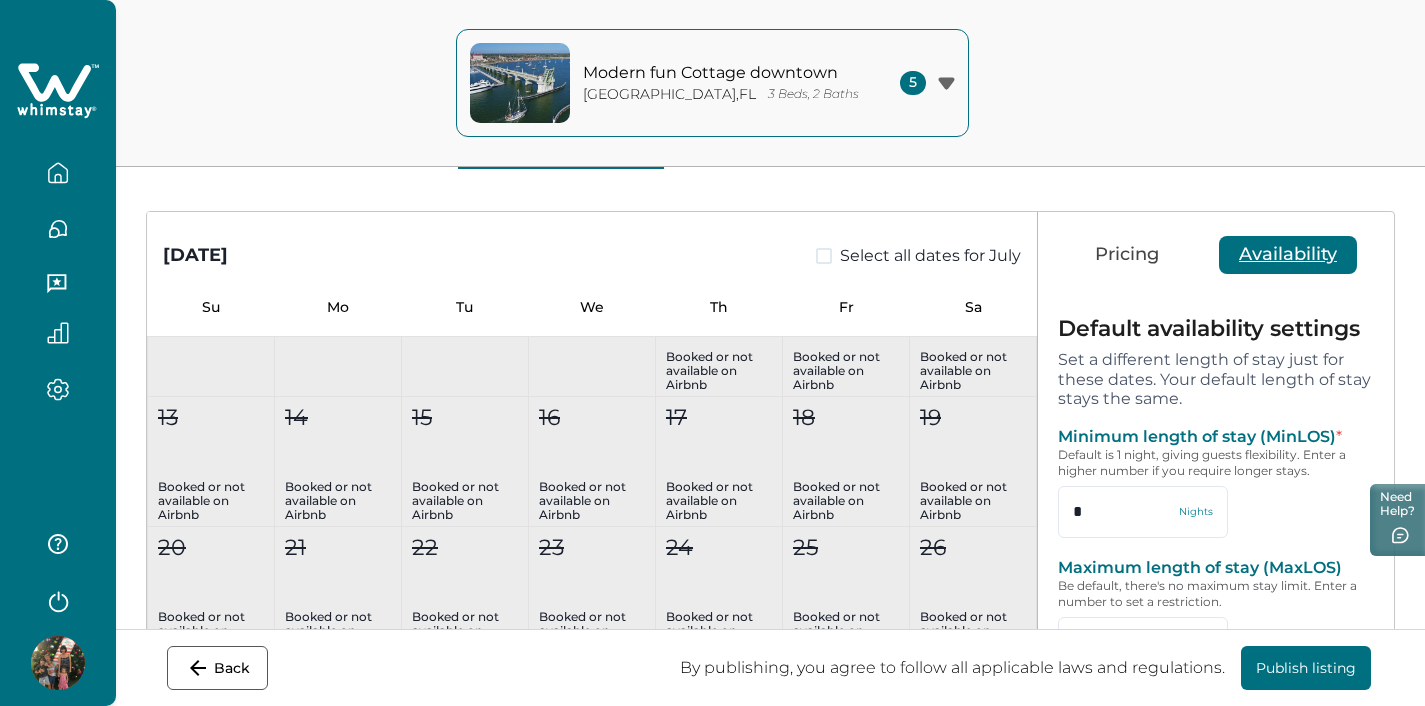 click on "Publish listing" at bounding box center [1306, 668] 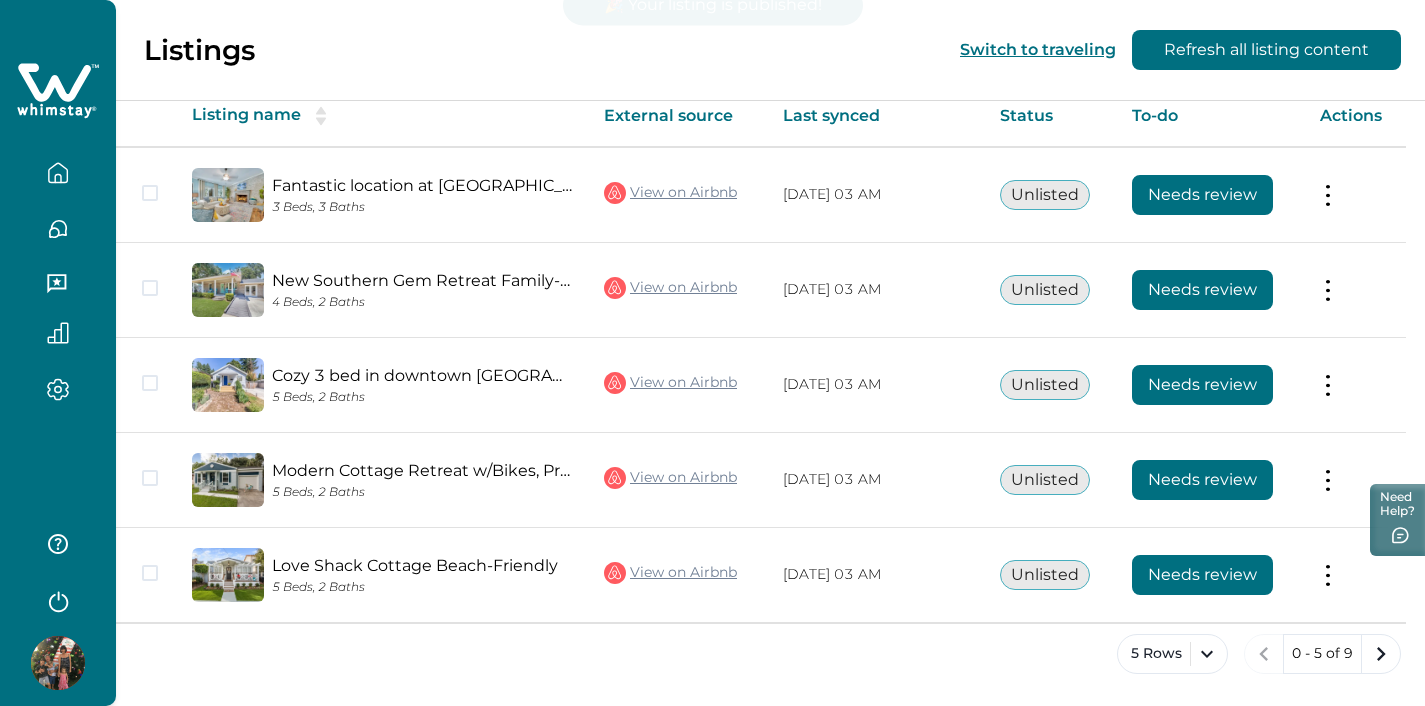 scroll, scrollTop: 109, scrollLeft: 0, axis: vertical 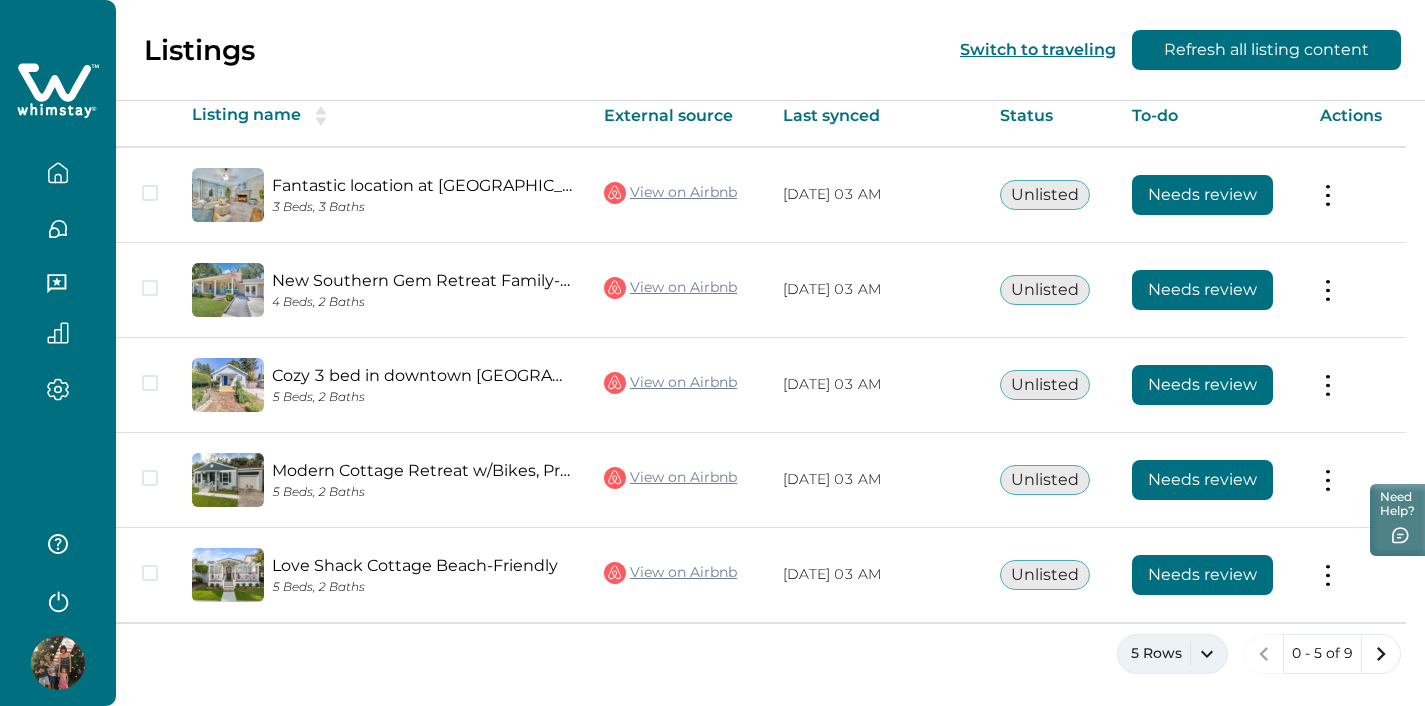 click on "5 Rows" at bounding box center [1172, 654] 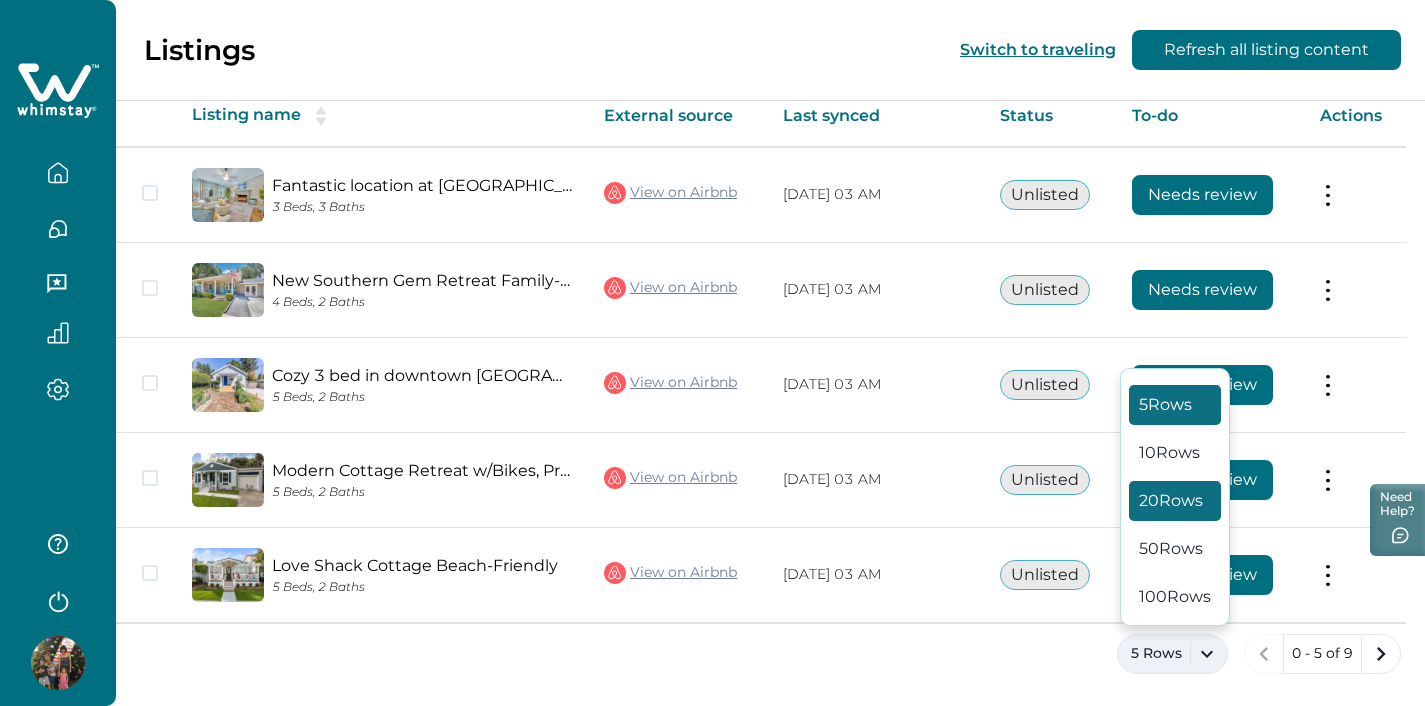 click on "20  Rows" at bounding box center (1175, 501) 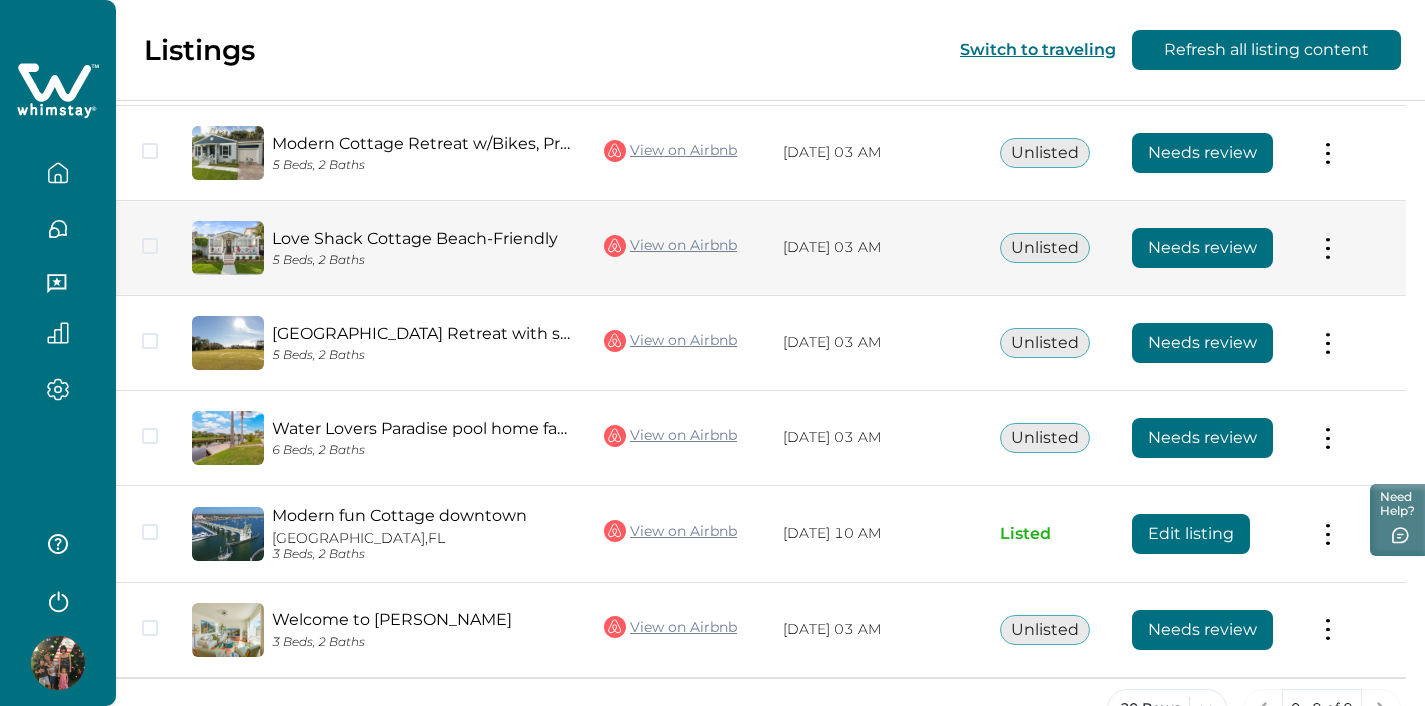 scroll, scrollTop: 437, scrollLeft: 0, axis: vertical 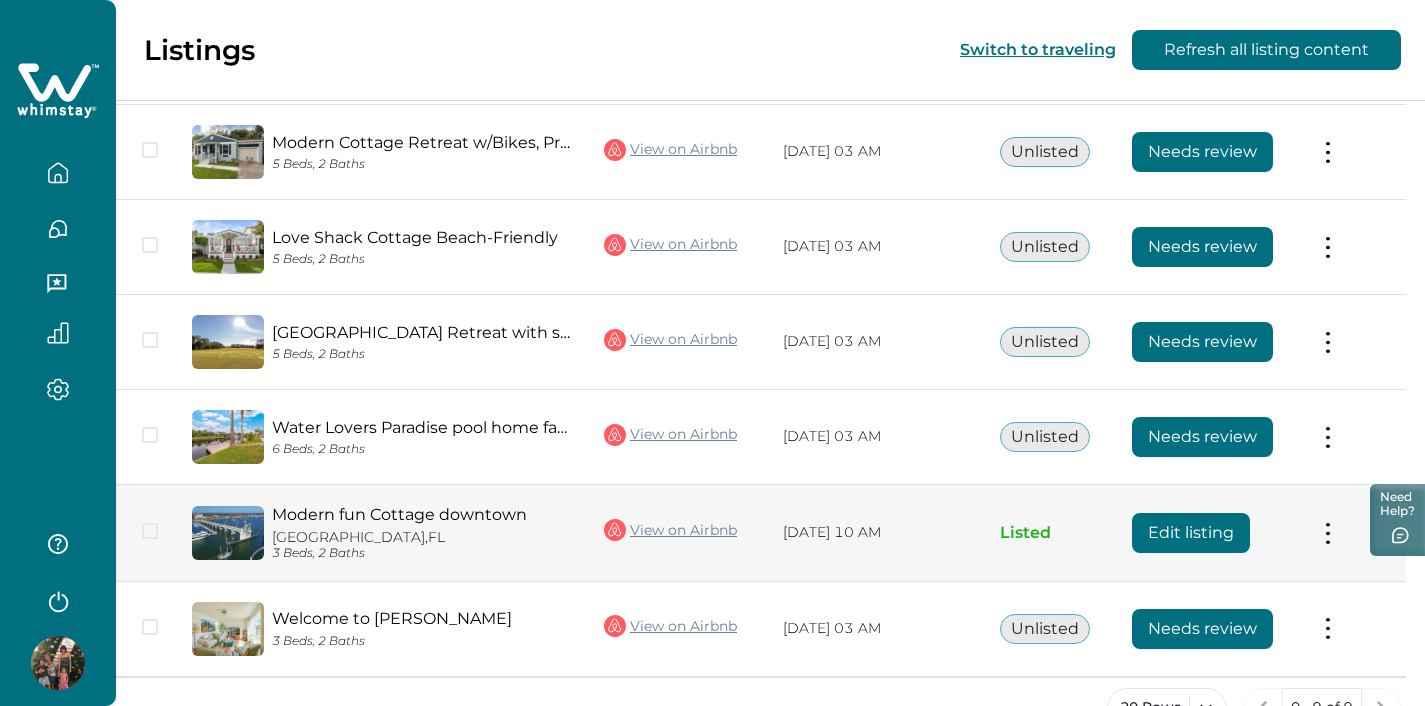 click on "Edit listing" at bounding box center [1191, 533] 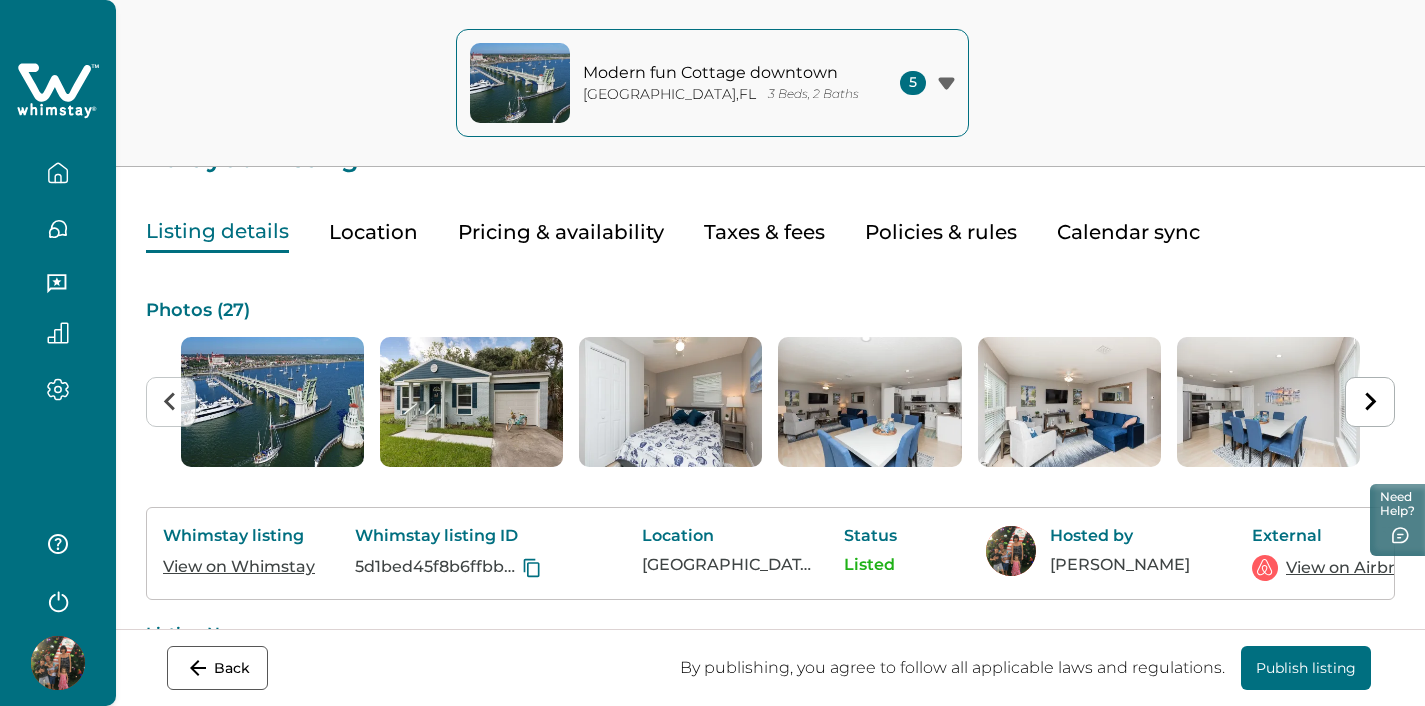 scroll, scrollTop: 38, scrollLeft: 0, axis: vertical 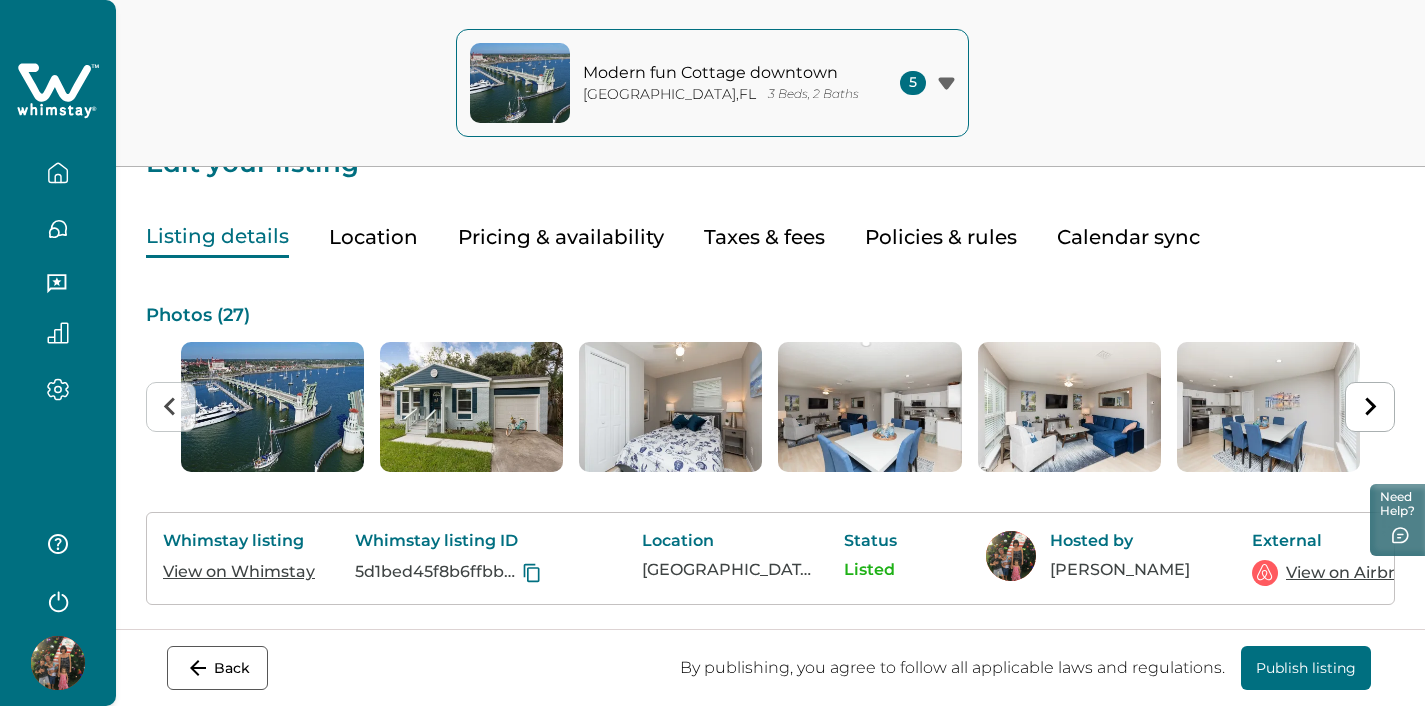 click on "Pricing & availability" at bounding box center (561, 237) 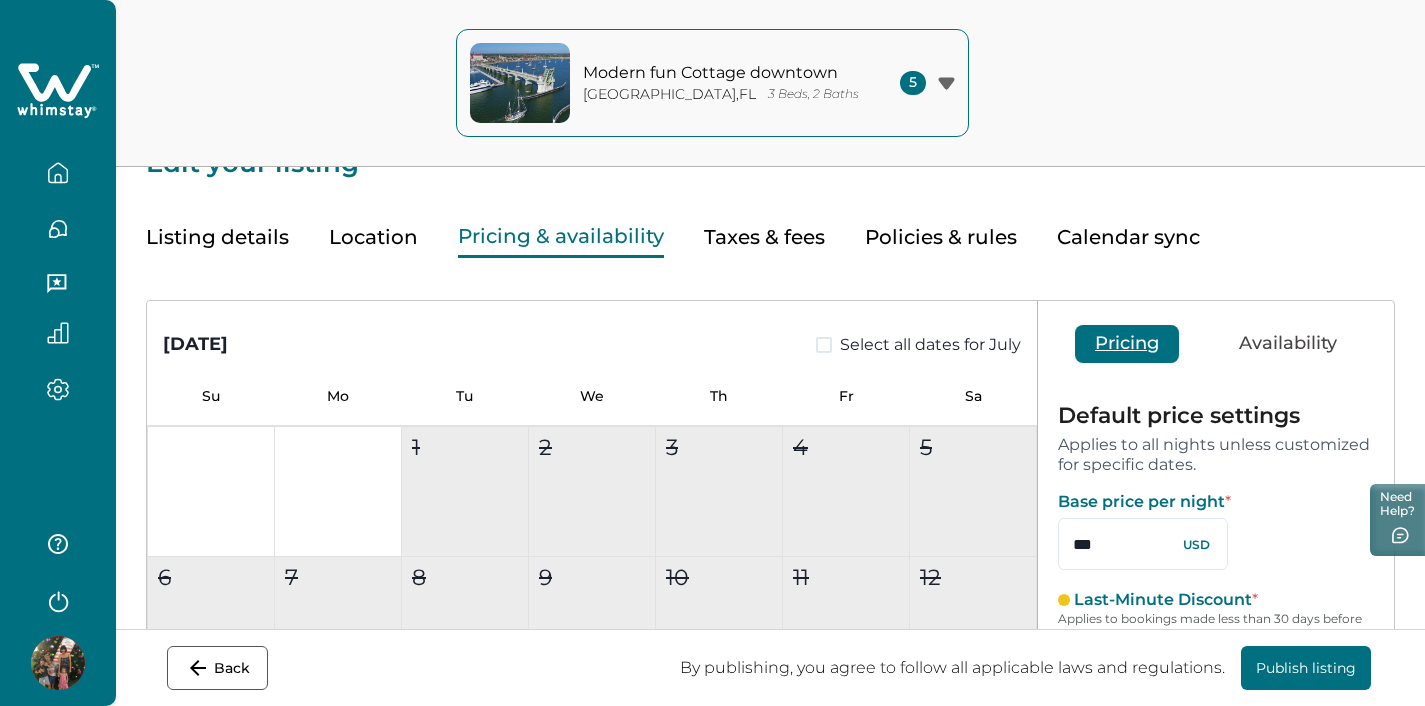 scroll, scrollTop: 45, scrollLeft: 0, axis: vertical 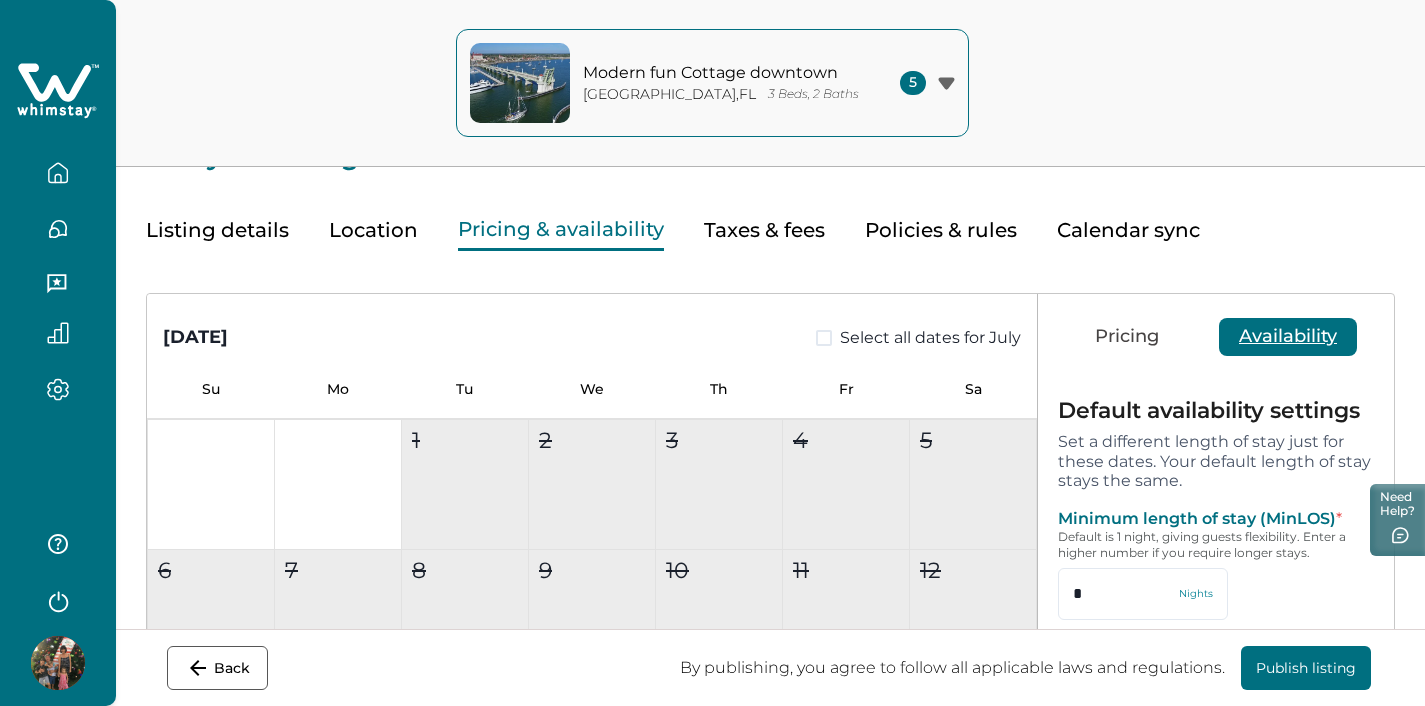click on "Availability" at bounding box center (1288, 337) 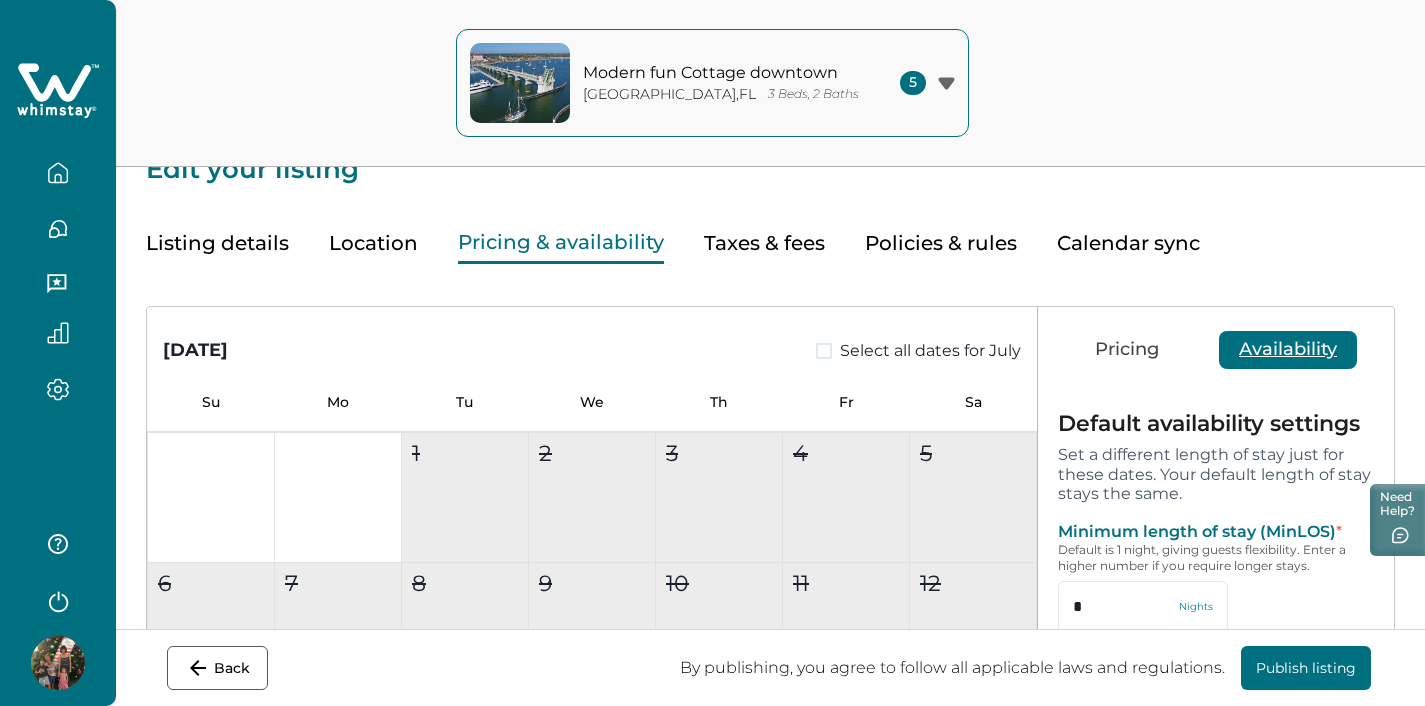 scroll, scrollTop: 34, scrollLeft: 0, axis: vertical 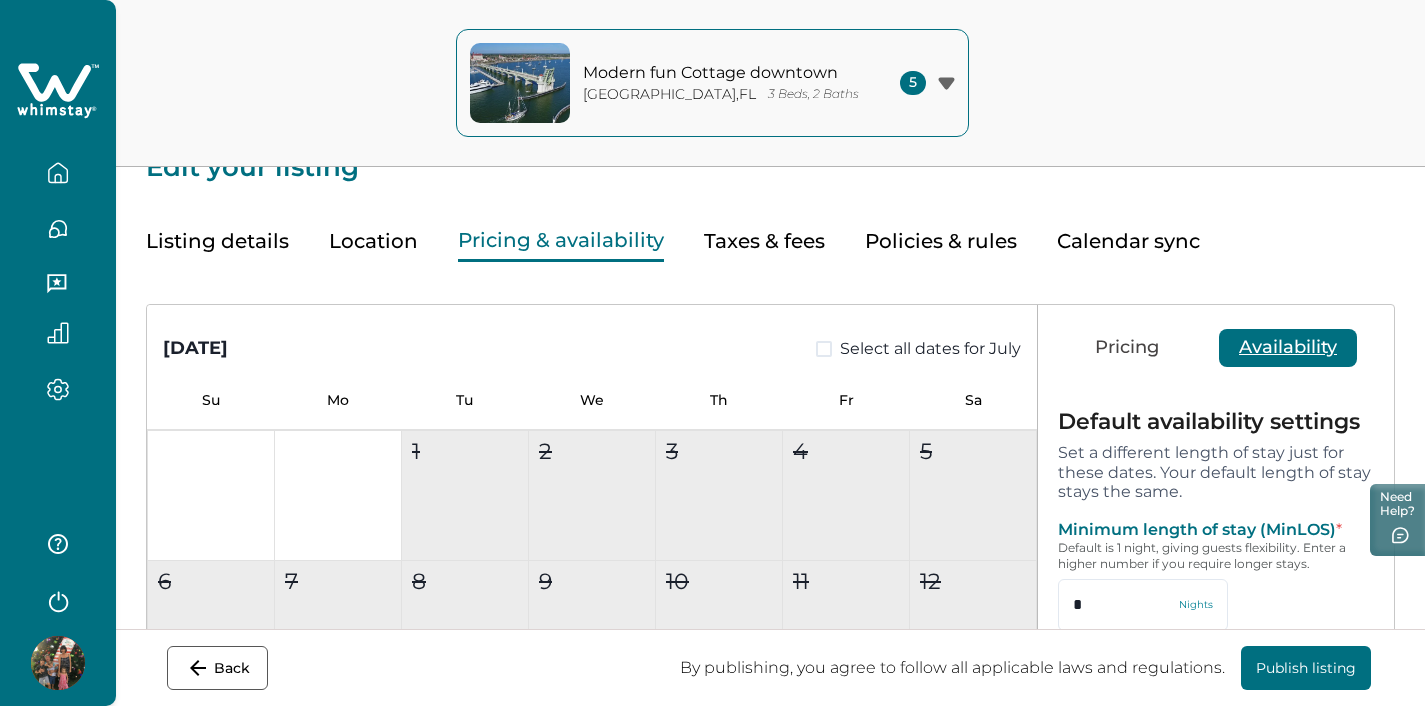click at bounding box center [824, 349] 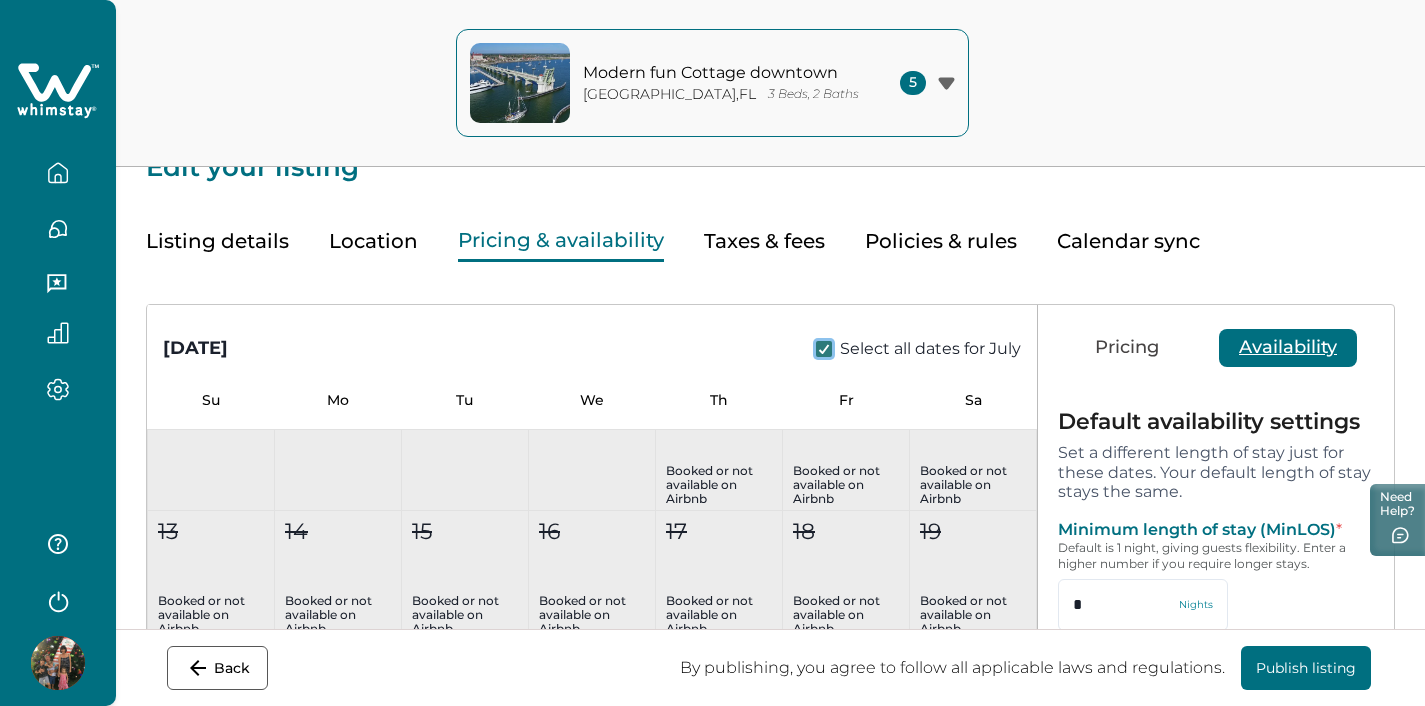 scroll, scrollTop: 0, scrollLeft: 0, axis: both 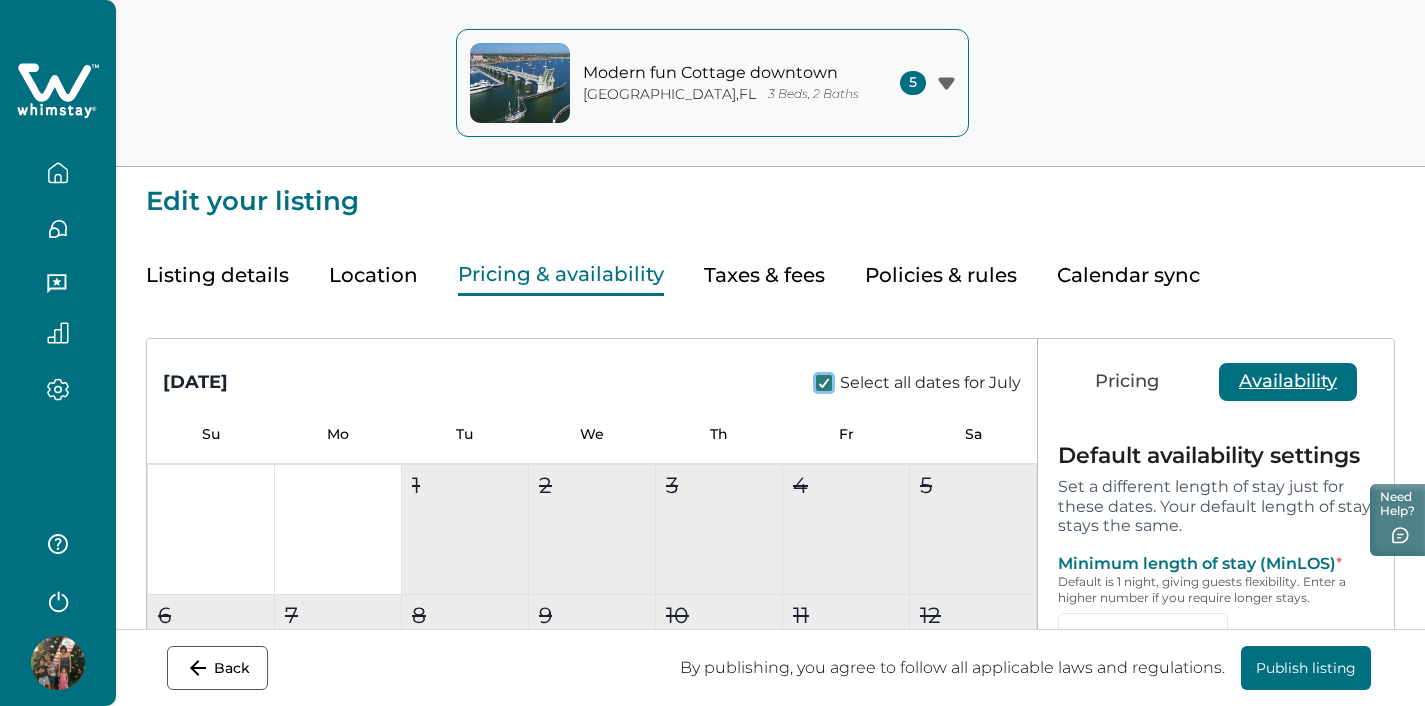 click on "[DATE] Select all dates for   July" at bounding box center [592, 367] 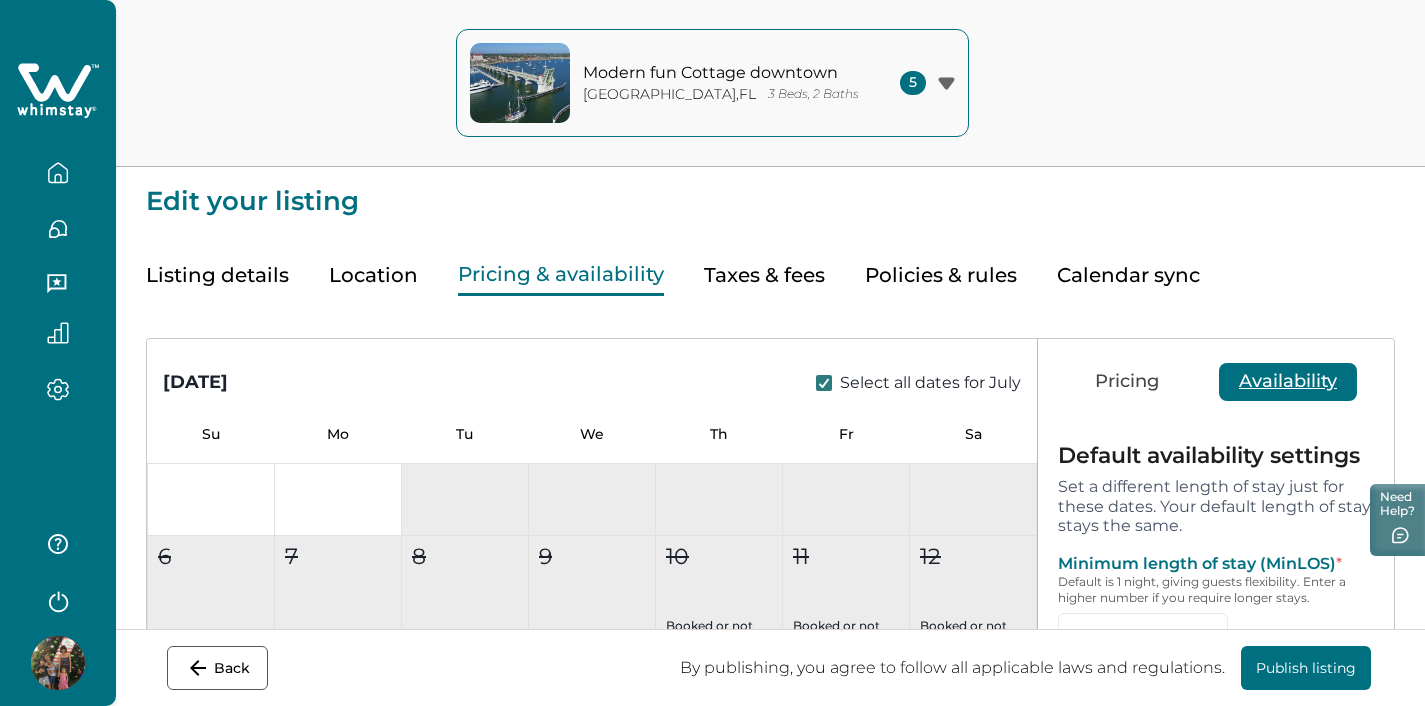 scroll, scrollTop: 0, scrollLeft: 0, axis: both 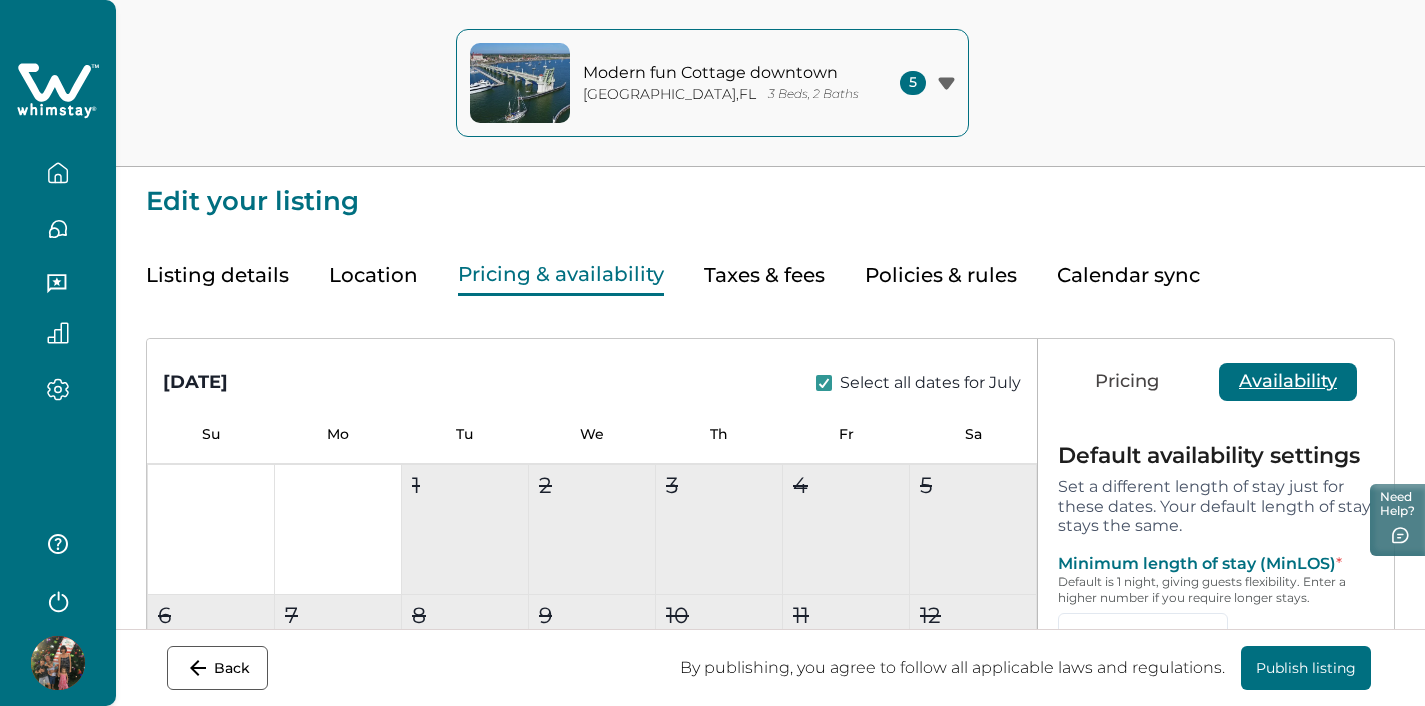 click on "Availability" at bounding box center (1288, 382) 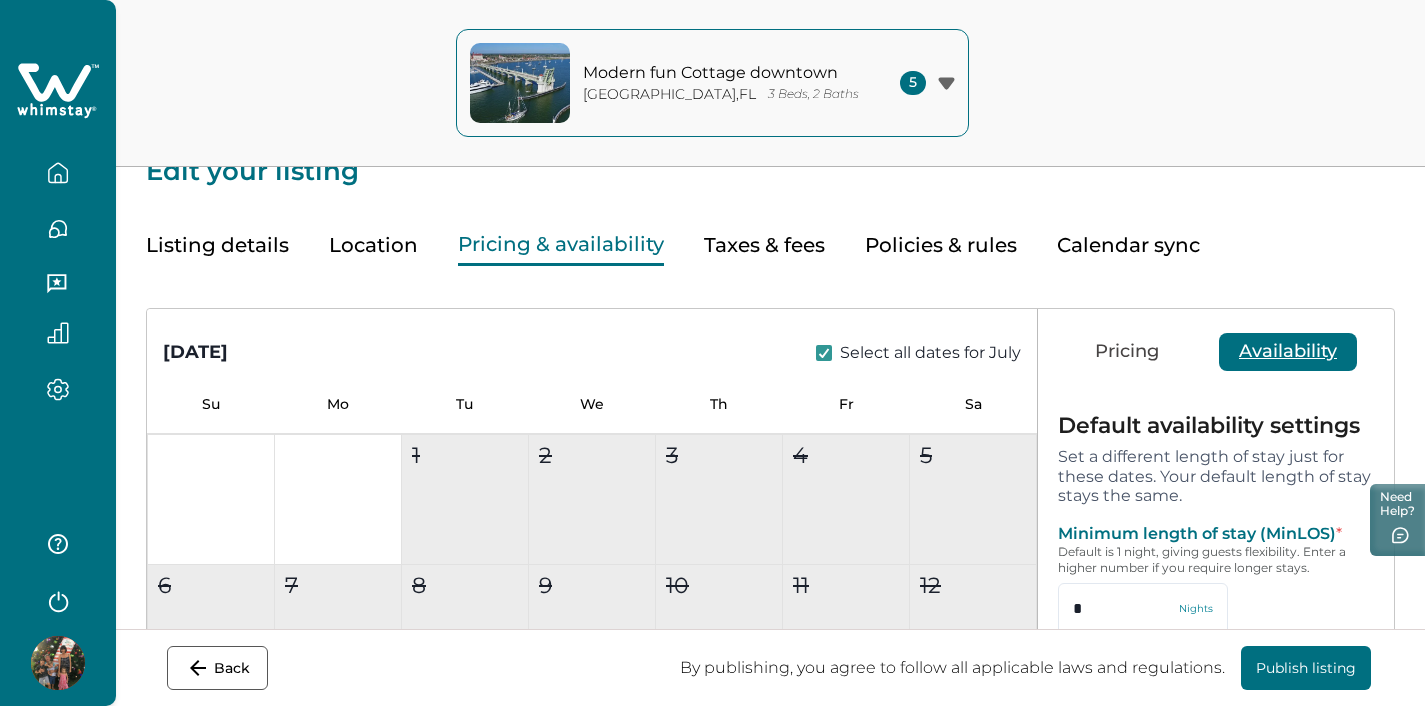 scroll, scrollTop: 0, scrollLeft: 0, axis: both 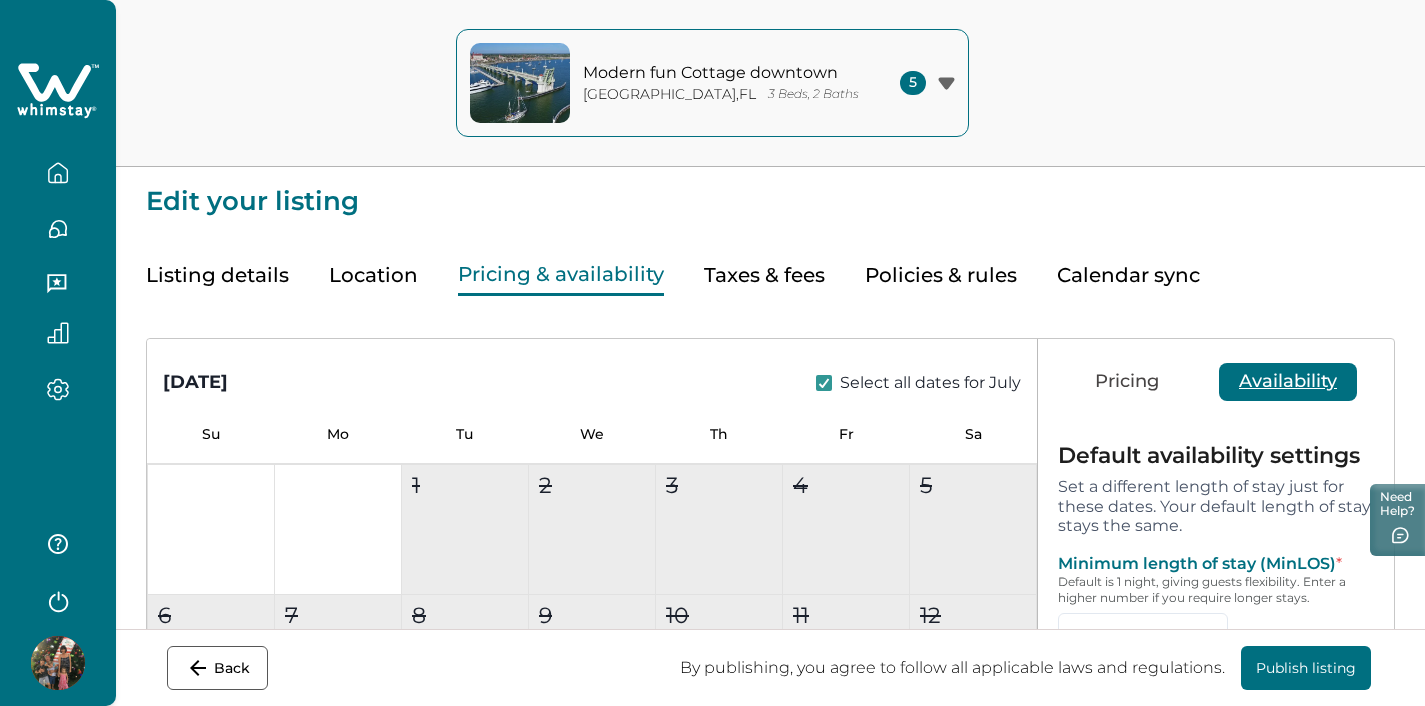 click on "Availability" at bounding box center [1288, 382] 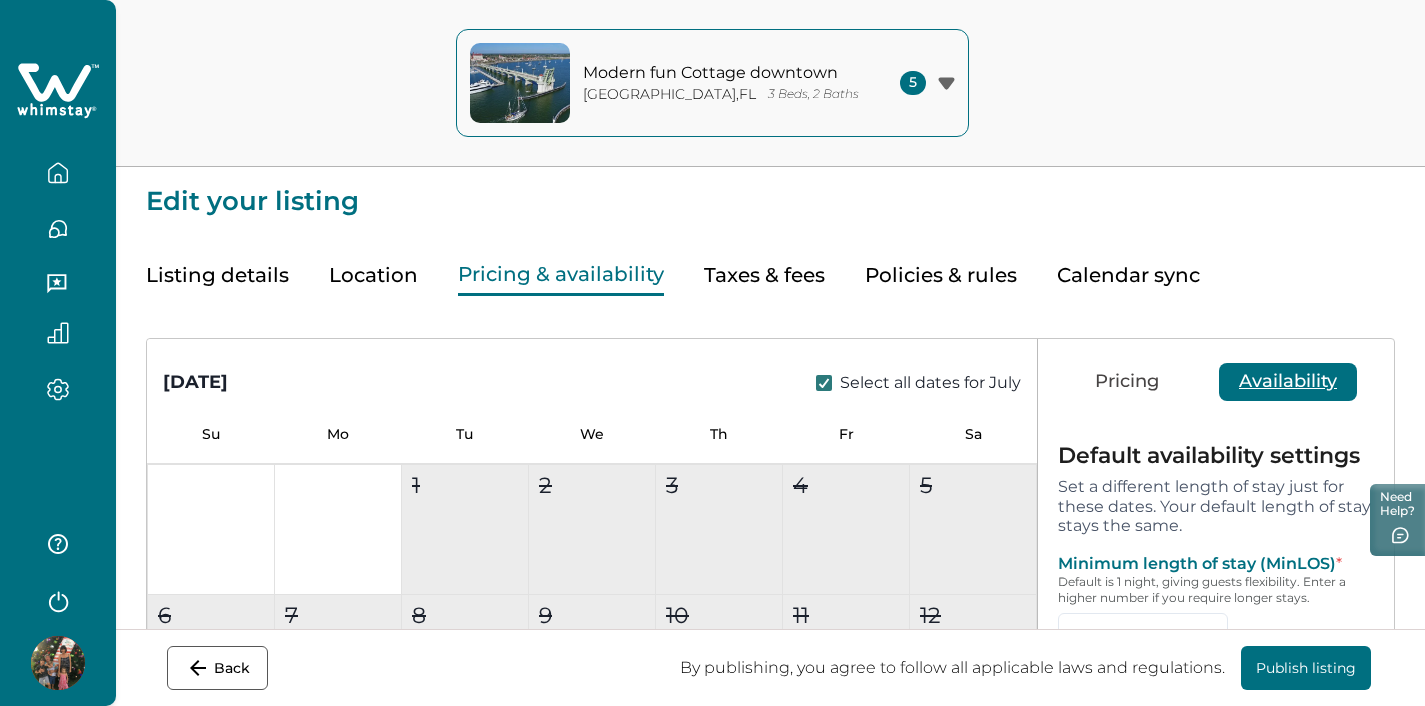 click 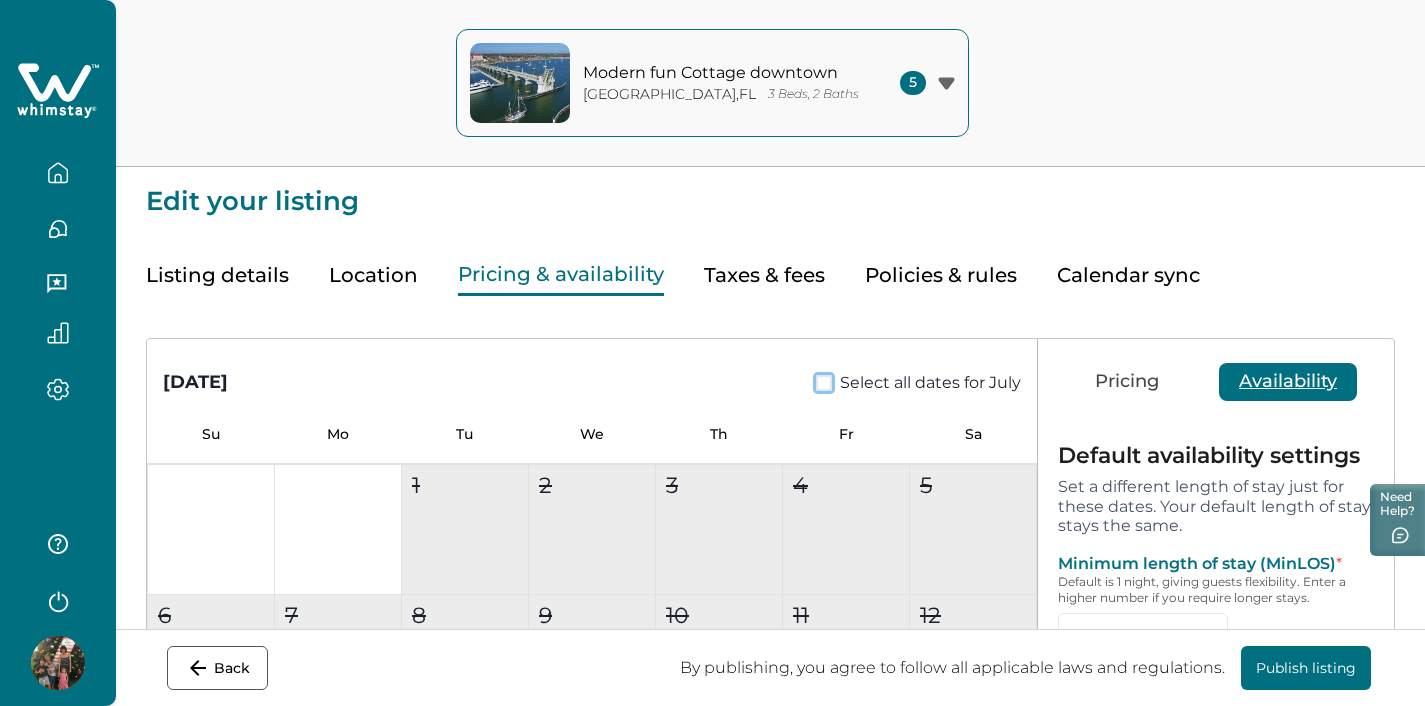 click on "Availability" at bounding box center [1288, 382] 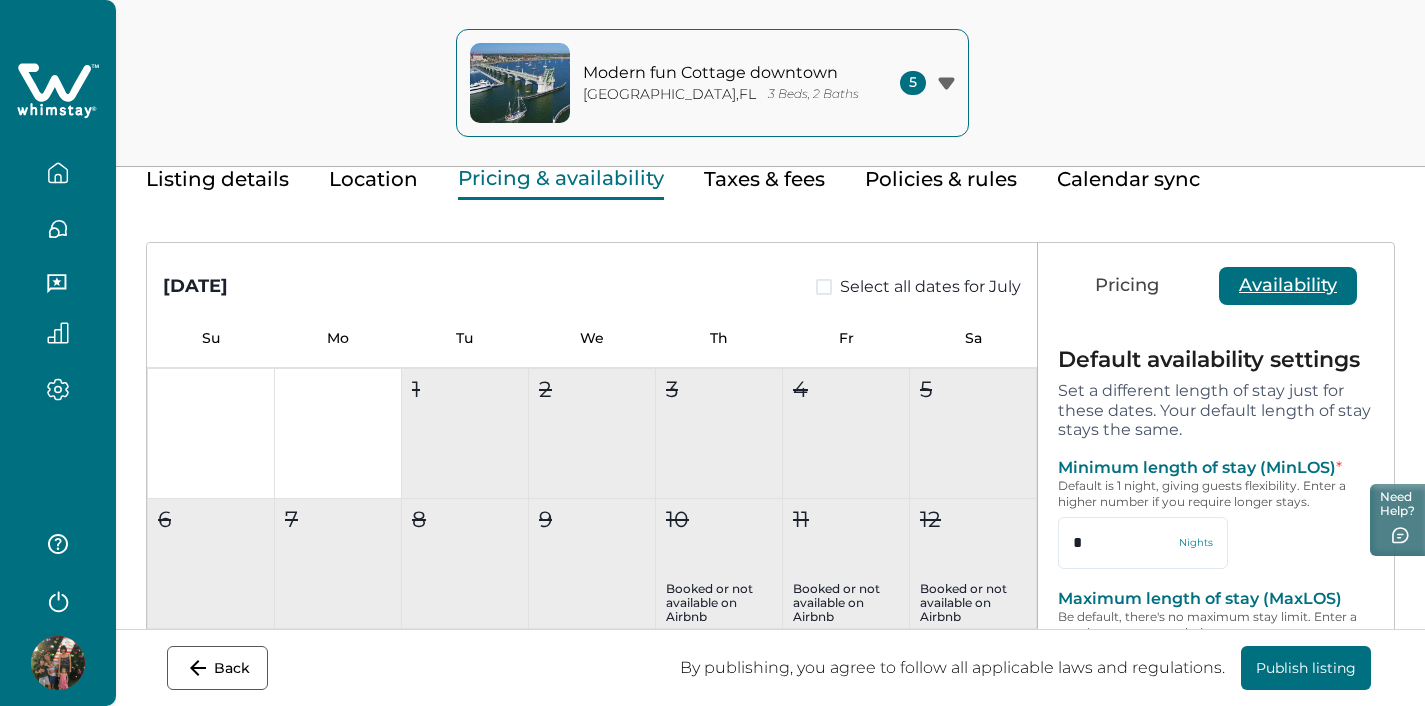 scroll, scrollTop: 0, scrollLeft: 0, axis: both 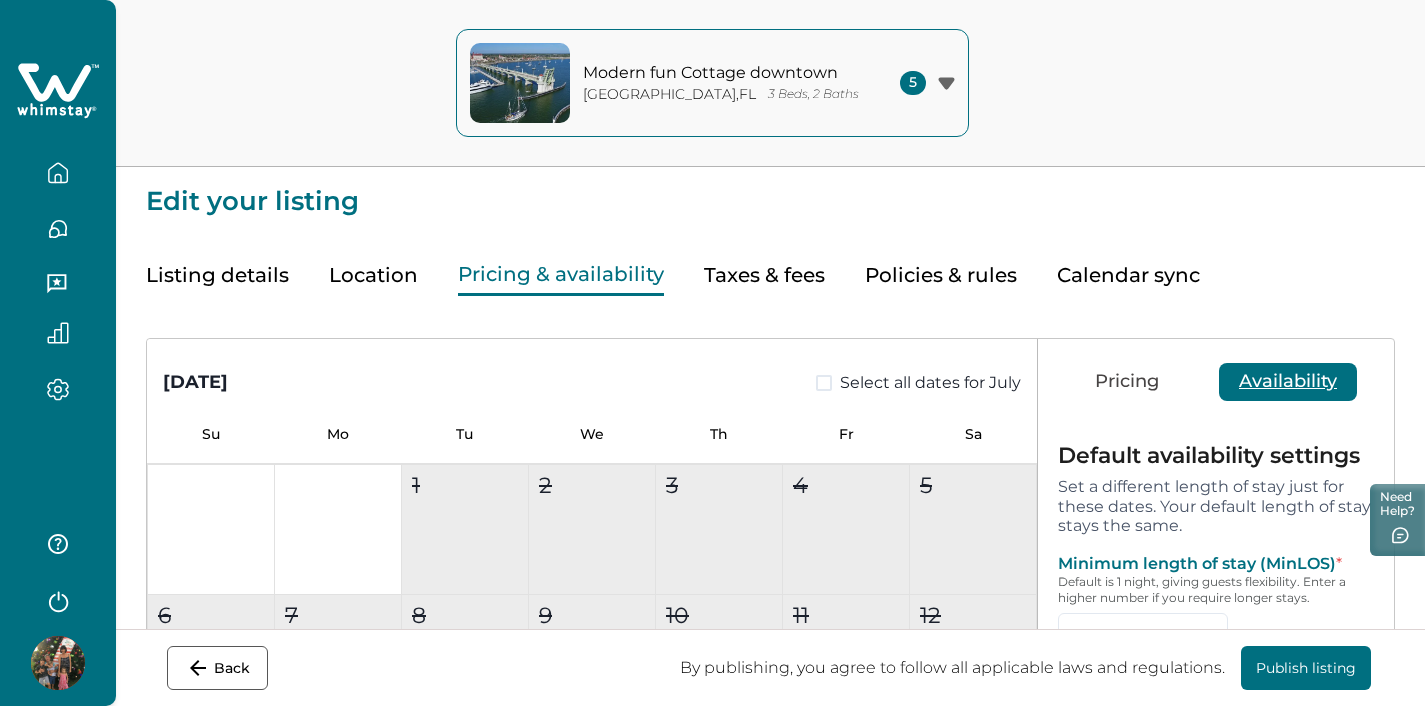 click on "Default availability settings" at bounding box center (1216, 456) 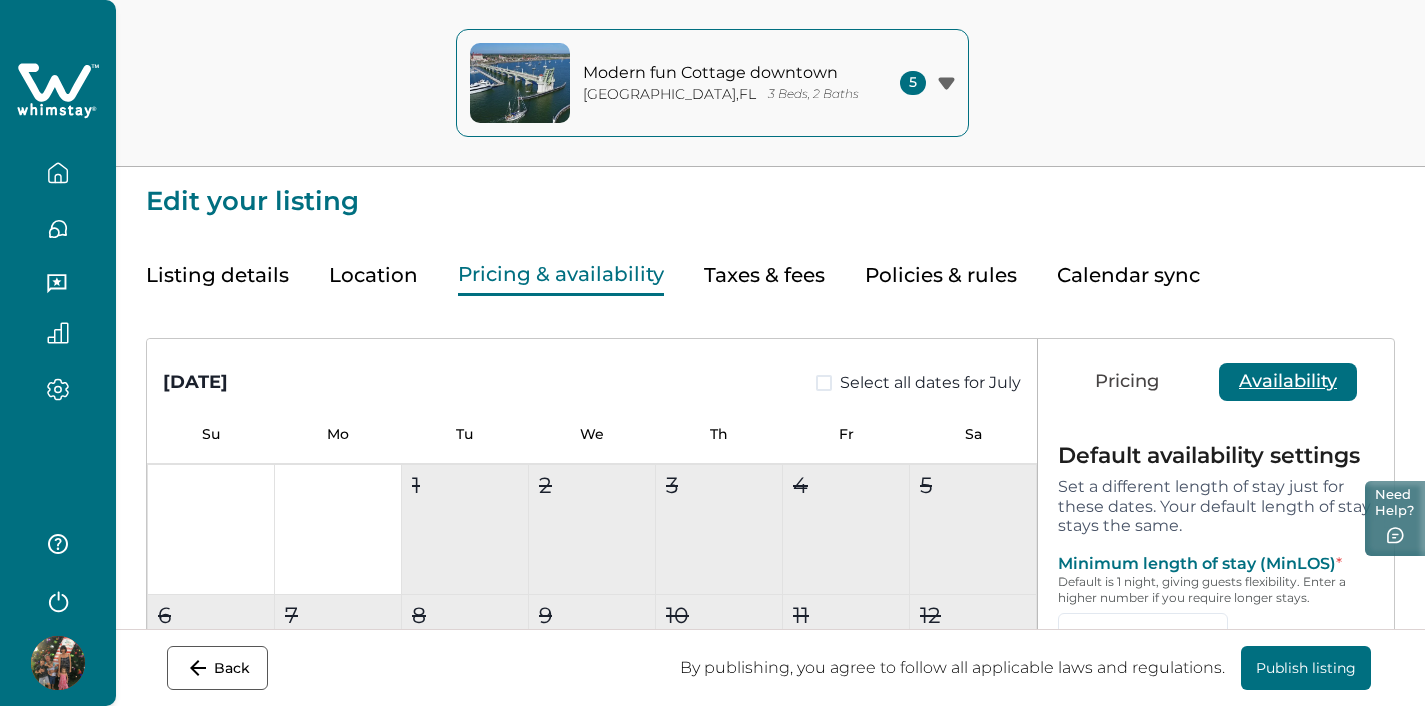 click on "Need Help?" at bounding box center (1395, 518) 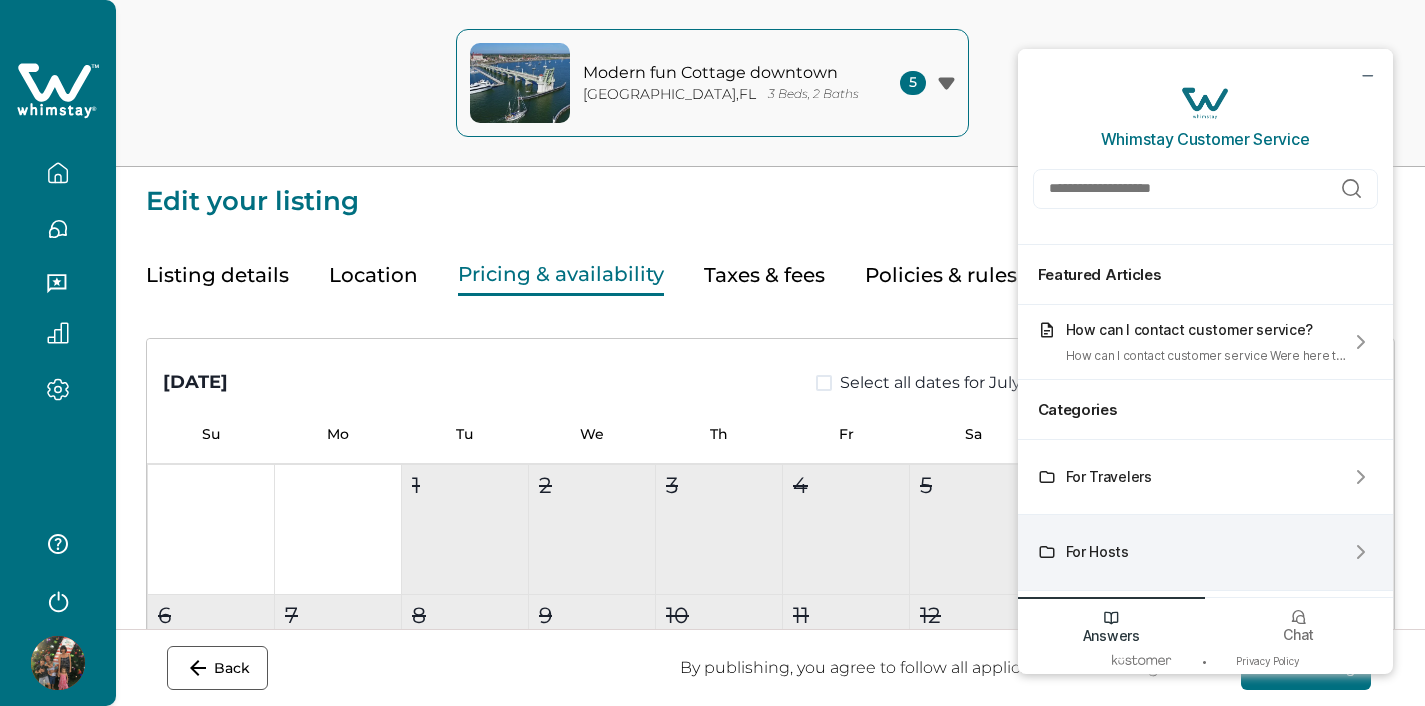 click on "For Hosts" at bounding box center [1097, 551] 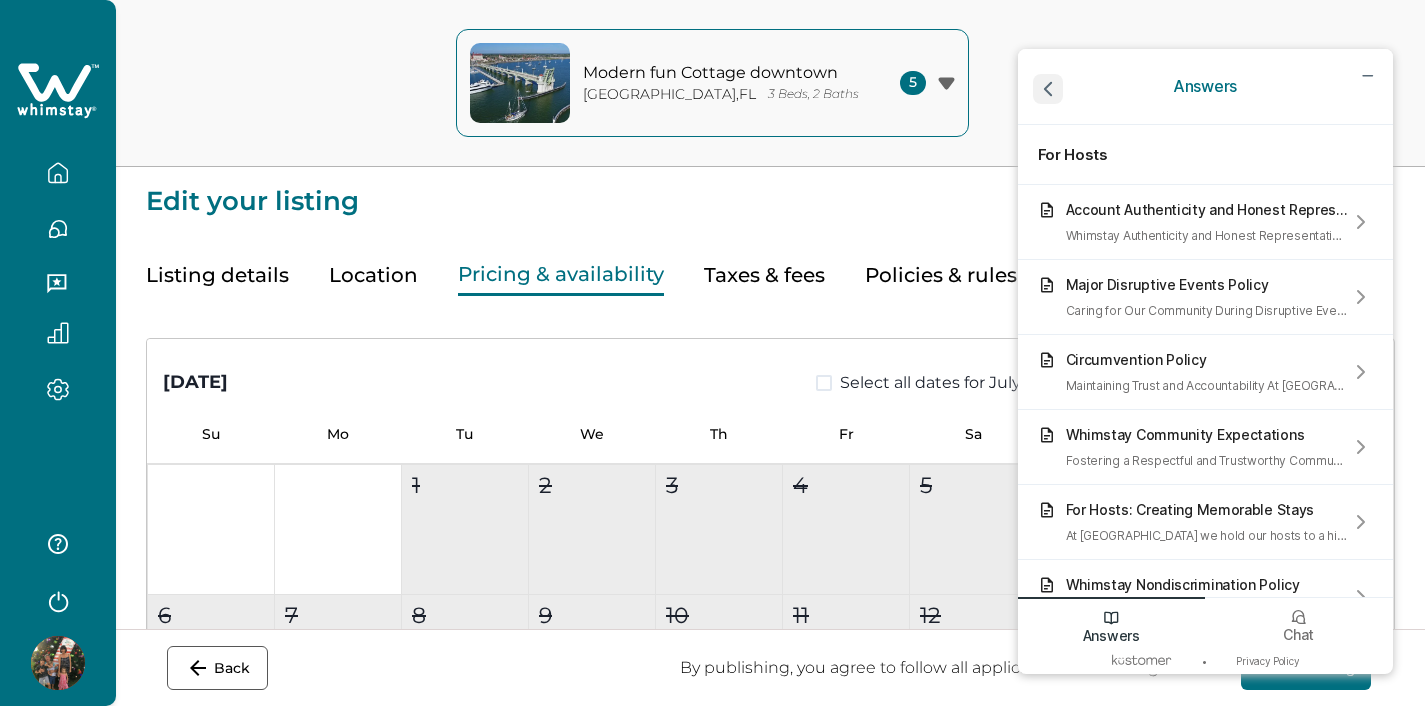 click 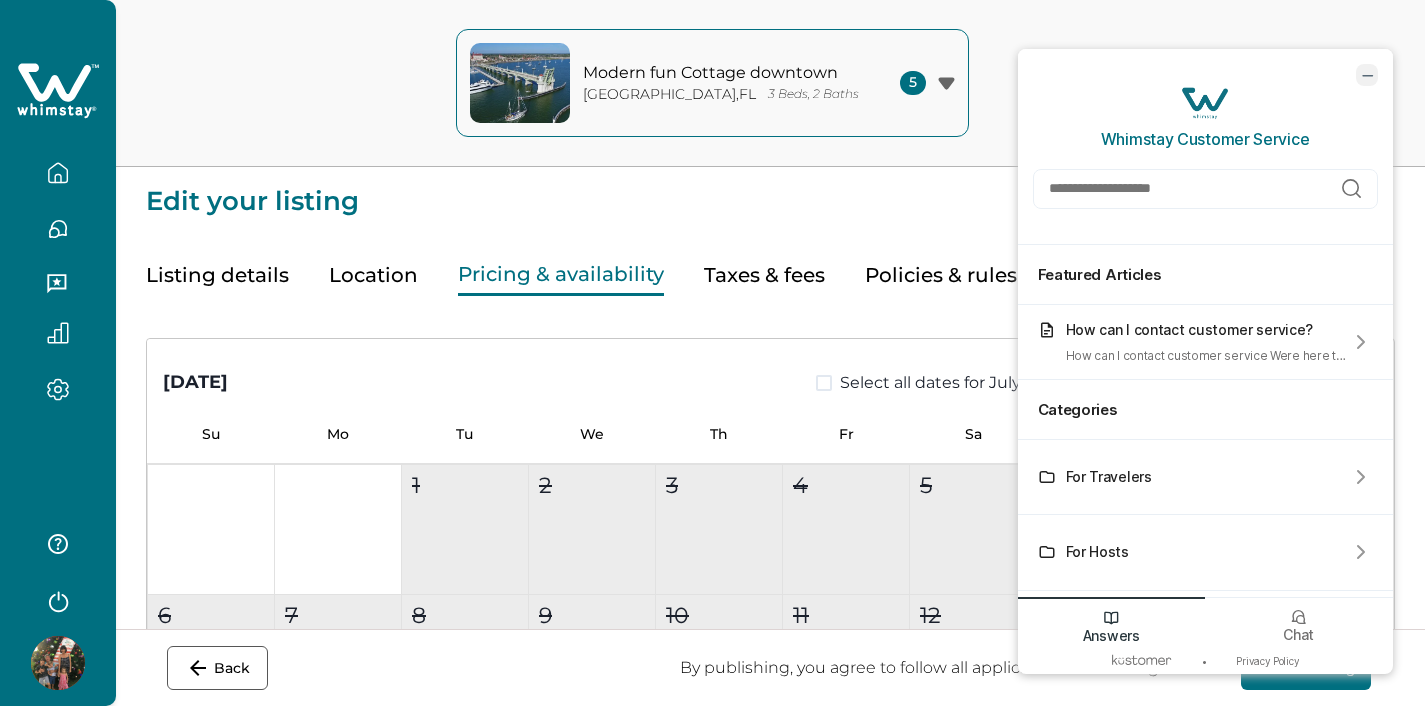 click 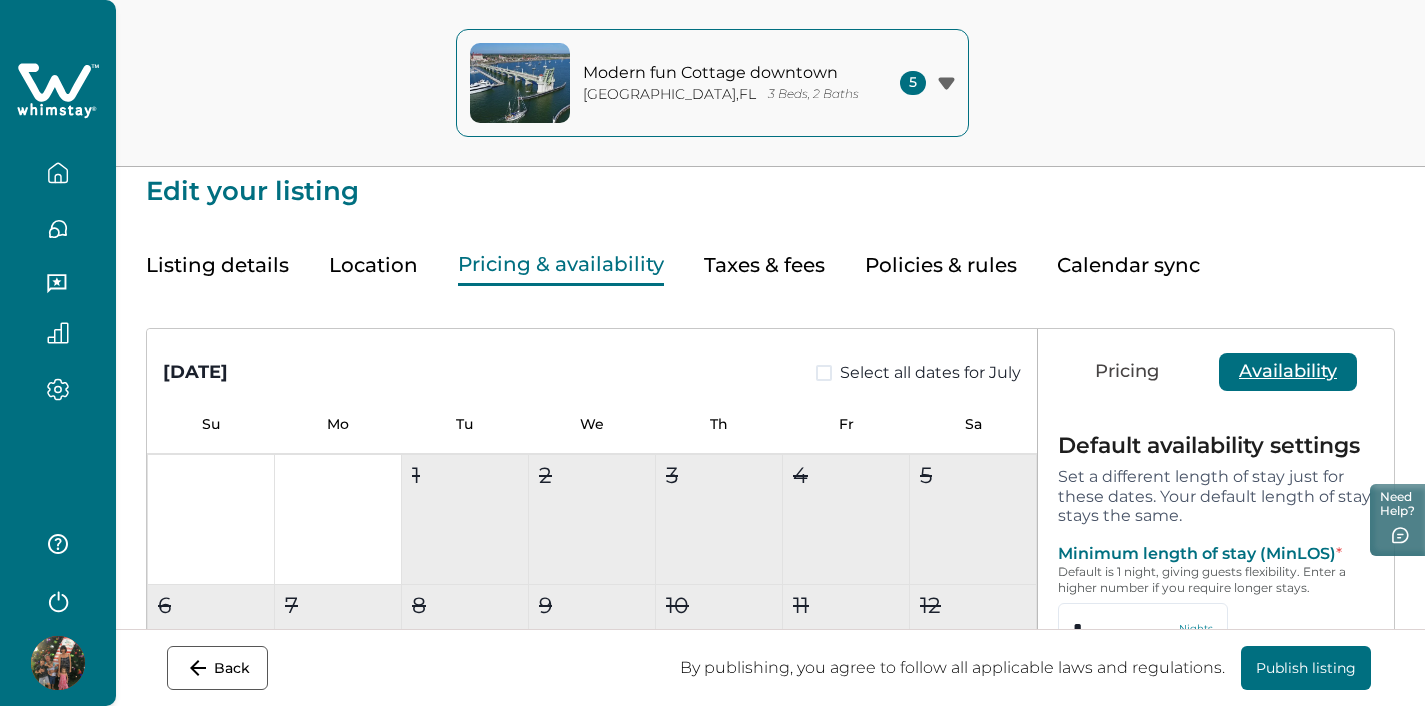 scroll, scrollTop: 0, scrollLeft: 0, axis: both 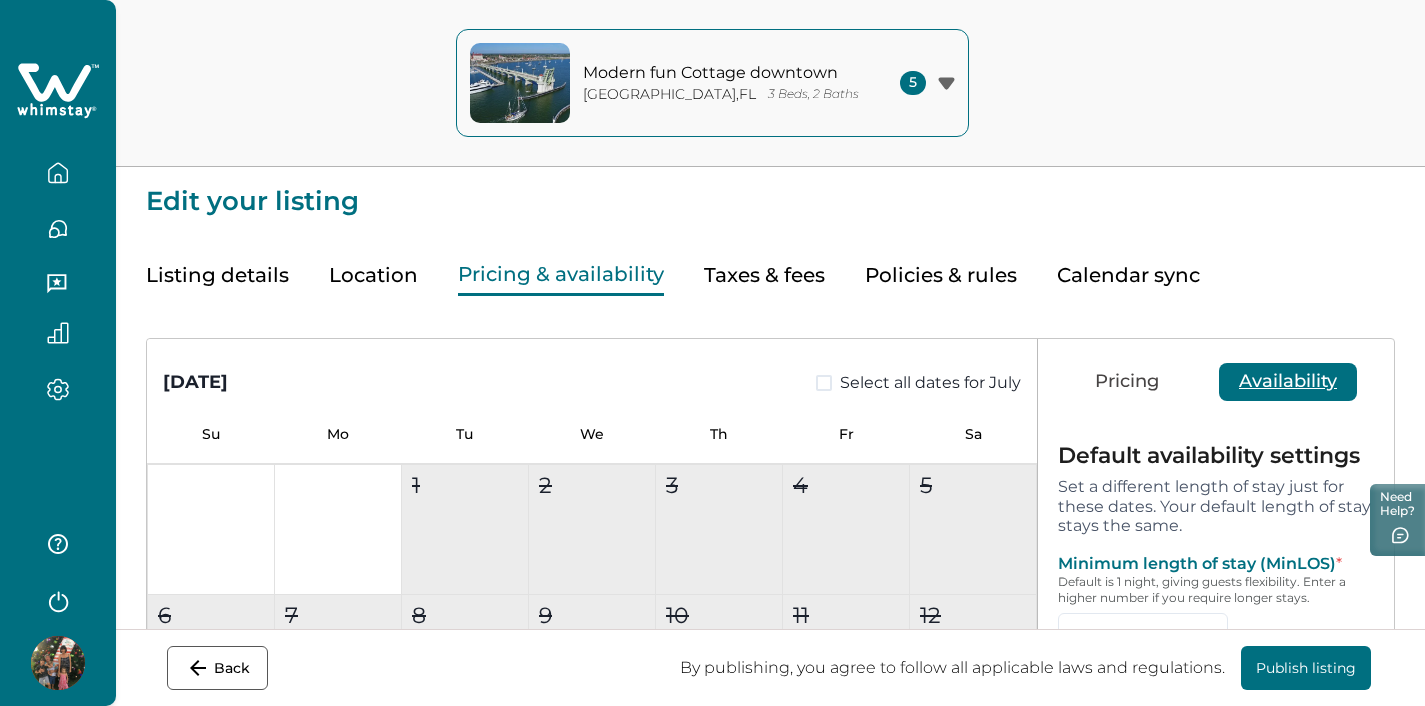click on "Pricing & availability" at bounding box center [561, 275] 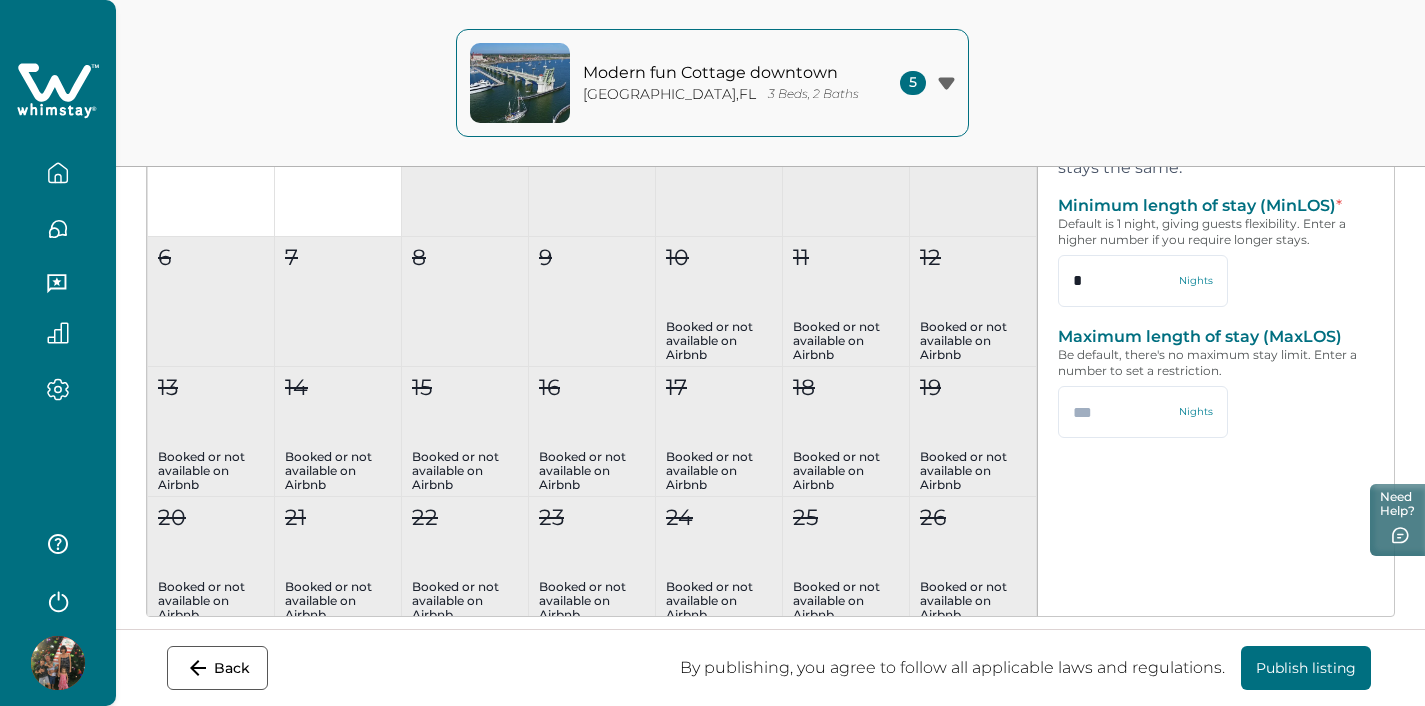 scroll, scrollTop: 405, scrollLeft: 0, axis: vertical 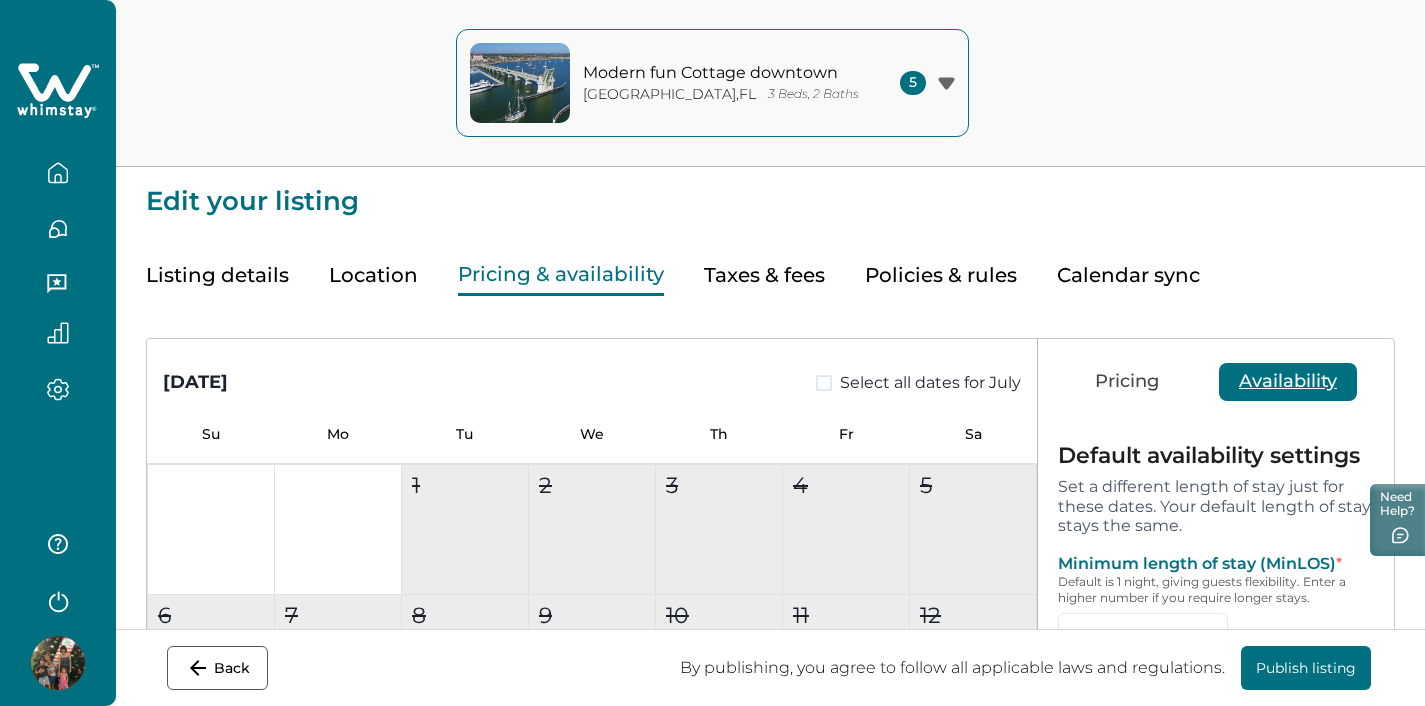 click on "Availability" at bounding box center (1288, 382) 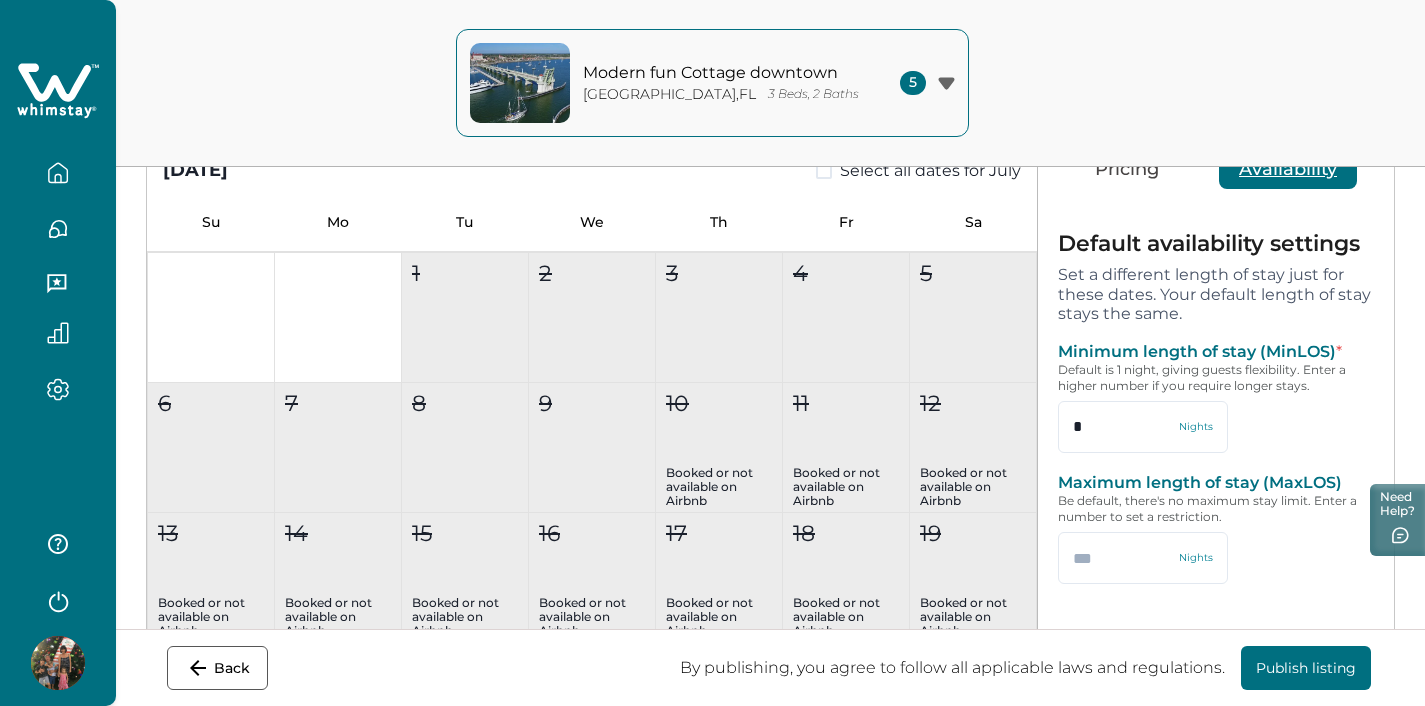 scroll, scrollTop: 217, scrollLeft: 0, axis: vertical 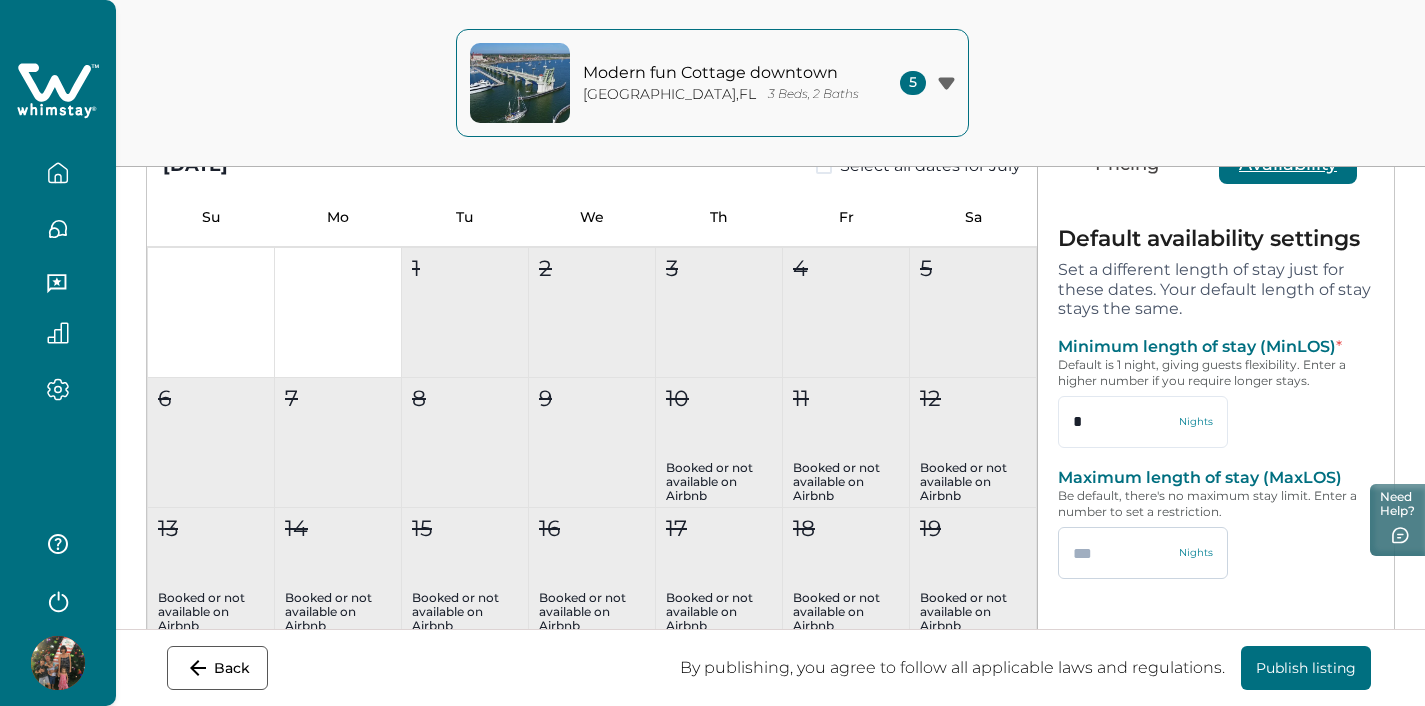 click at bounding box center [1143, 553] 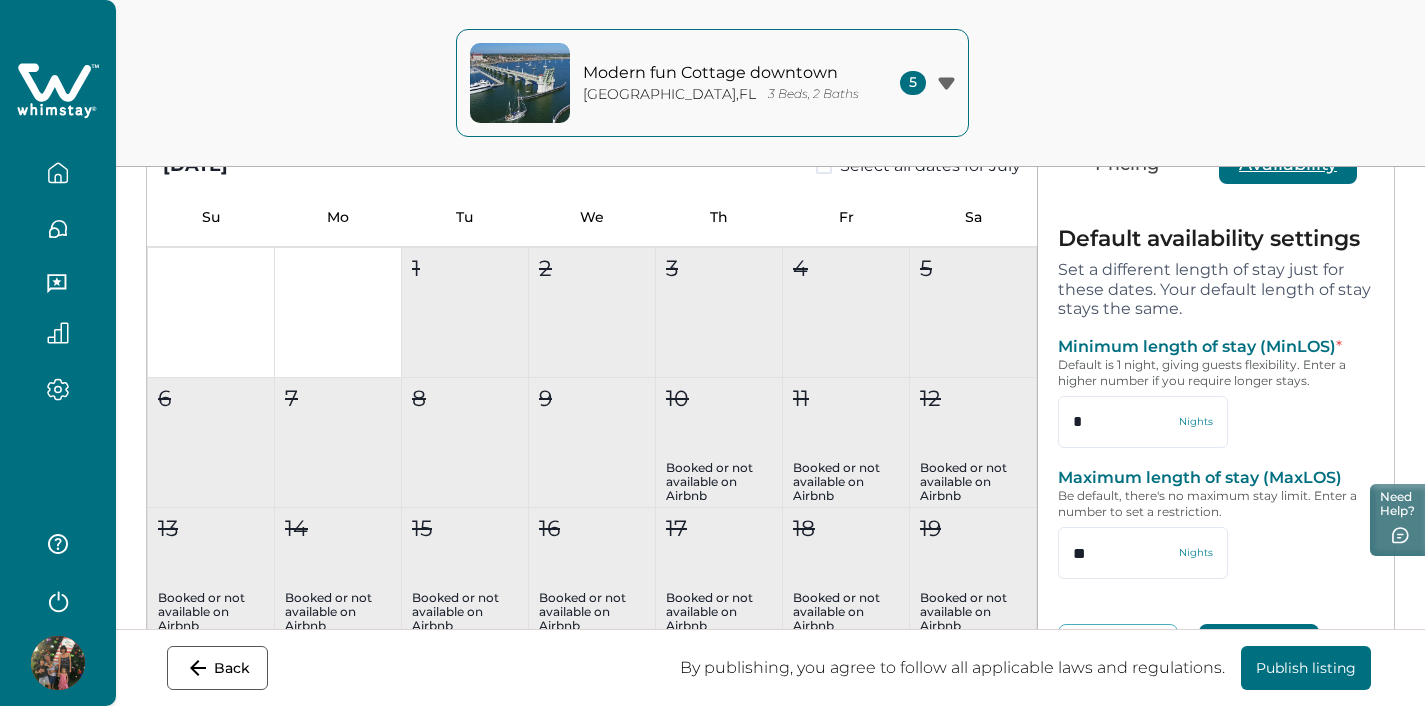 type on "**" 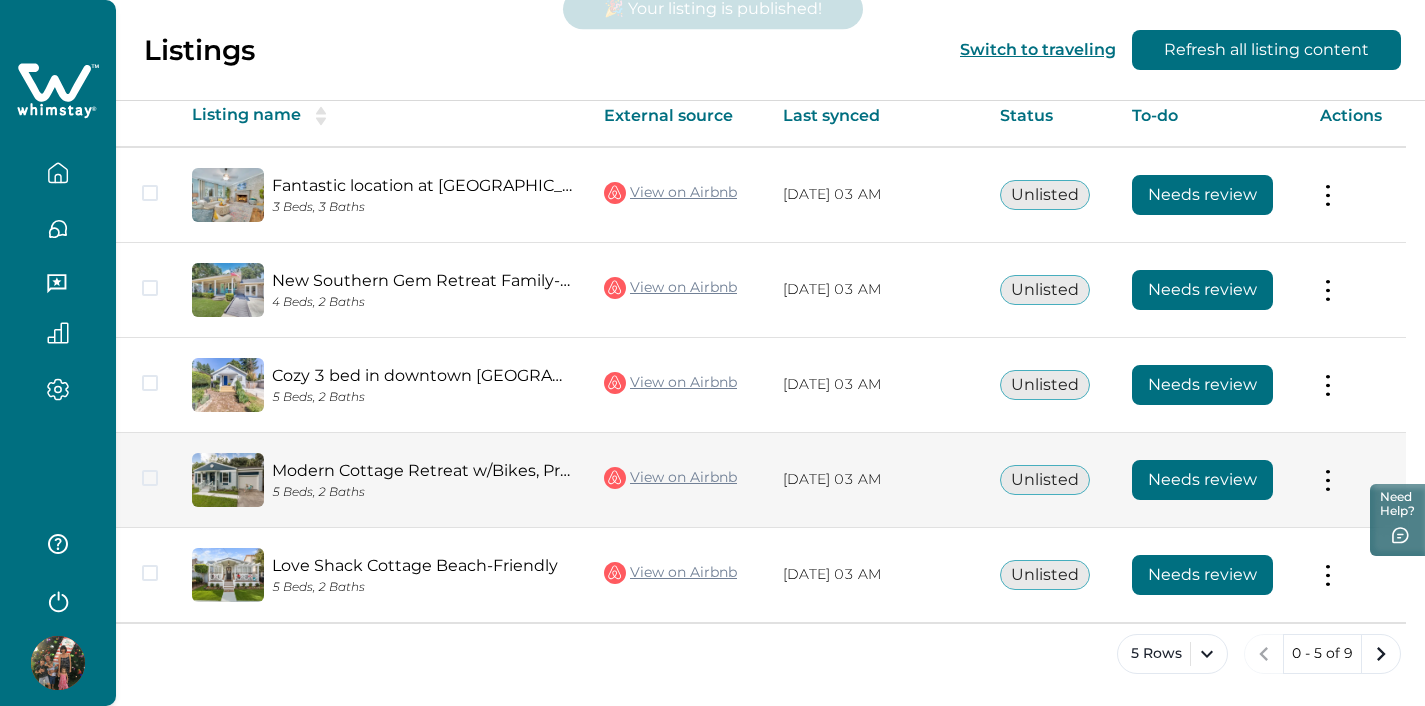 scroll, scrollTop: 109, scrollLeft: 0, axis: vertical 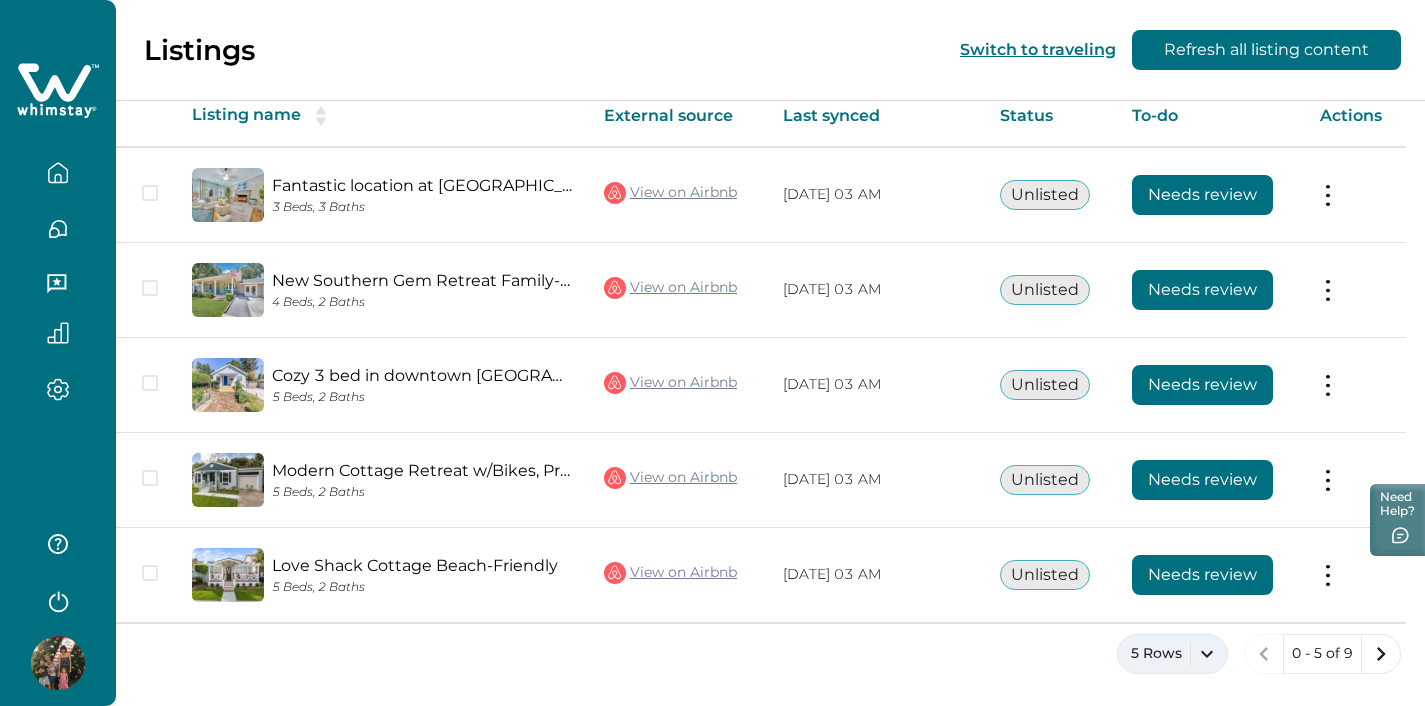 click on "5 Rows" at bounding box center [1172, 654] 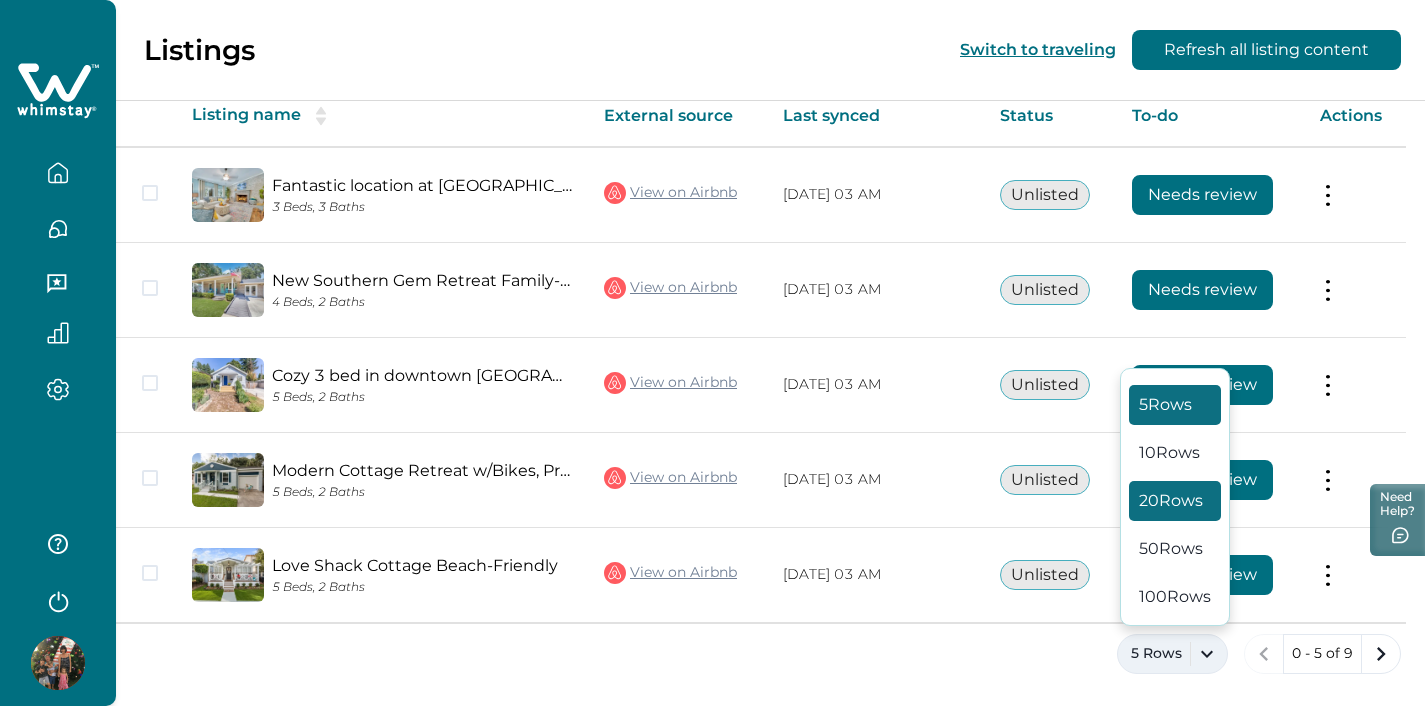 click on "20  Rows" at bounding box center [1175, 501] 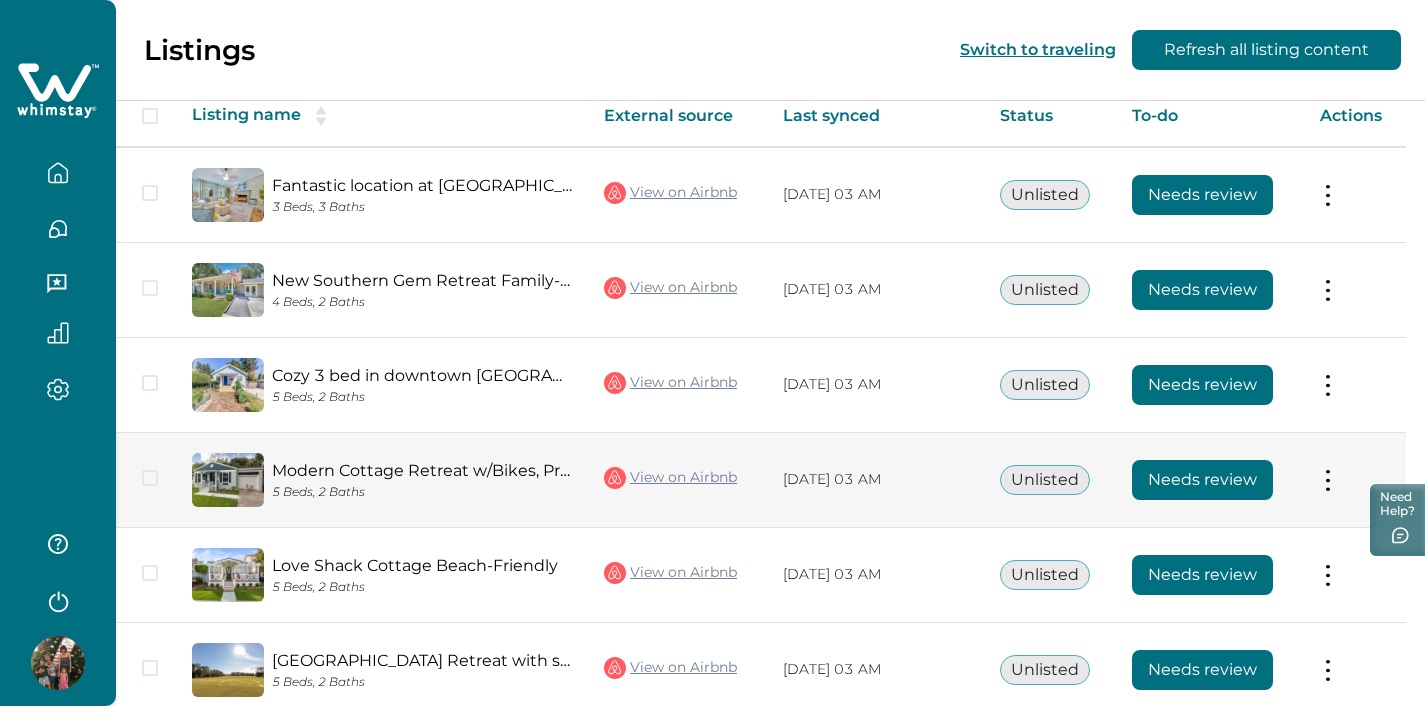 scroll, scrollTop: 491, scrollLeft: 0, axis: vertical 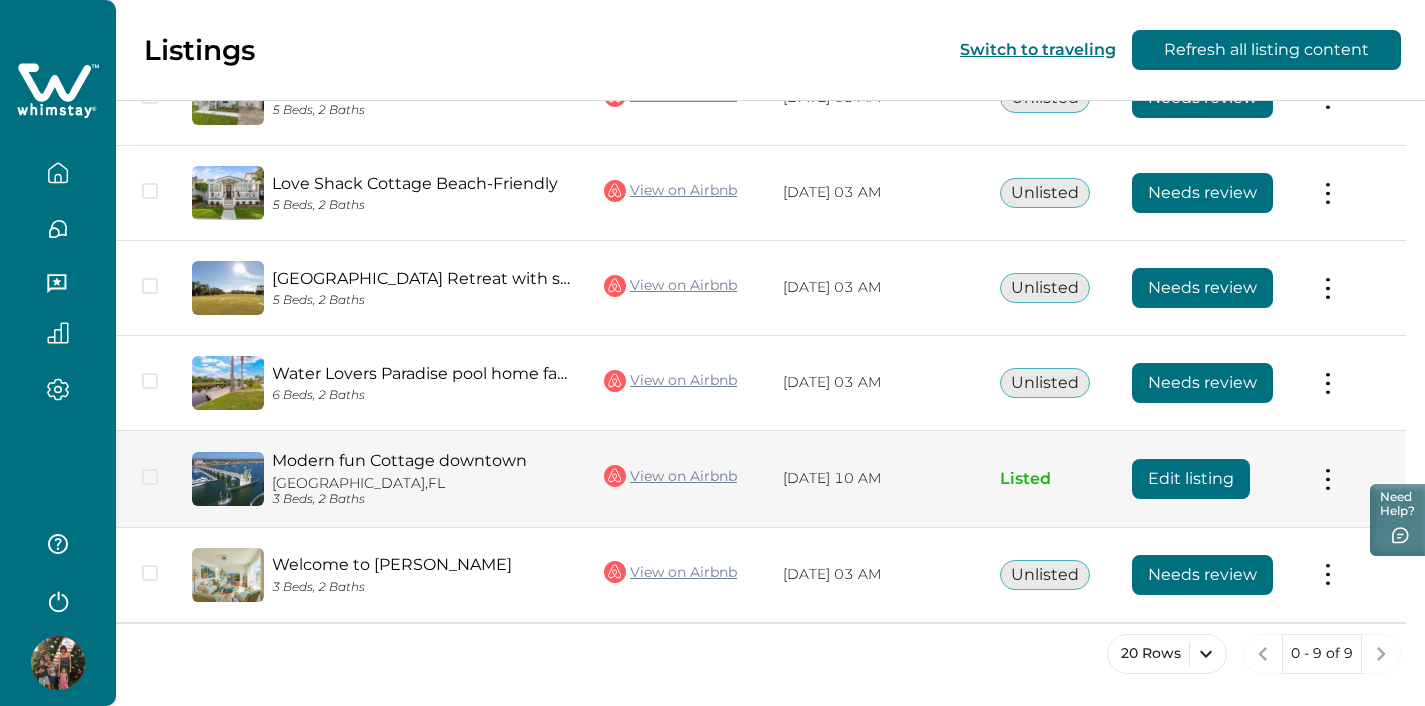 click on "Edit listing" at bounding box center (1191, 479) 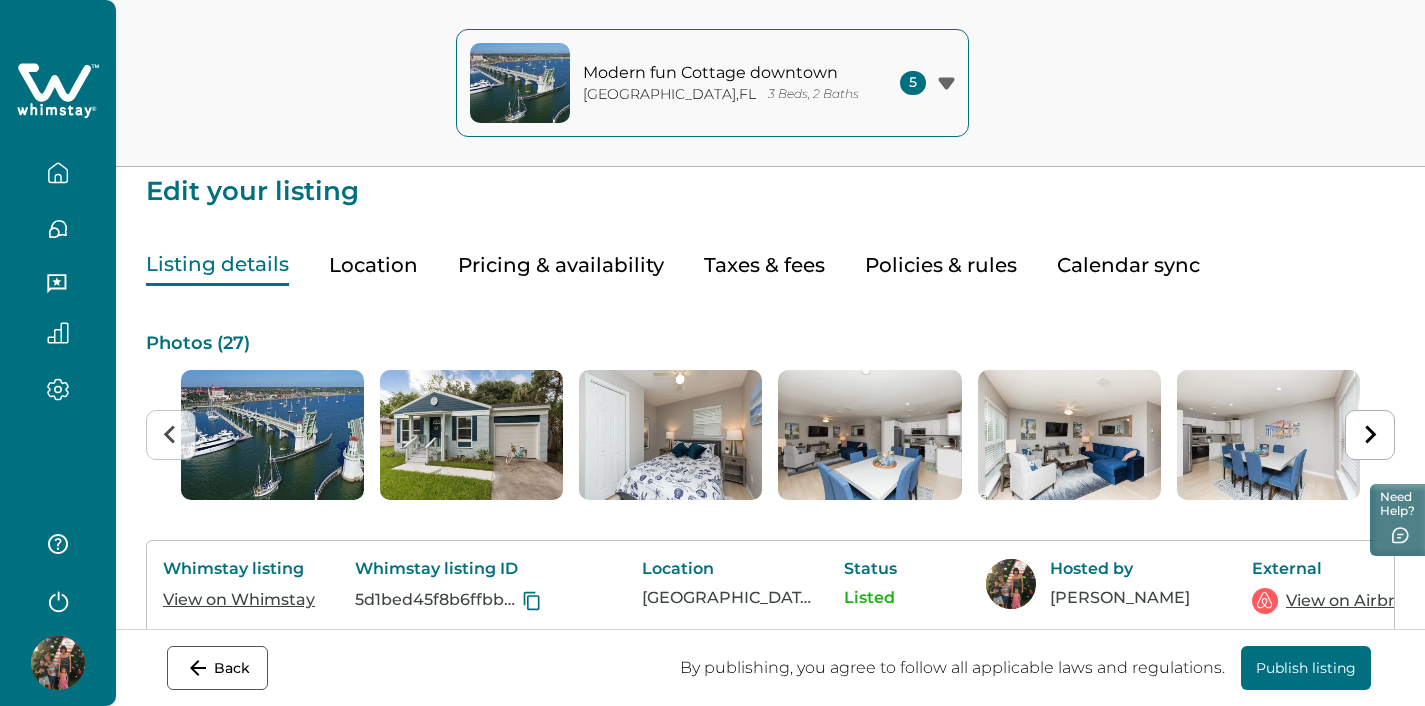 scroll, scrollTop: 0, scrollLeft: 0, axis: both 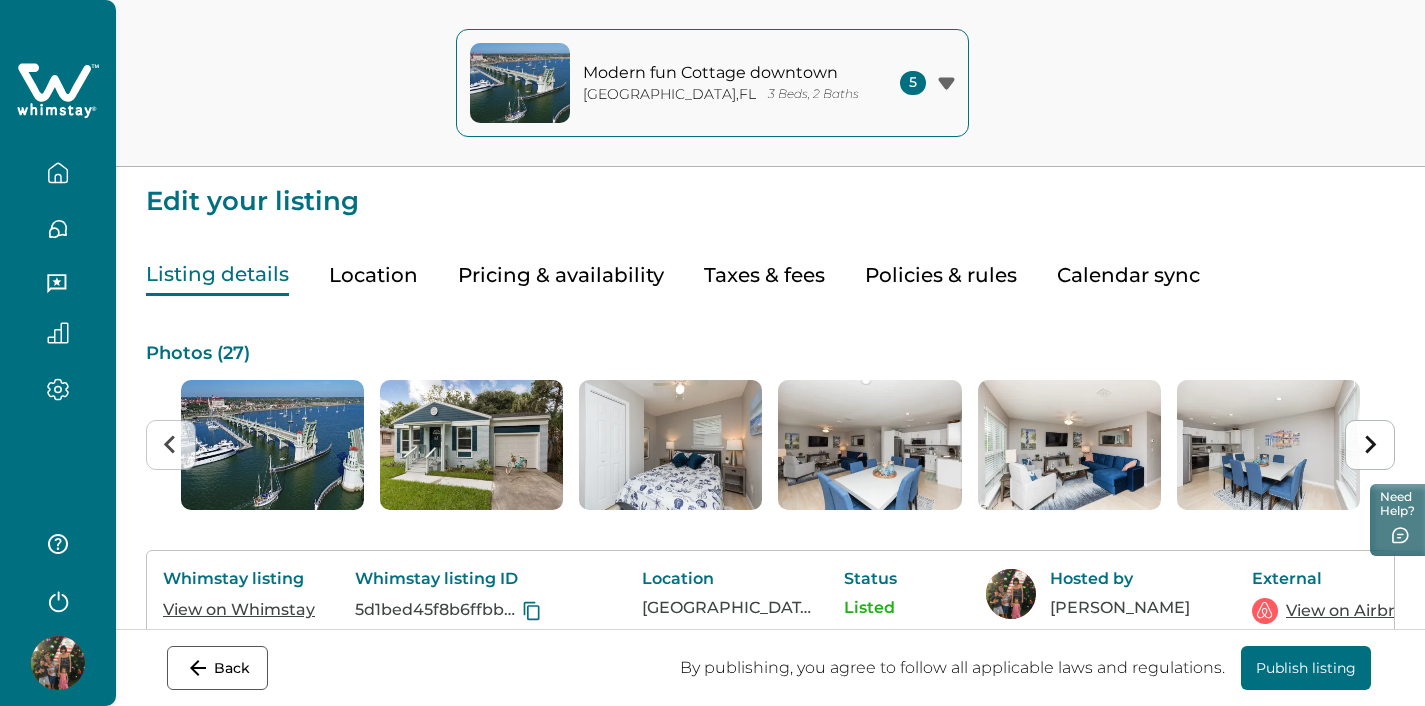 click 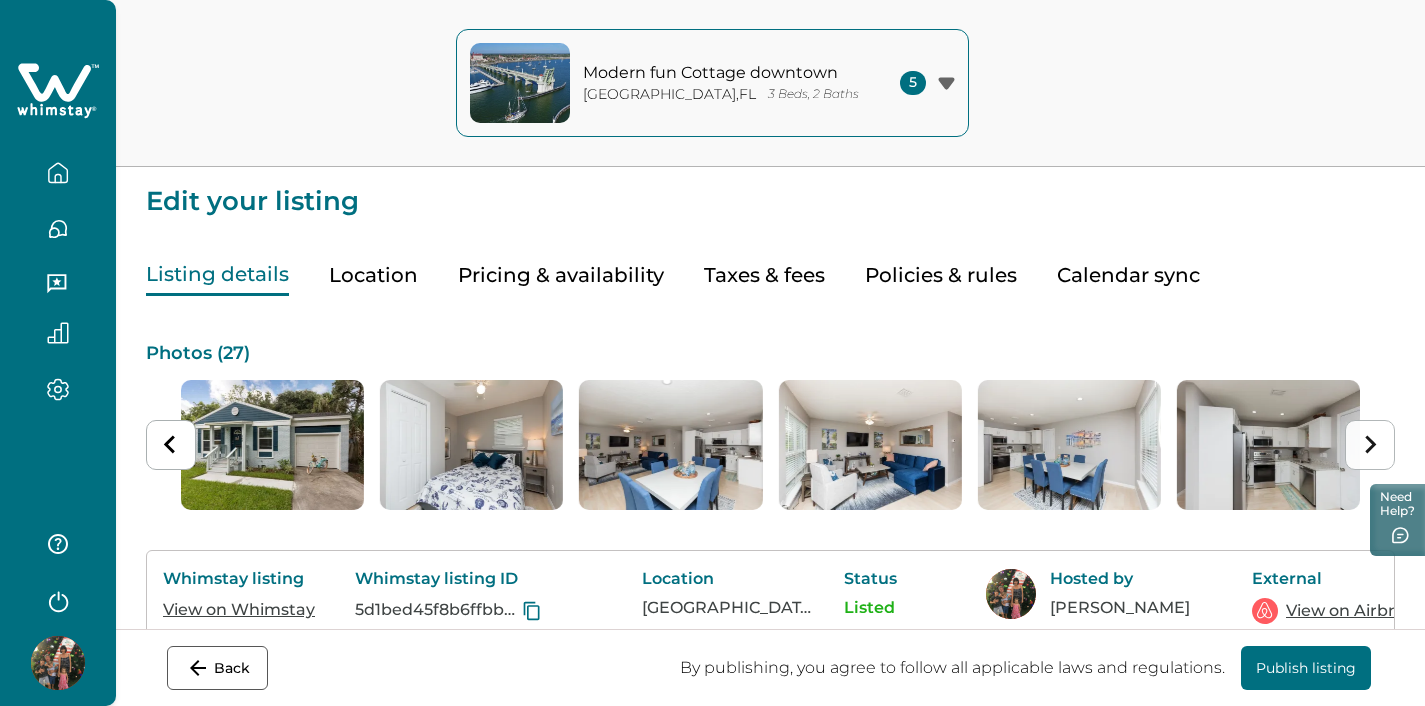 click 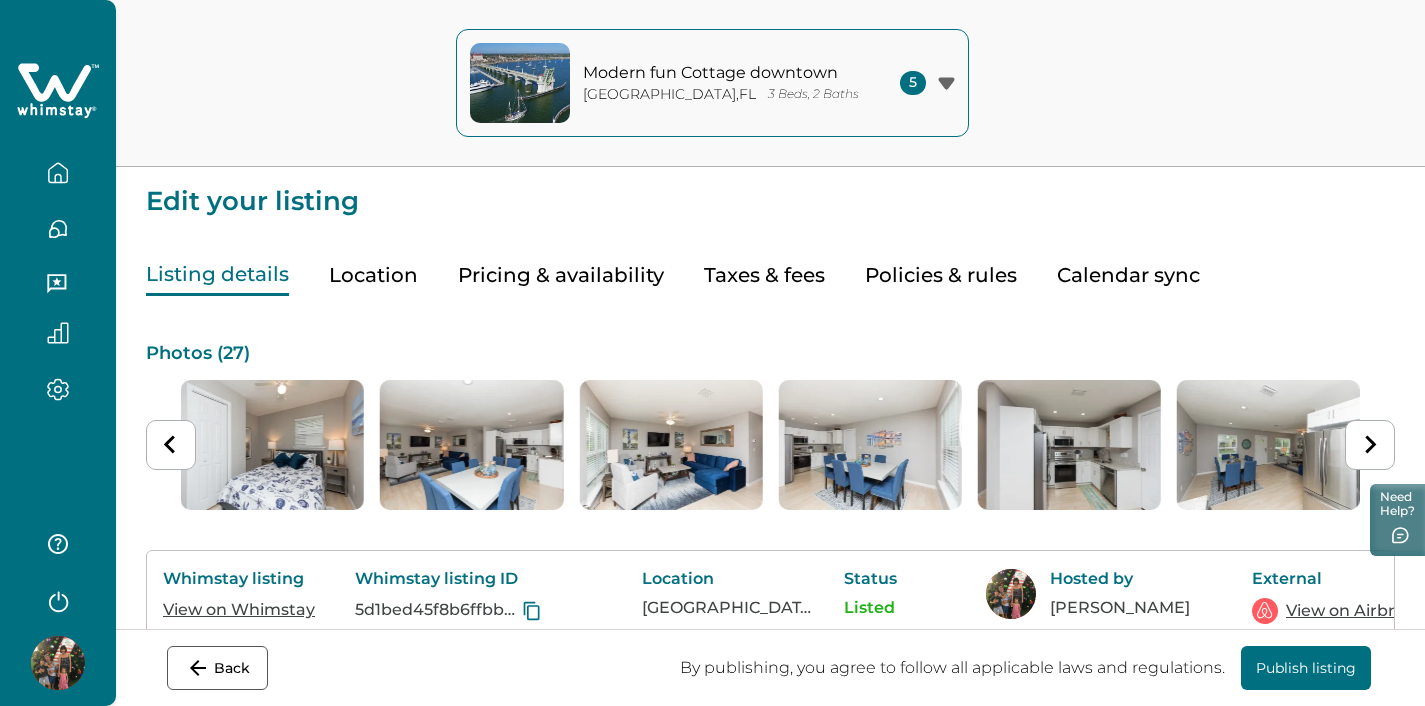 click on "Listing details" at bounding box center (217, 275) 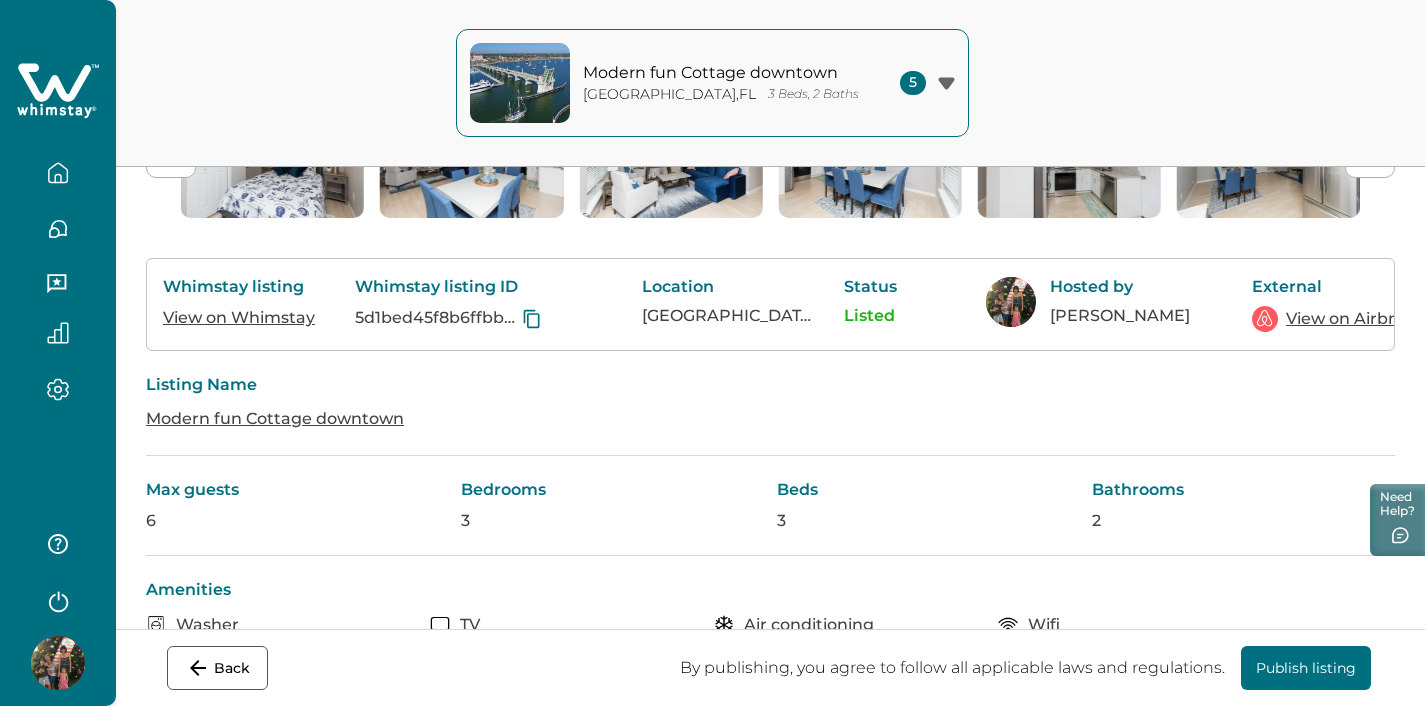 scroll, scrollTop: 0, scrollLeft: 0, axis: both 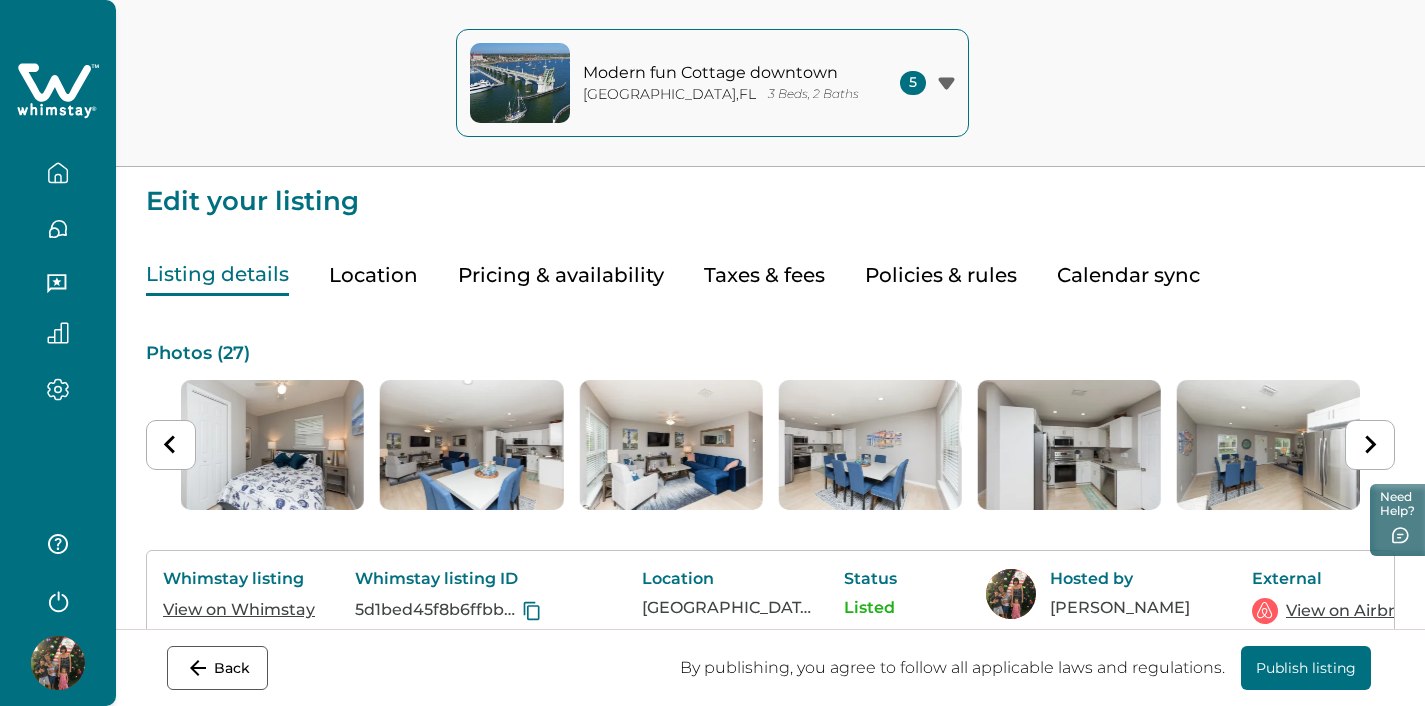 click on "Pricing & availability" at bounding box center (561, 275) 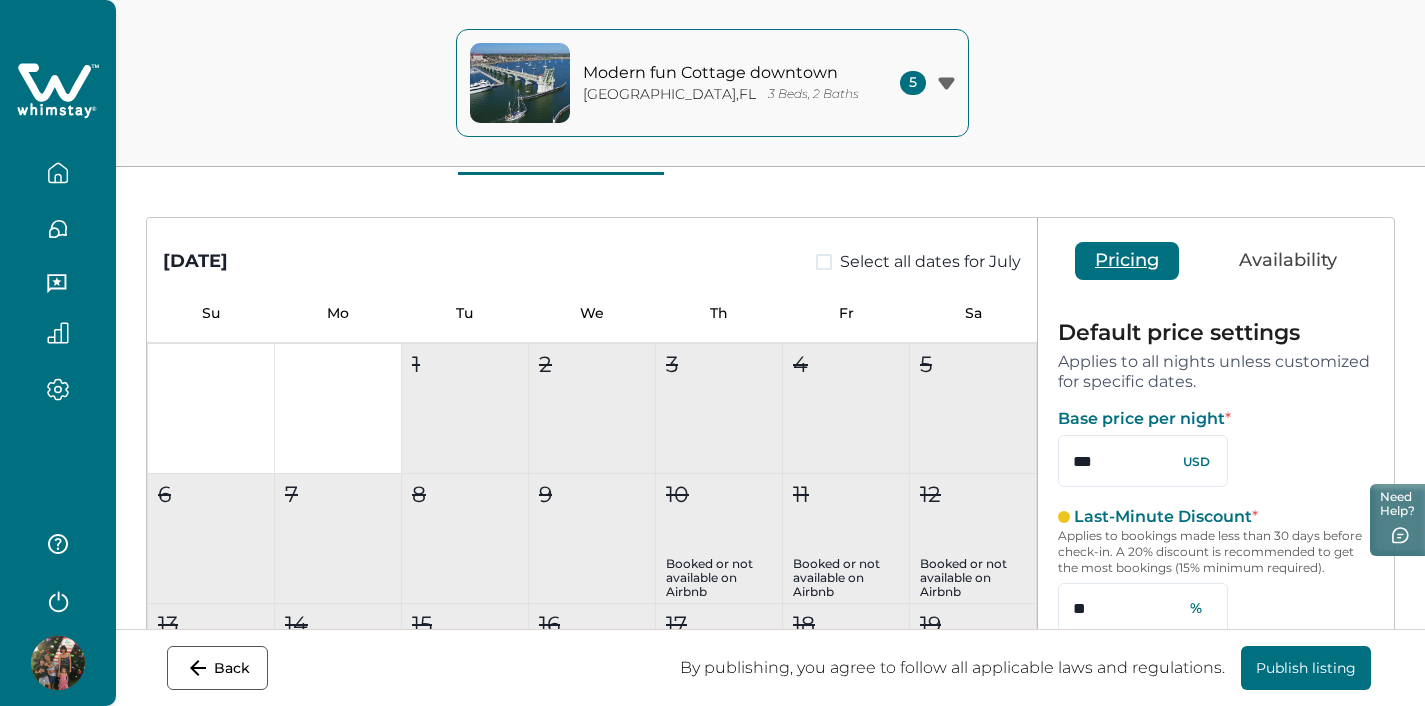 scroll, scrollTop: 128, scrollLeft: 0, axis: vertical 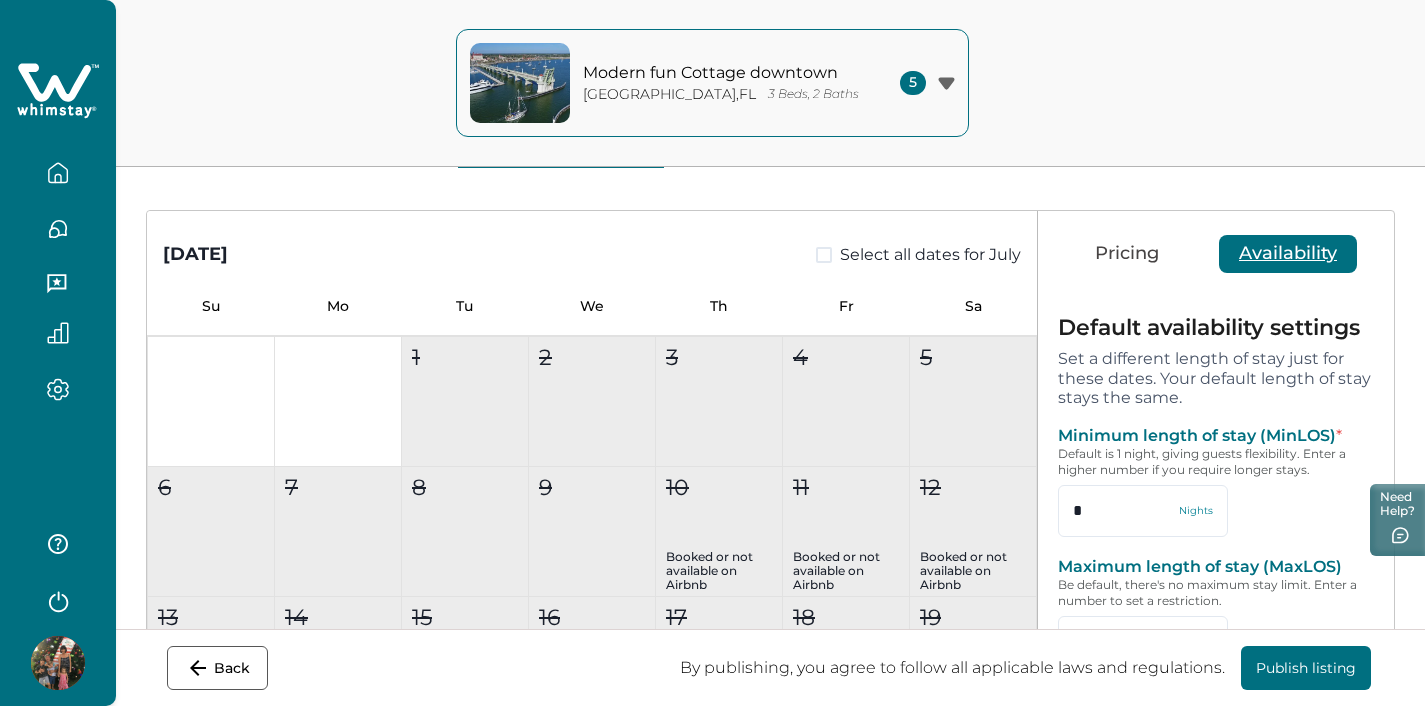 click on "Availability" at bounding box center (1288, 254) 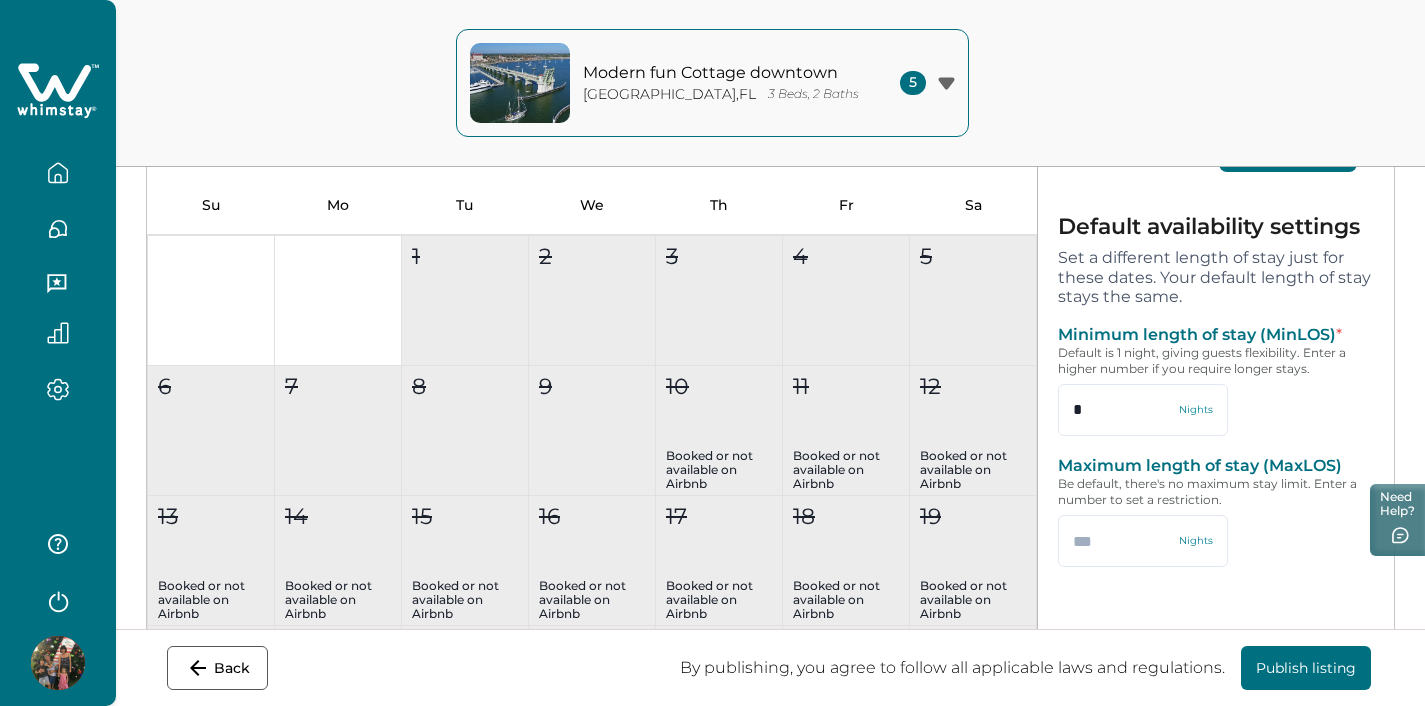 scroll, scrollTop: 0, scrollLeft: 0, axis: both 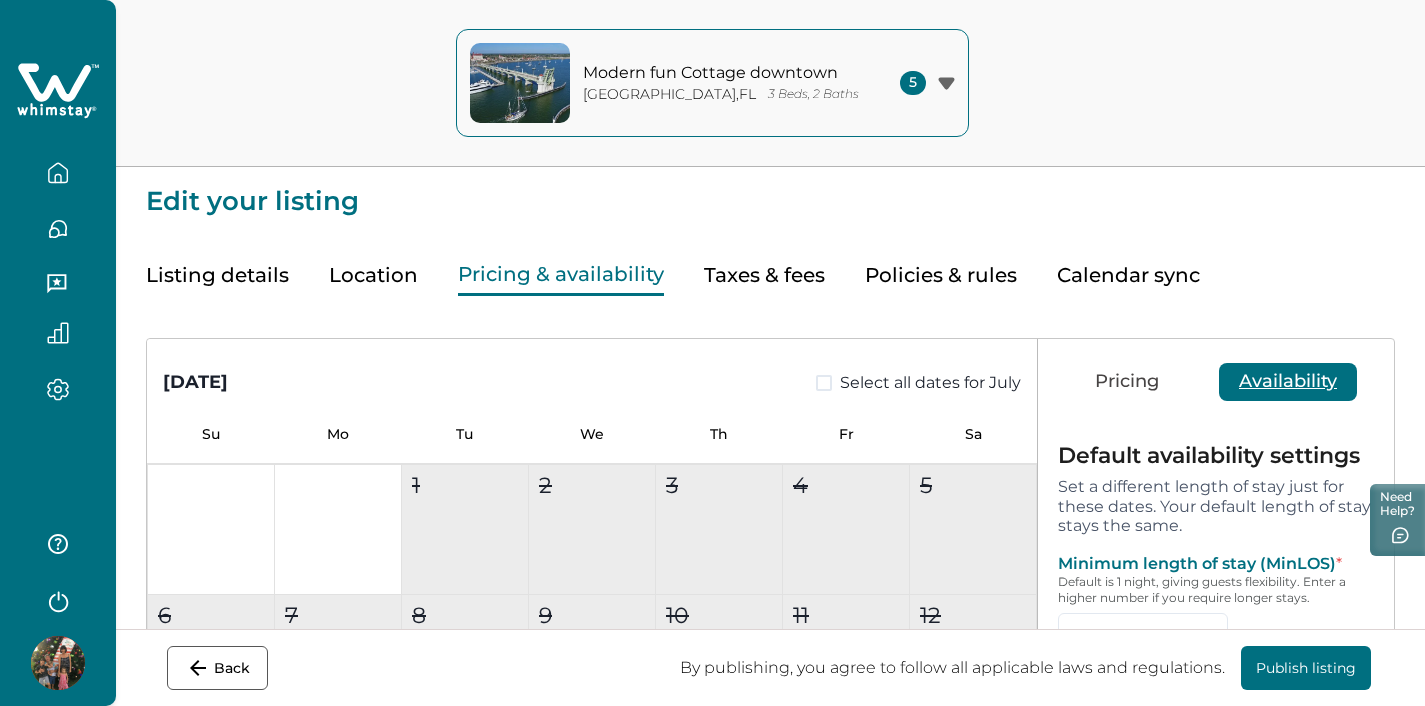 click on "Pricing & availability" at bounding box center (561, 275) 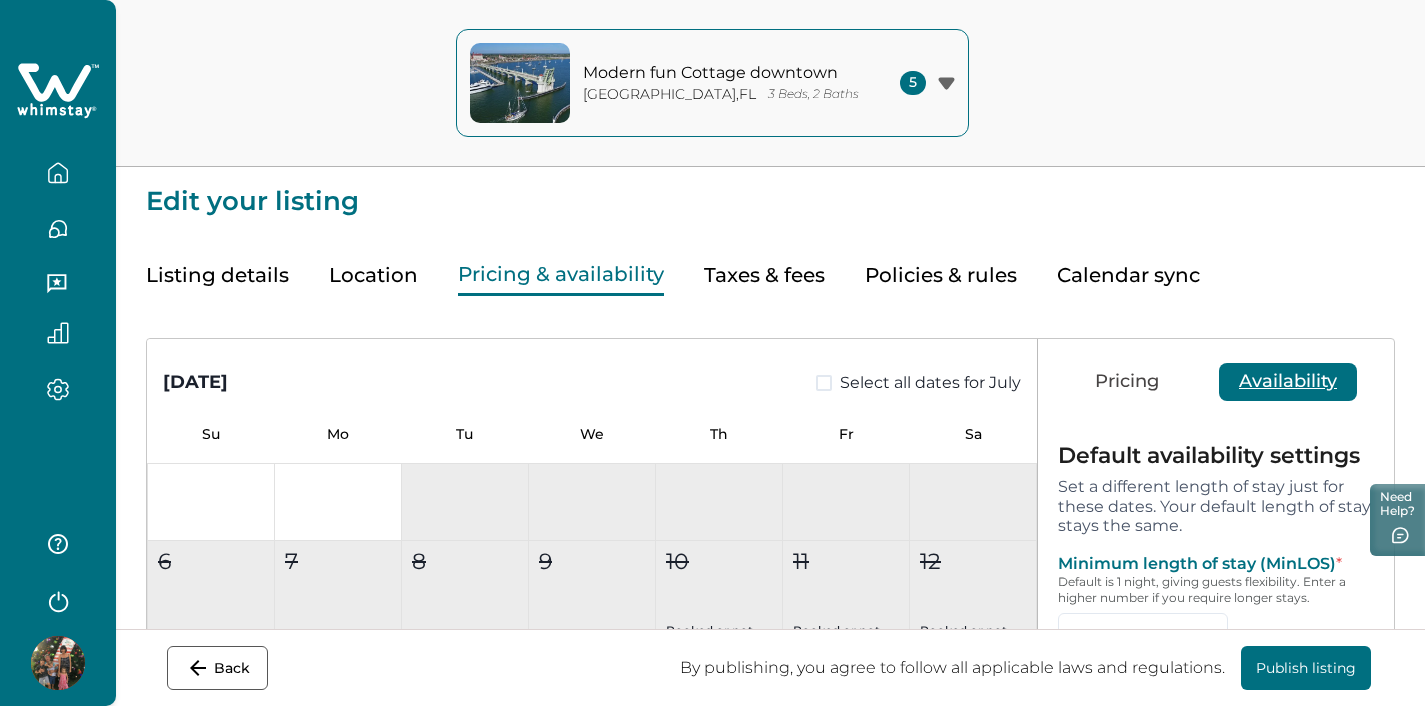 scroll, scrollTop: 0, scrollLeft: 0, axis: both 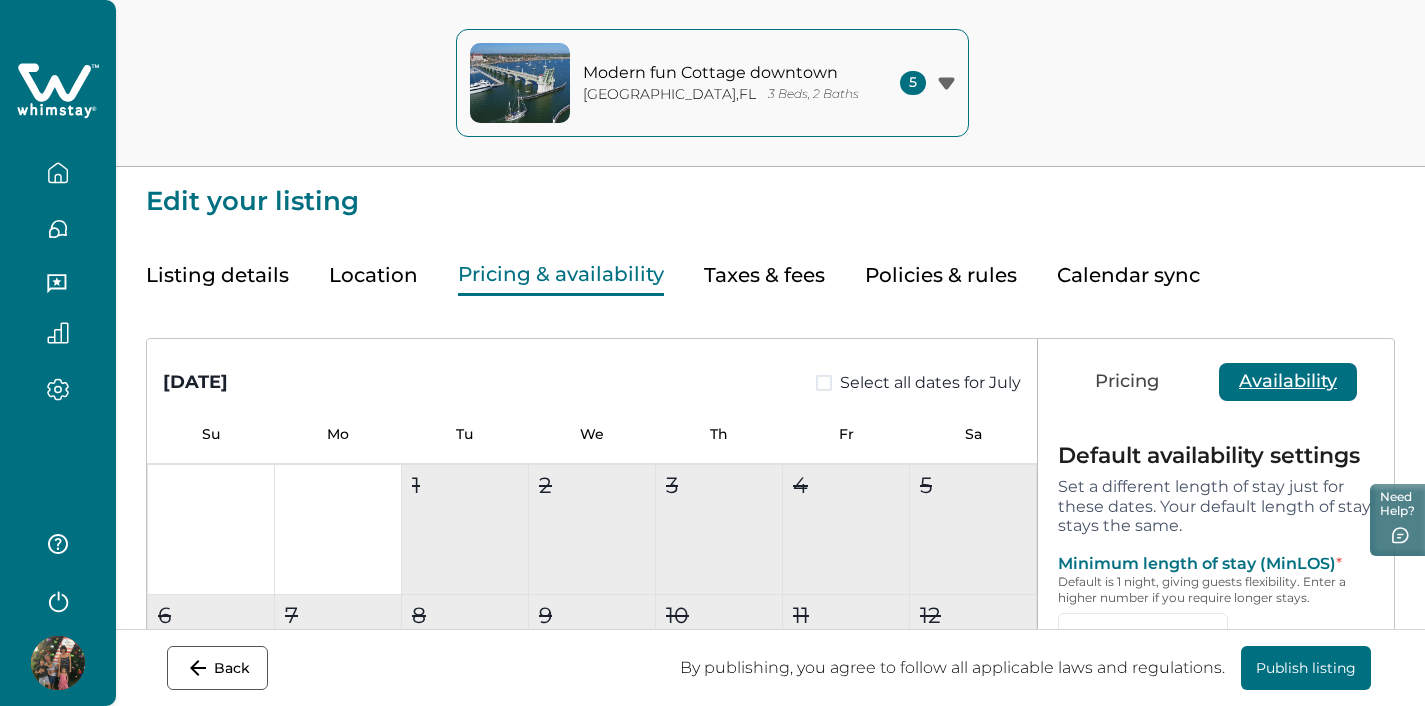 click on "Pricing & availability" at bounding box center (561, 275) 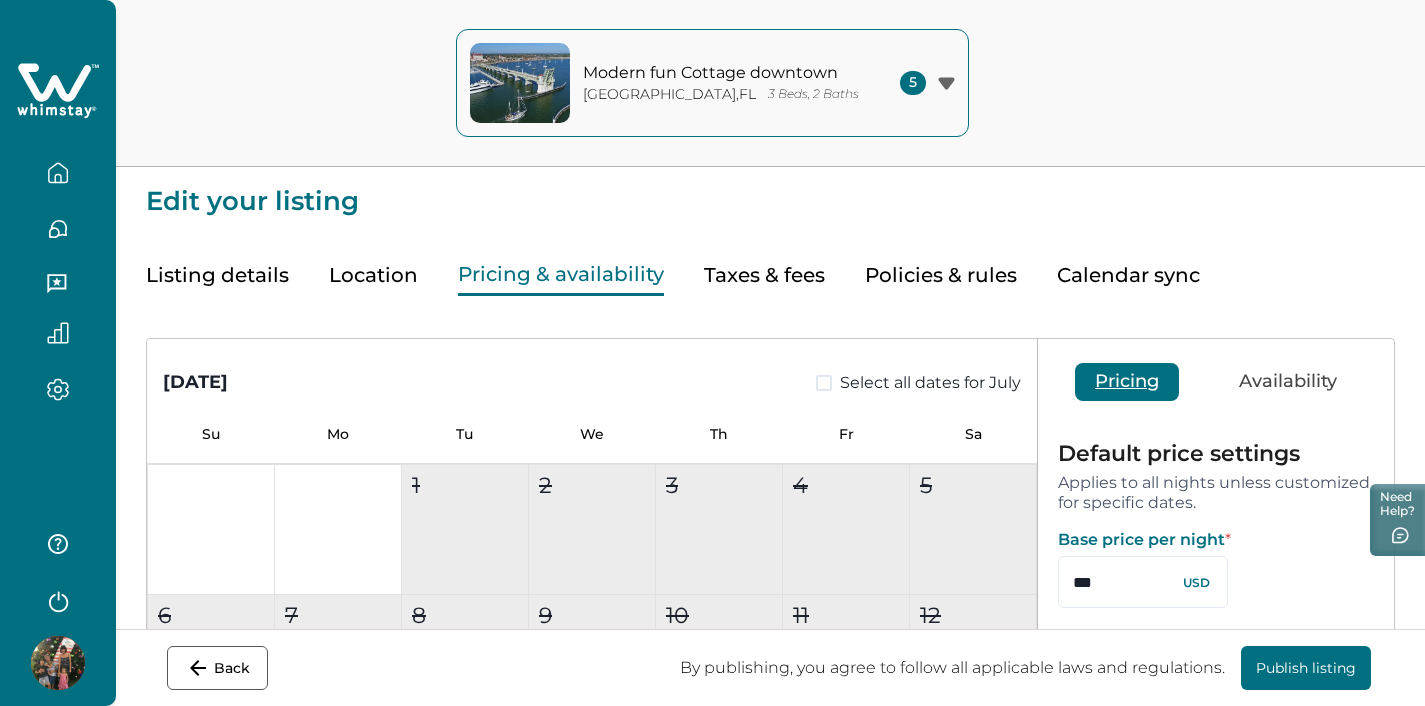 click on "Pricing" at bounding box center (1127, 382) 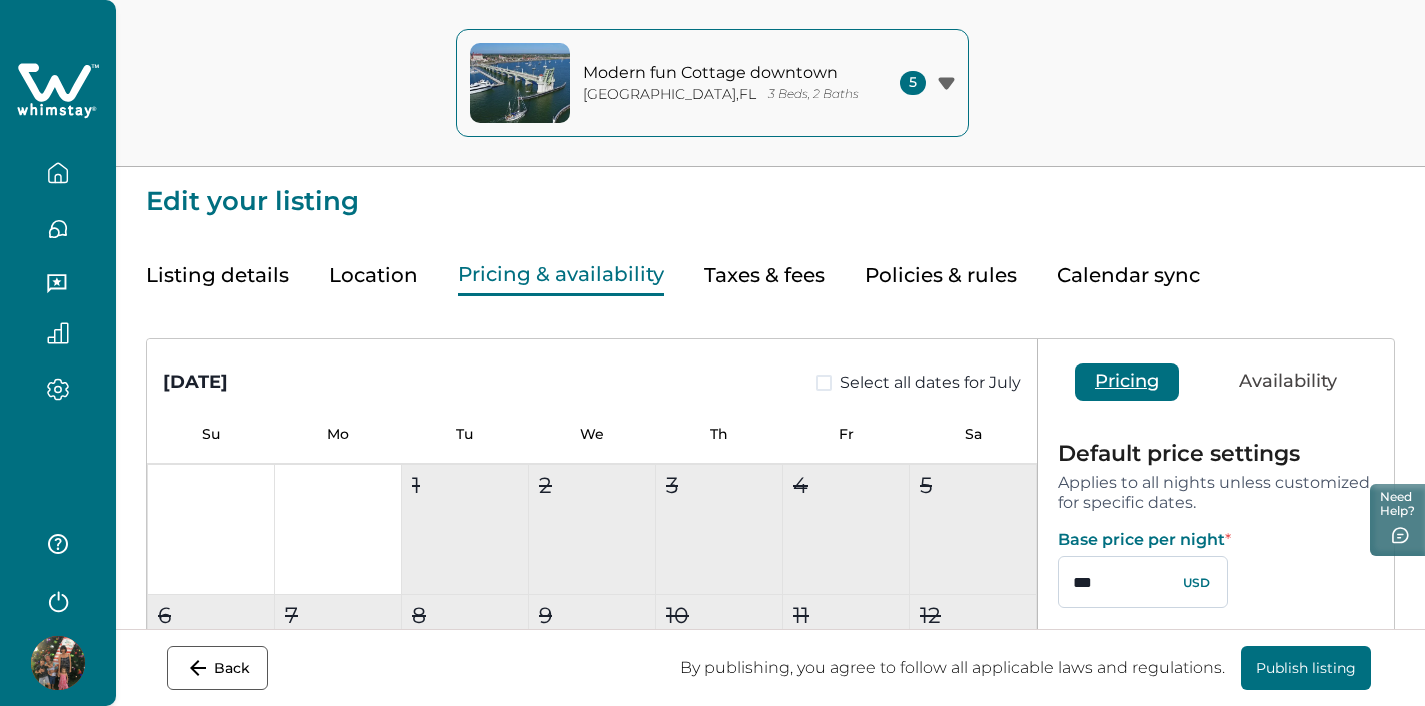 click on "***" at bounding box center [1143, 582] 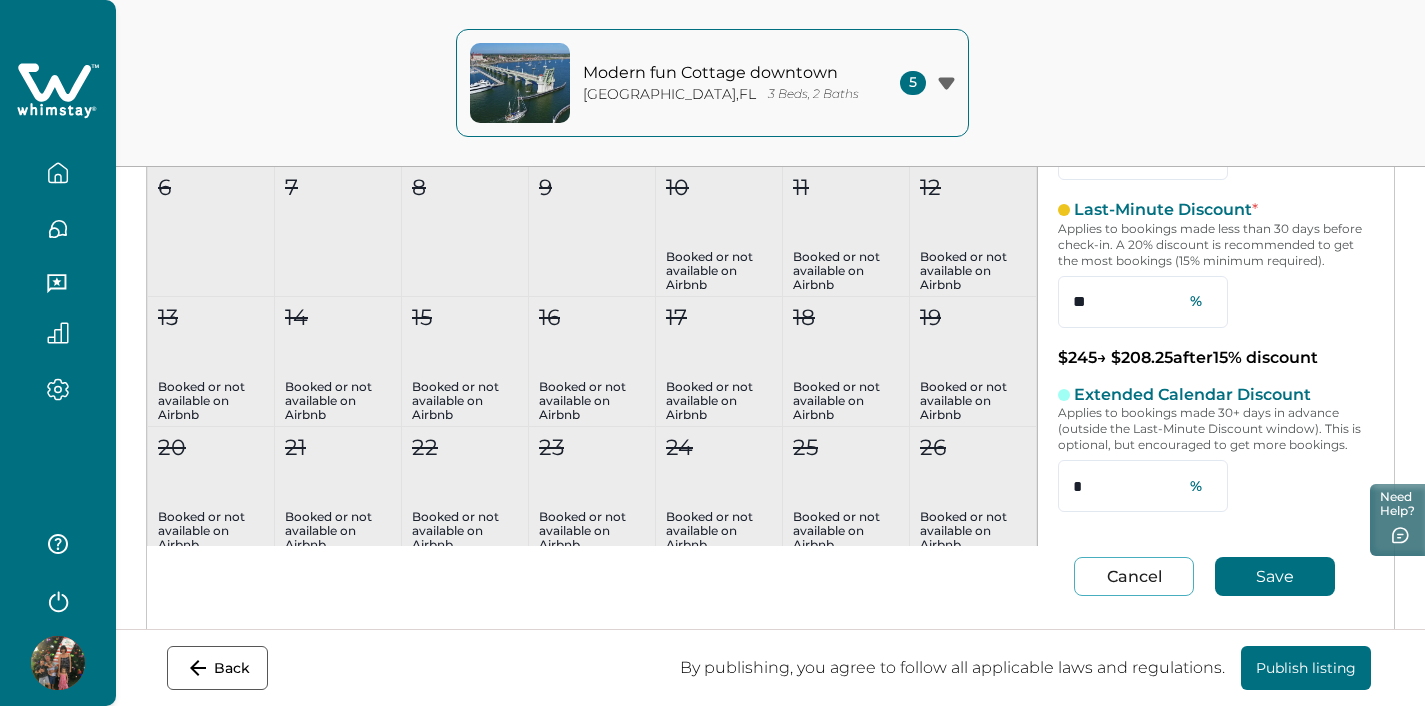 scroll, scrollTop: 429, scrollLeft: 0, axis: vertical 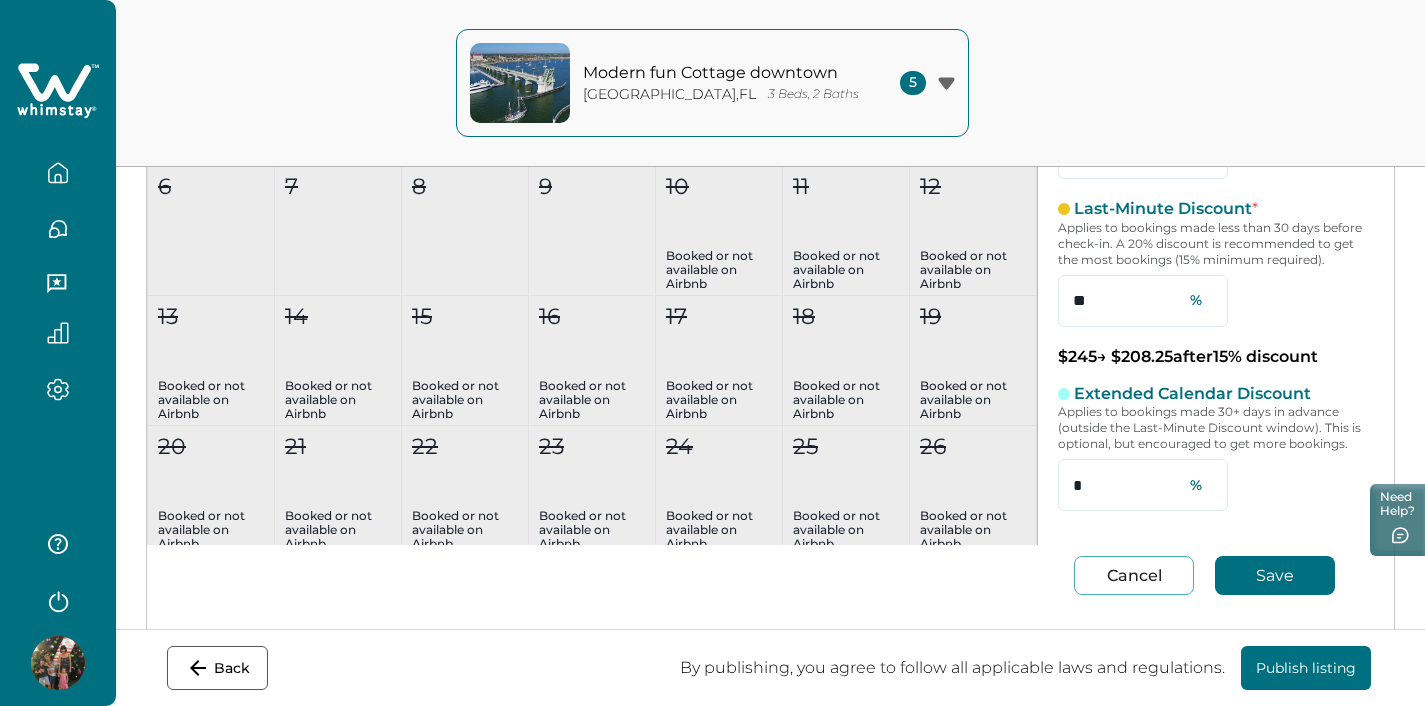 type on "***" 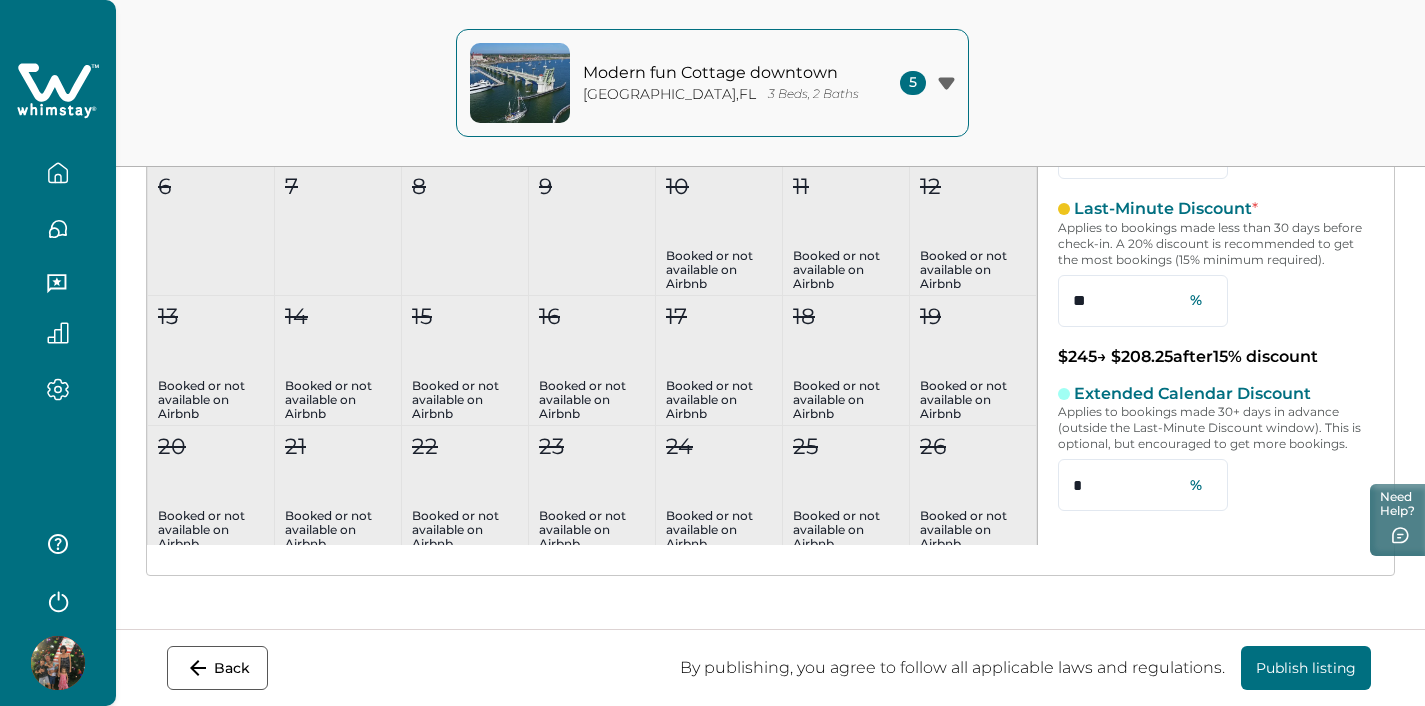 scroll, scrollTop: 435, scrollLeft: 0, axis: vertical 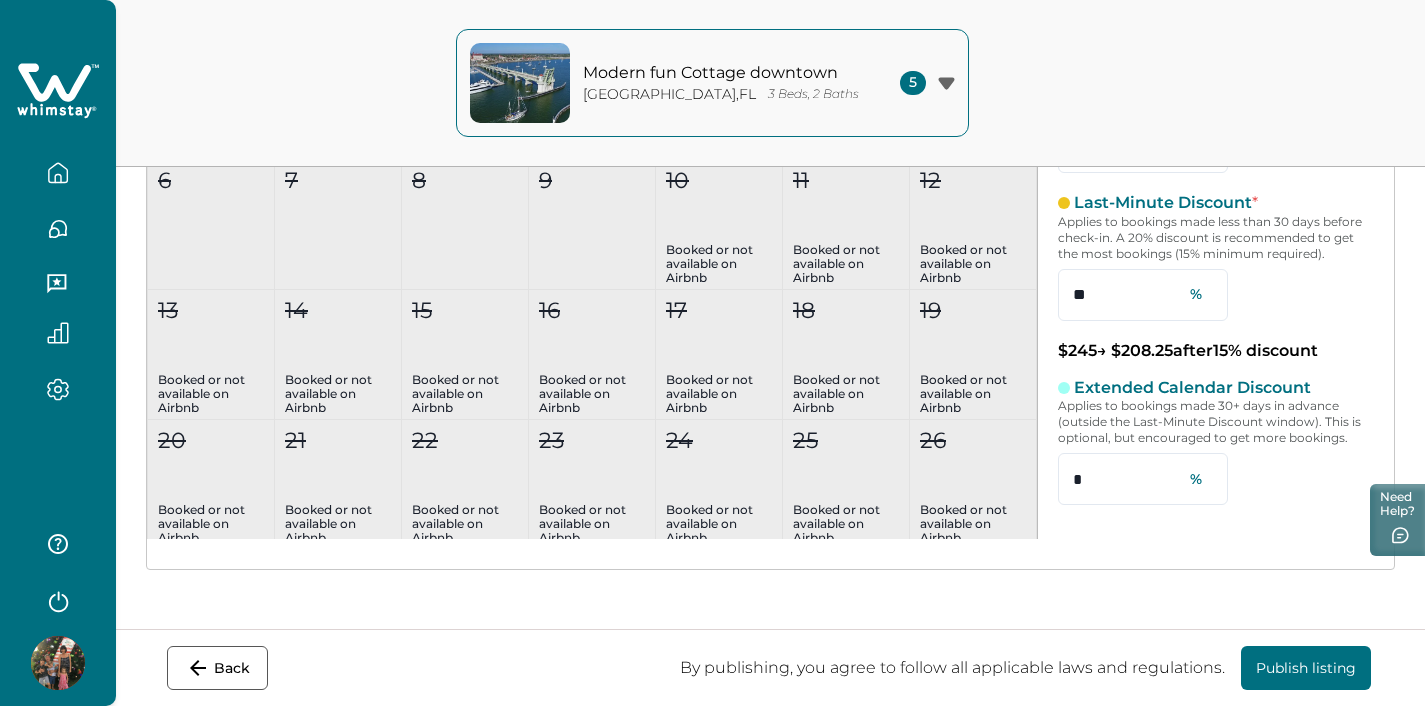 click 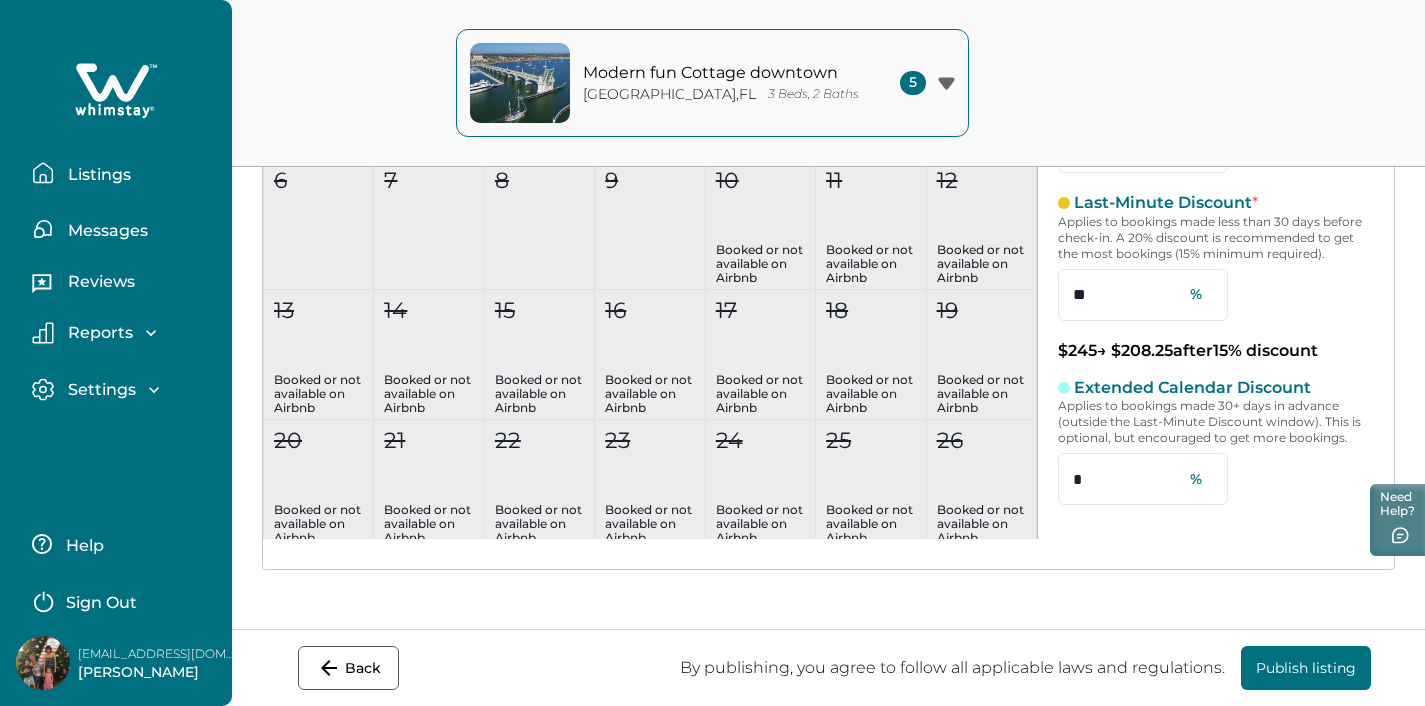 click on "Listings" at bounding box center (96, 175) 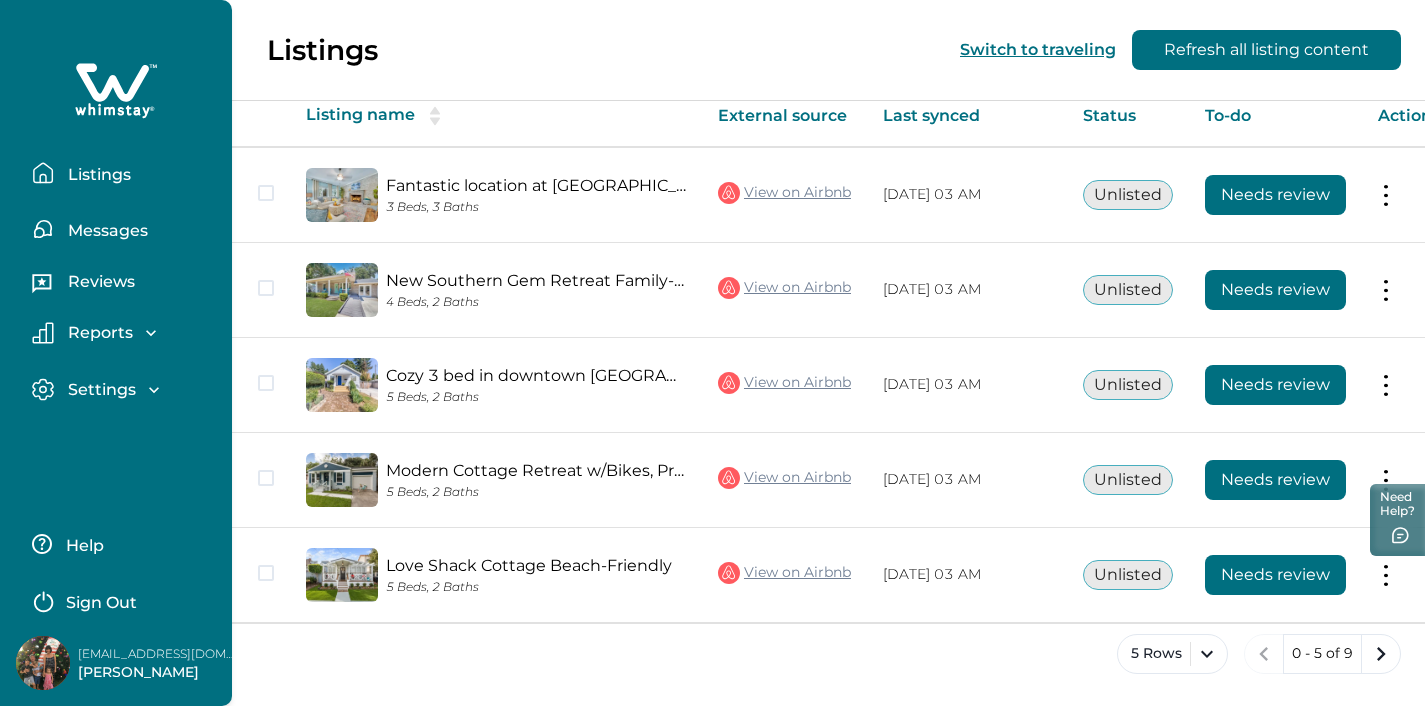 scroll, scrollTop: 114, scrollLeft: 0, axis: vertical 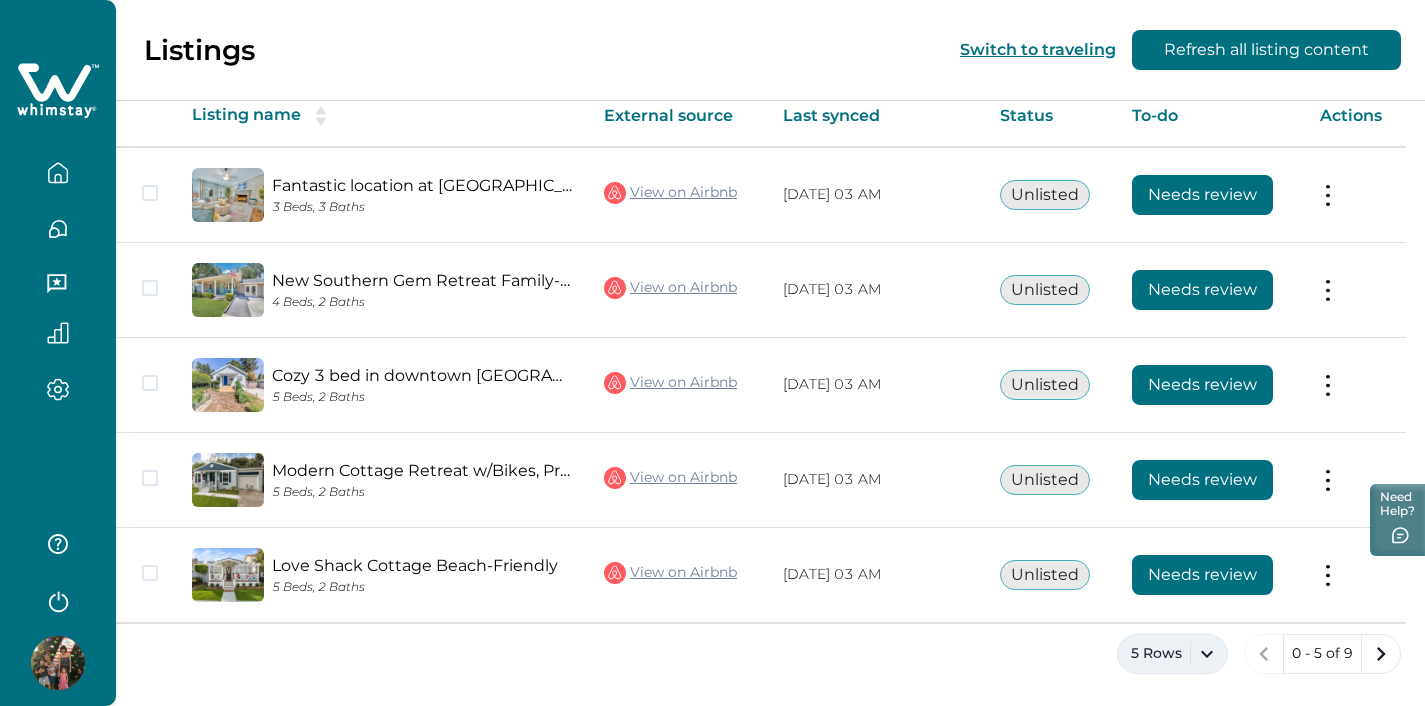 click on "5 Rows" at bounding box center [1172, 654] 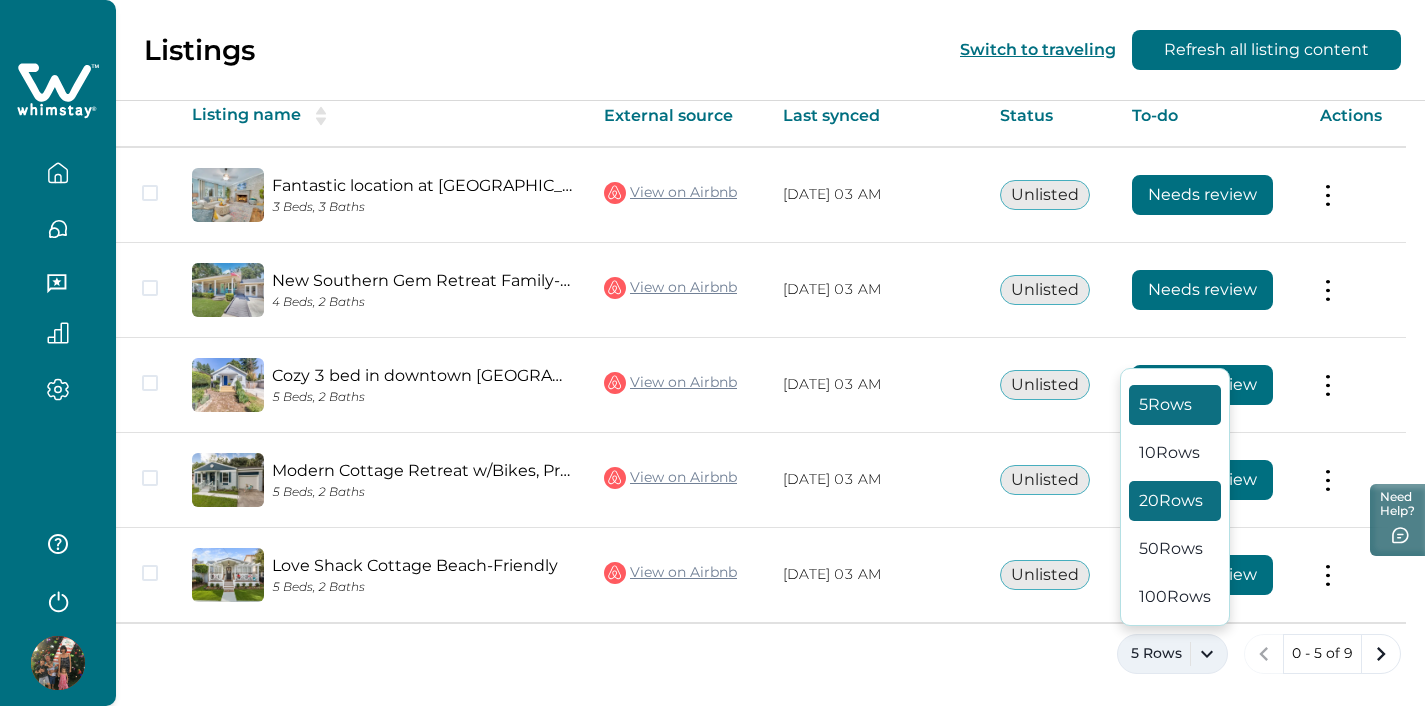 click on "20  Rows" at bounding box center (1175, 501) 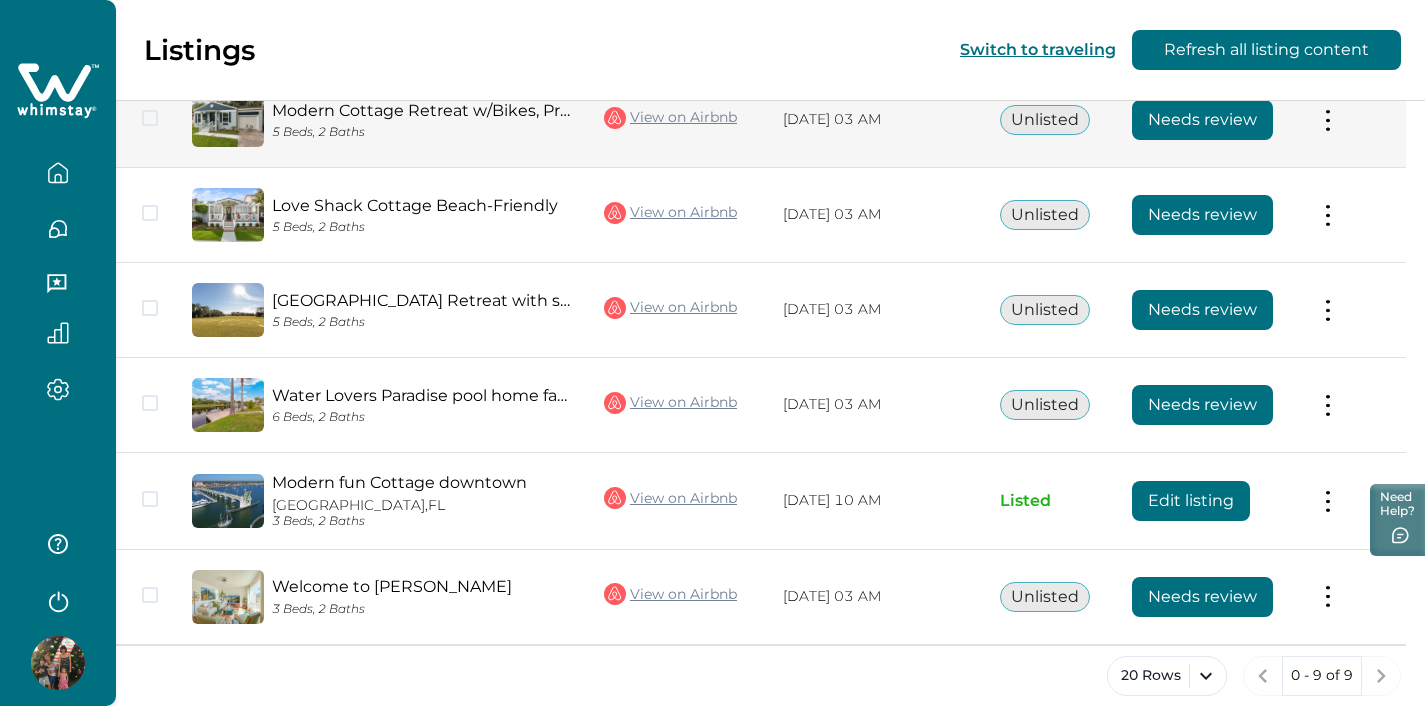 scroll, scrollTop: 491, scrollLeft: 0, axis: vertical 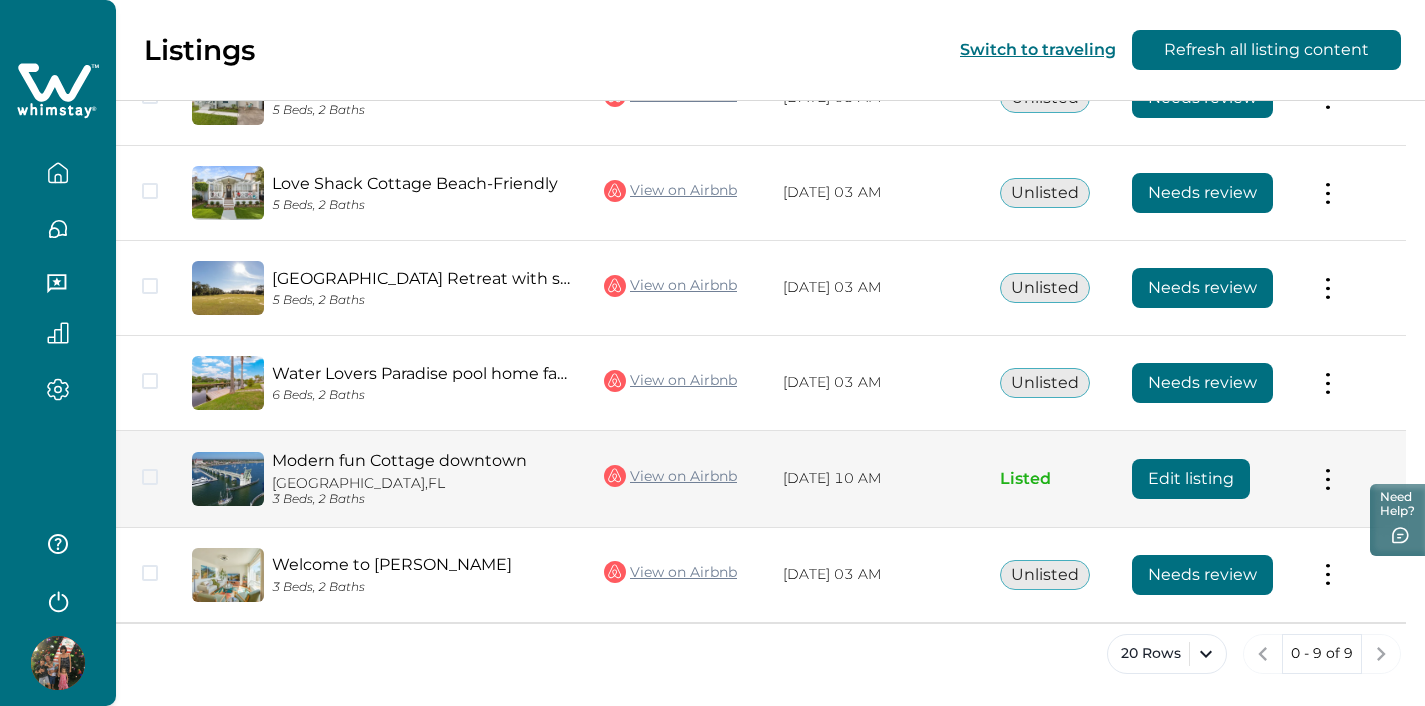 click on "Edit listing" at bounding box center (1191, 479) 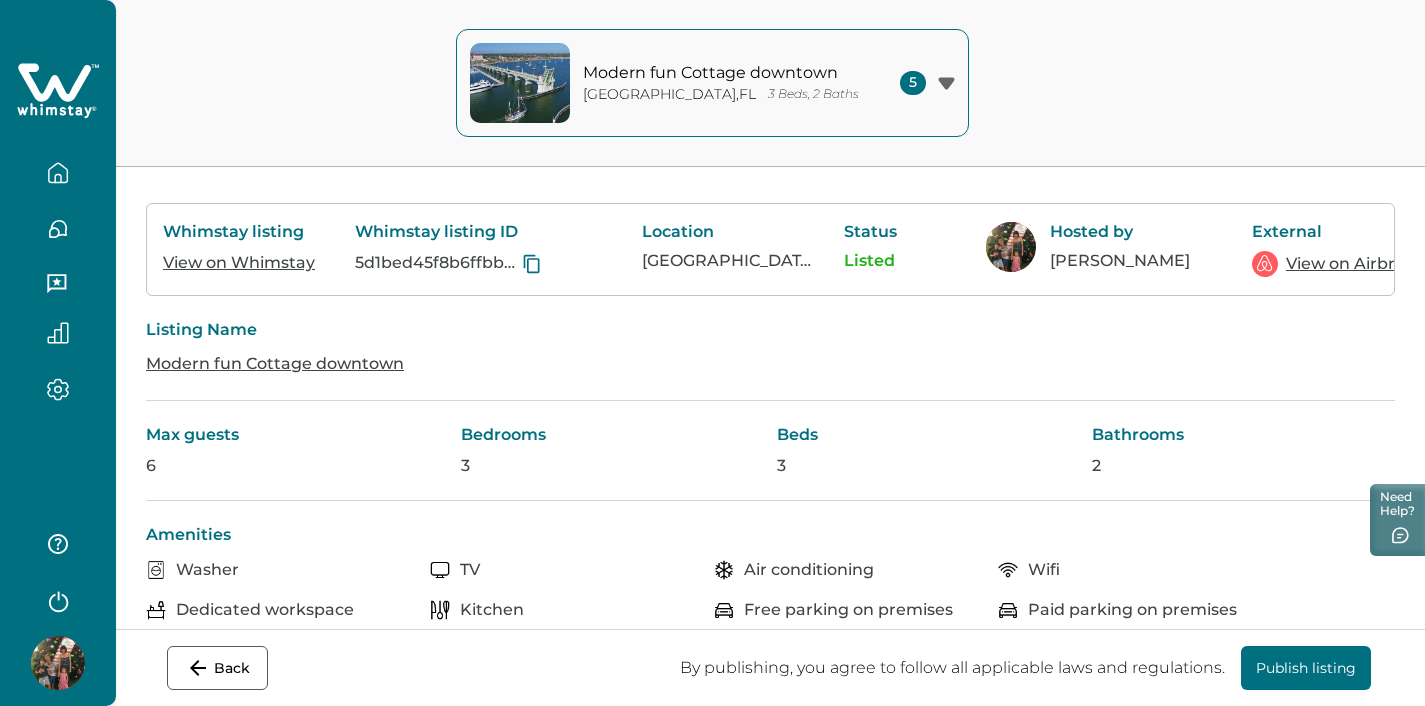 scroll, scrollTop: 346, scrollLeft: 0, axis: vertical 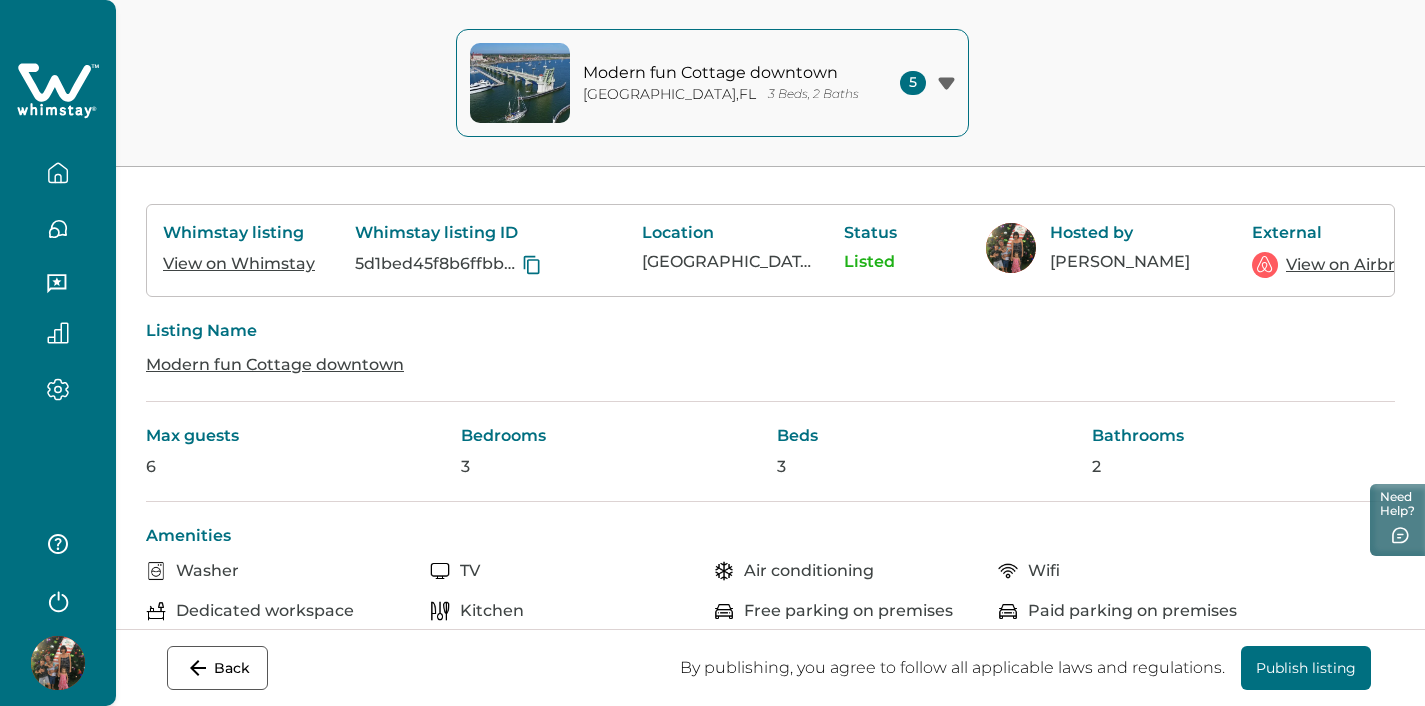 click on "Listing Name Modern fun Cottage downtown" at bounding box center [770, 349] 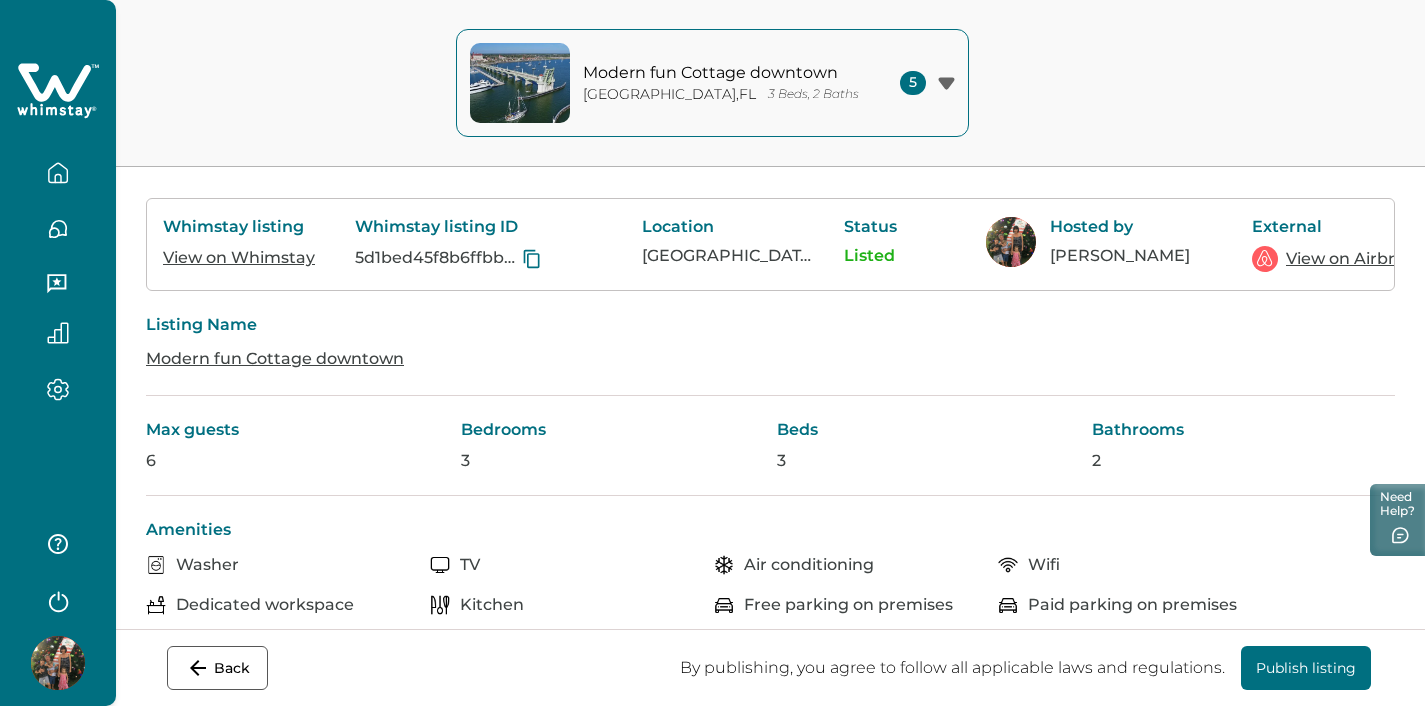 scroll, scrollTop: 349, scrollLeft: 0, axis: vertical 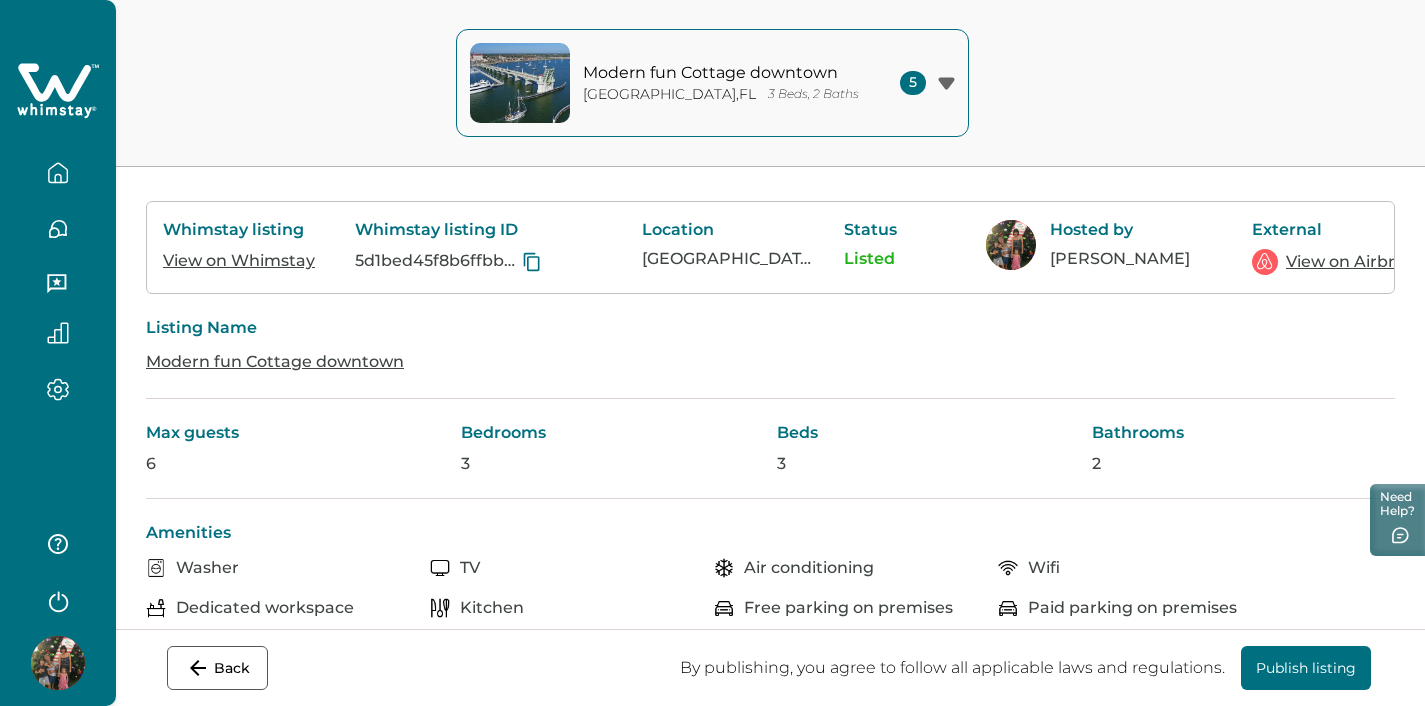click on "View on Whimstay" at bounding box center (239, 260) 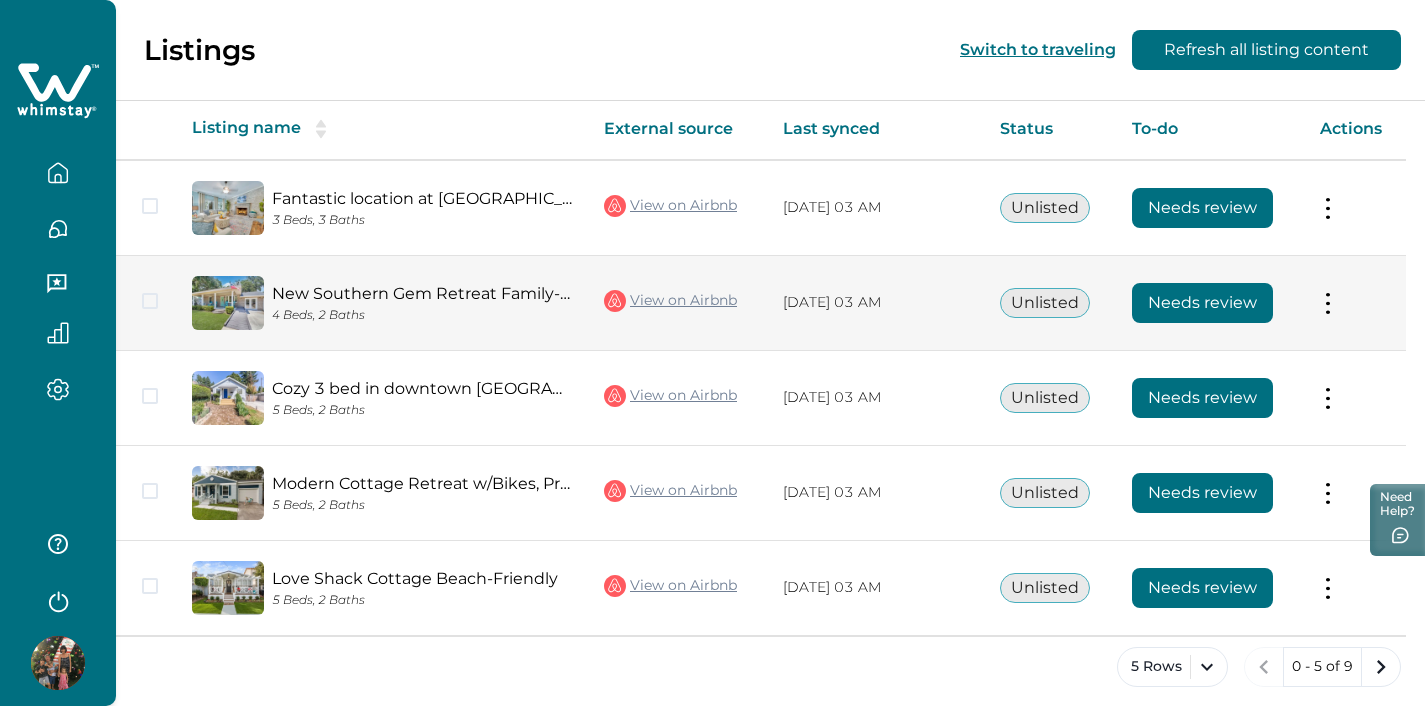 scroll, scrollTop: 109, scrollLeft: 0, axis: vertical 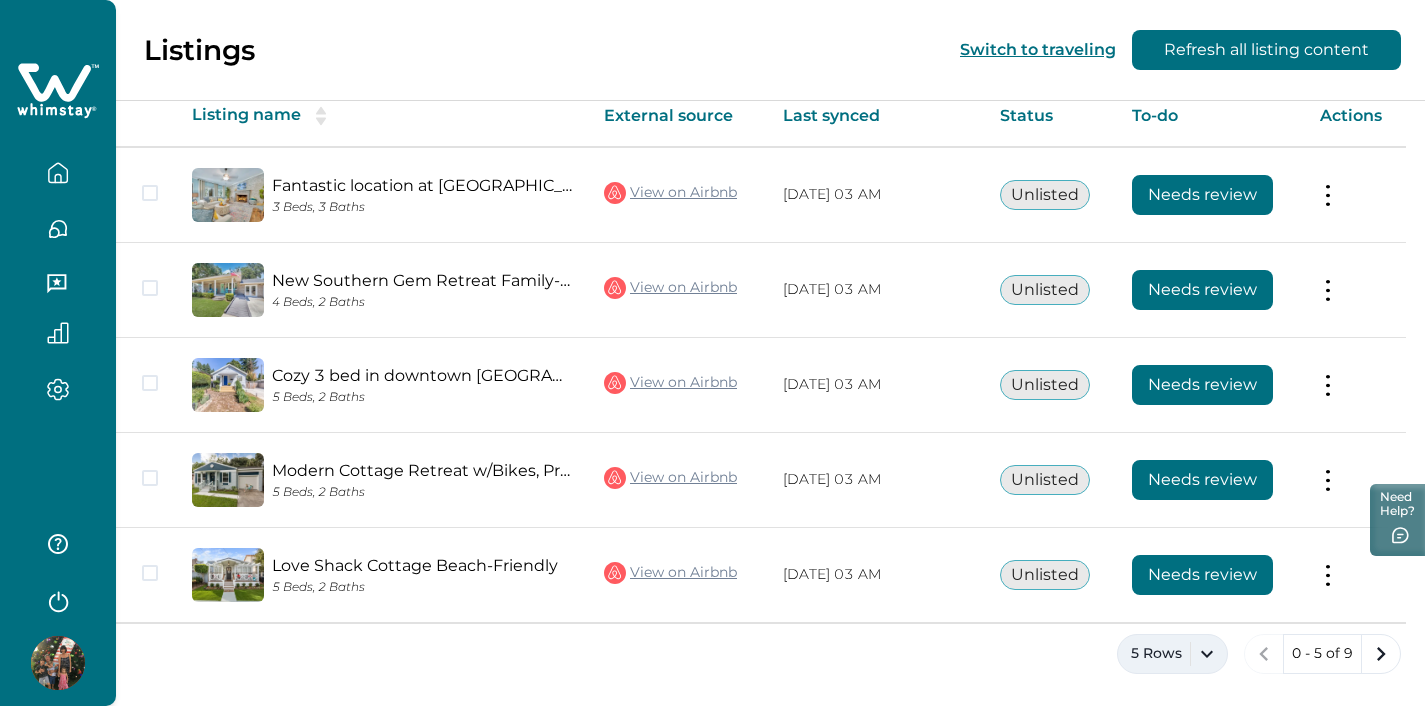 click on "5 Rows" at bounding box center (1172, 654) 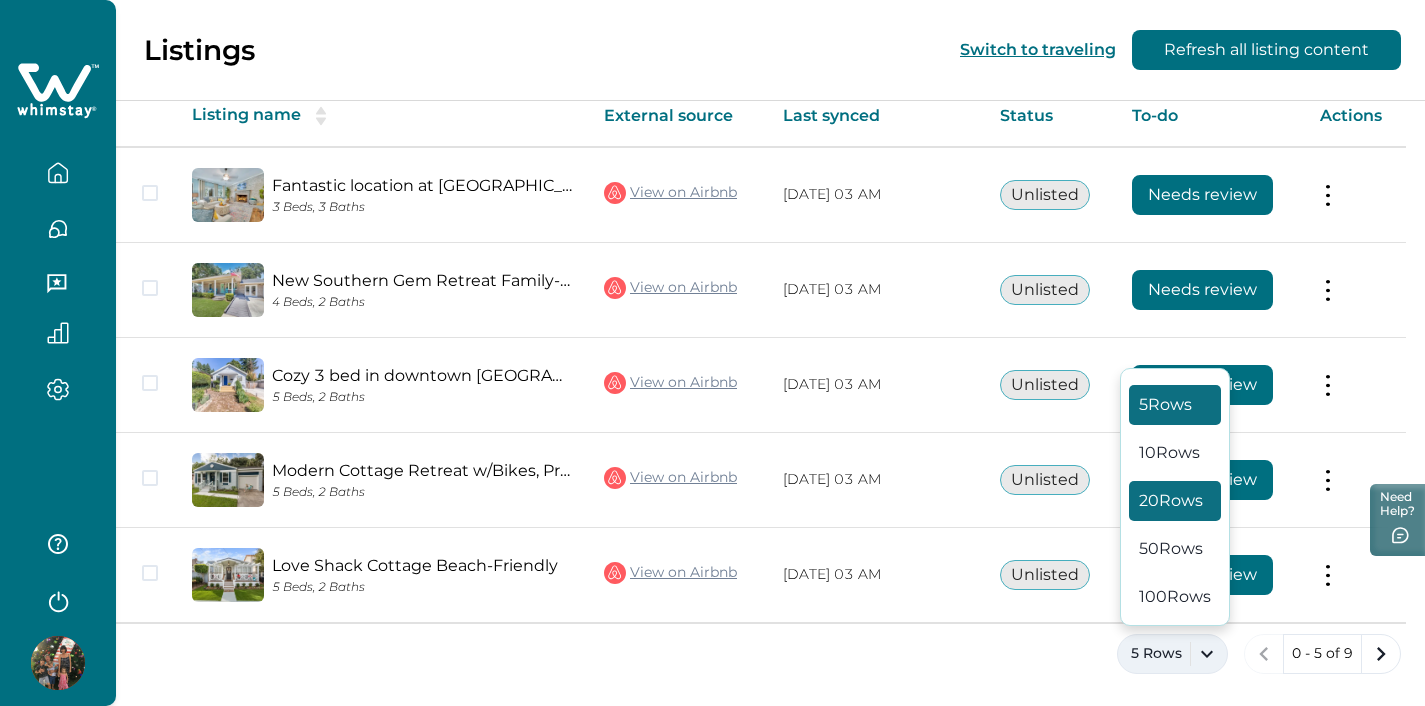 click on "20  Rows" at bounding box center (1175, 501) 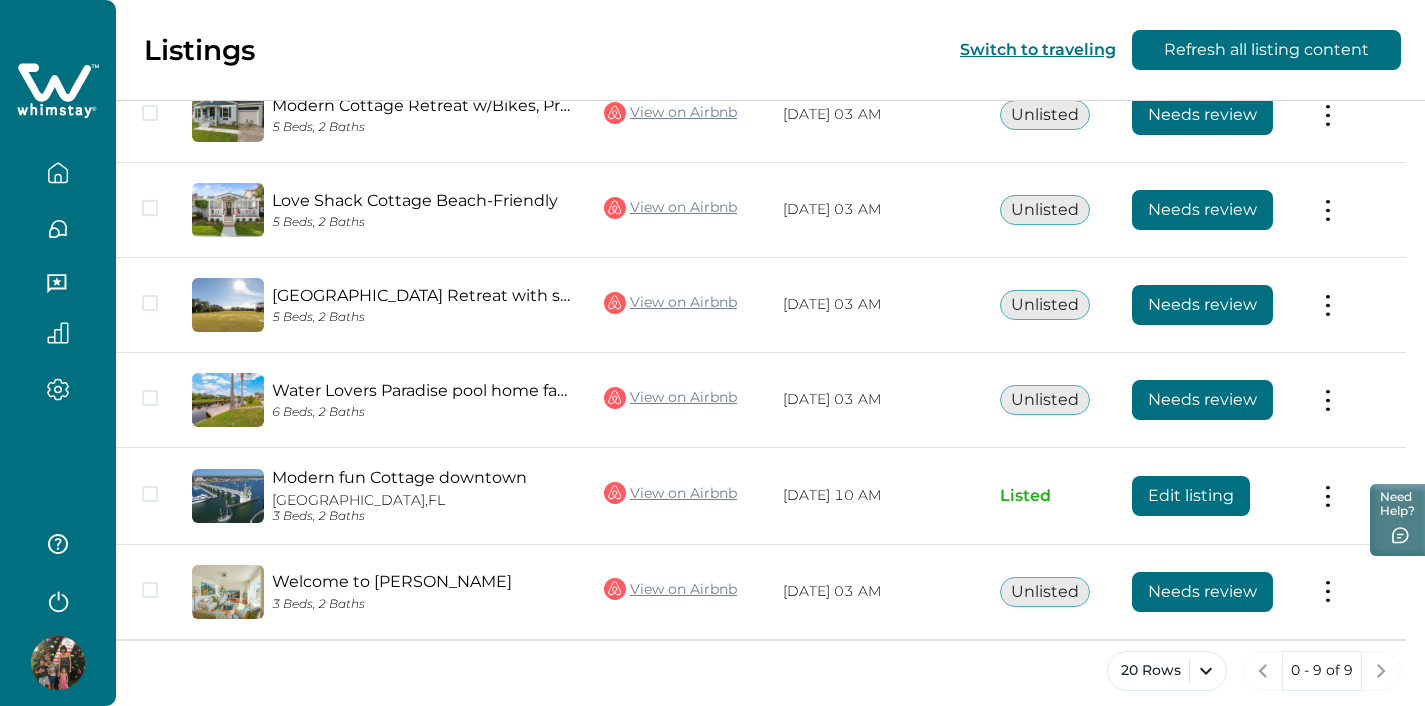scroll, scrollTop: 491, scrollLeft: 0, axis: vertical 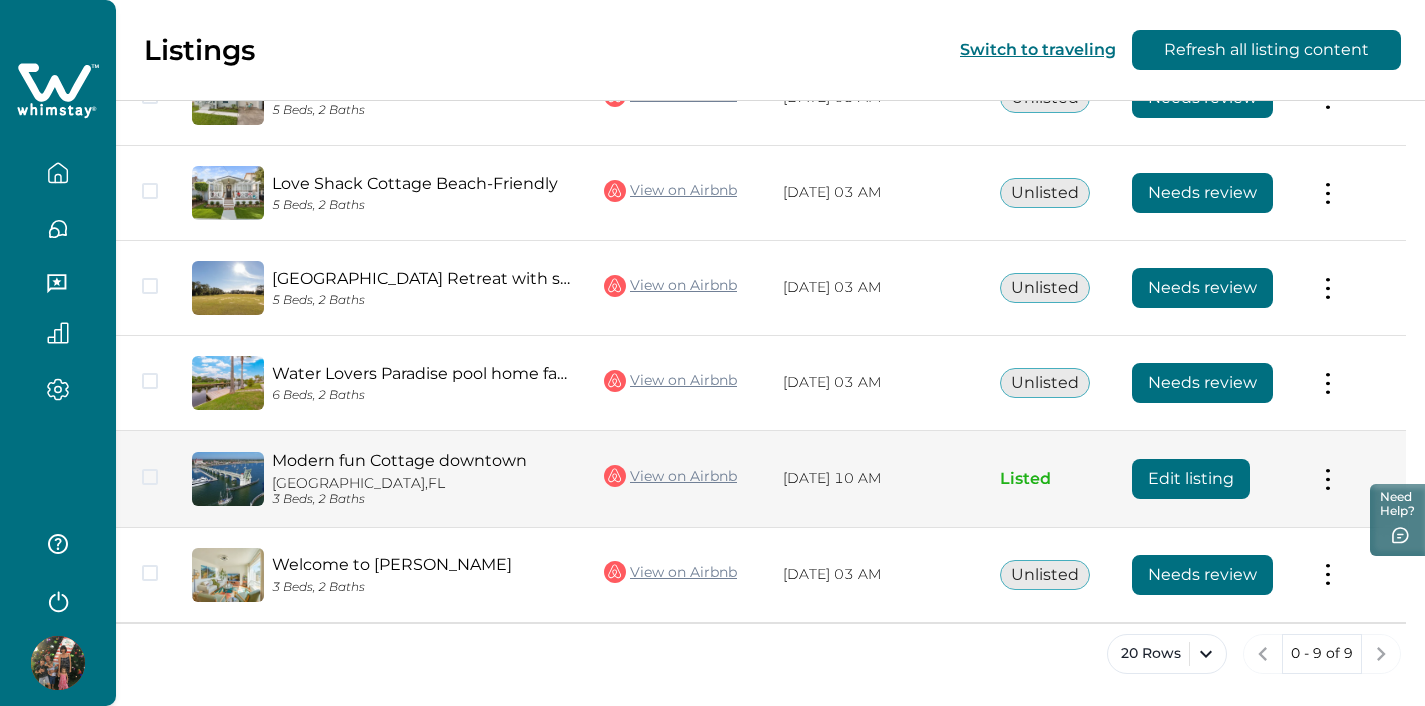 click on "Edit listing" at bounding box center [1191, 479] 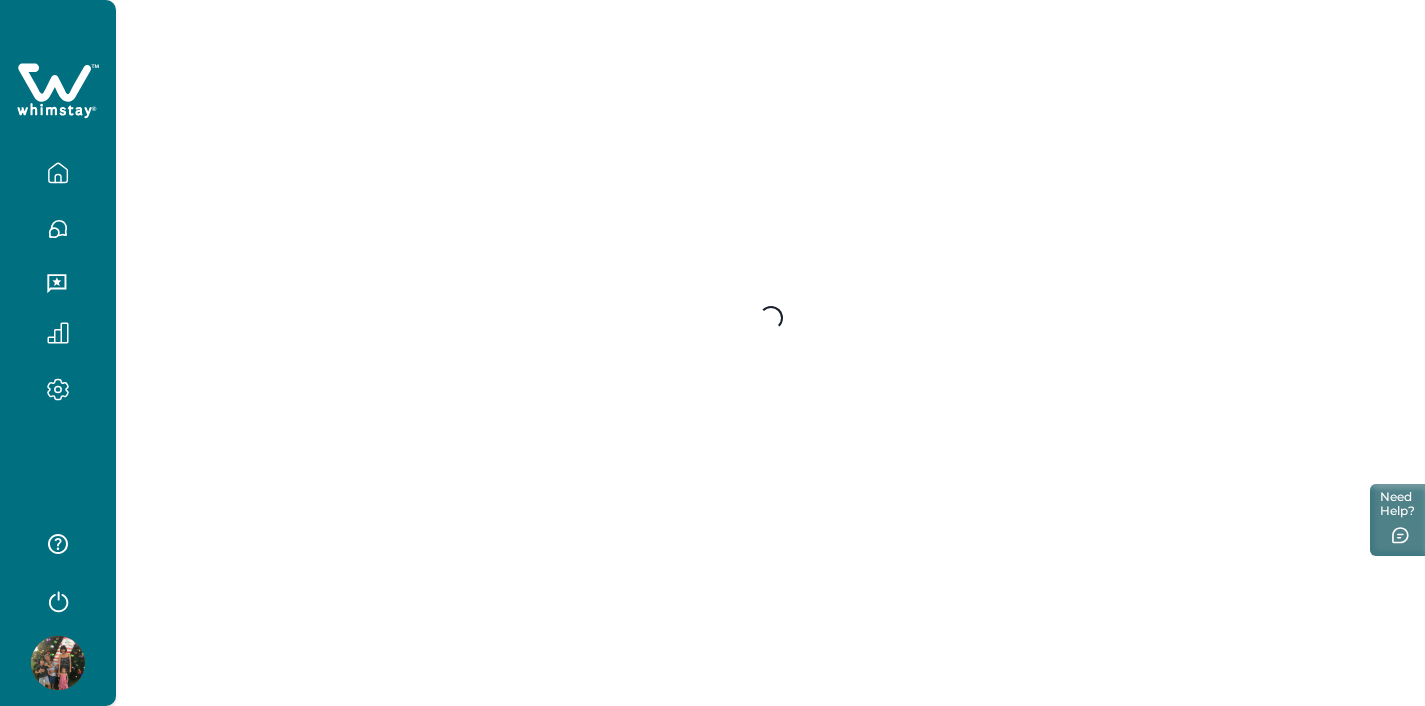 scroll, scrollTop: 0, scrollLeft: 0, axis: both 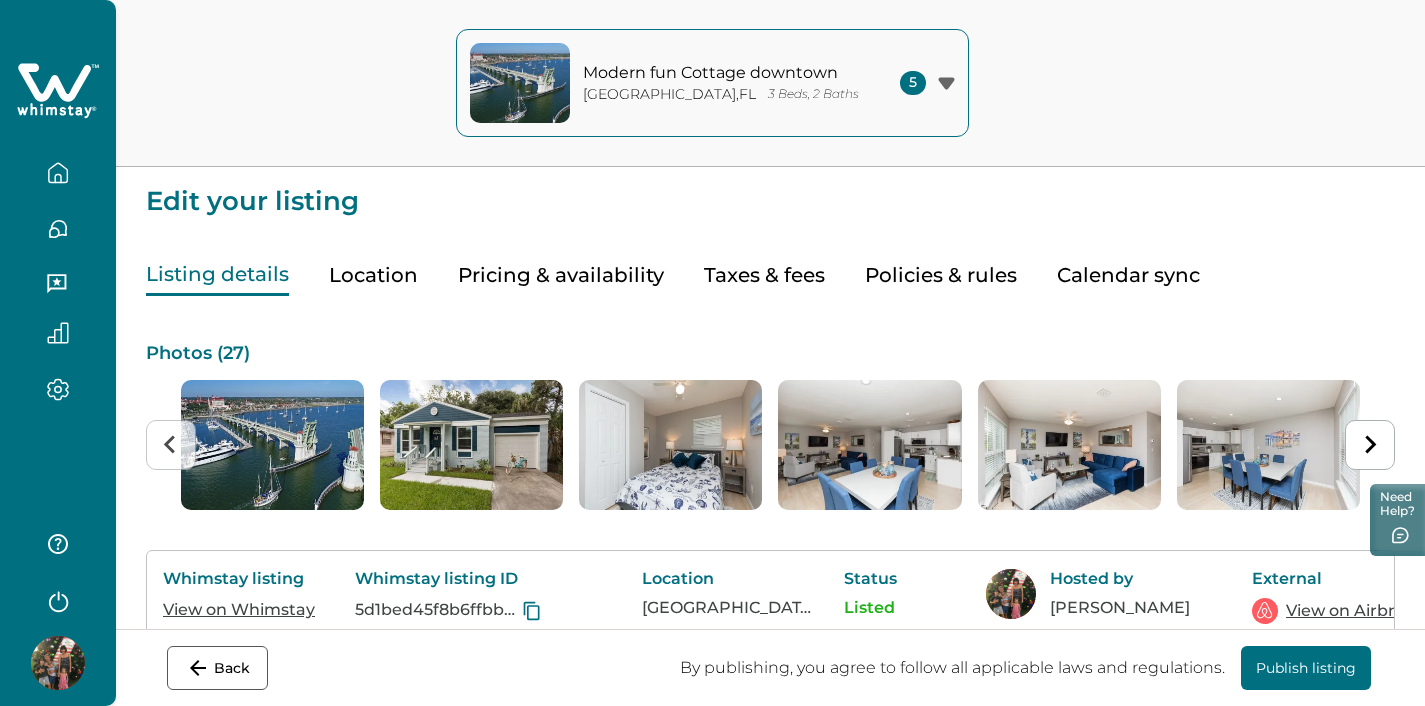 click on "Policies & rules" at bounding box center (941, 275) 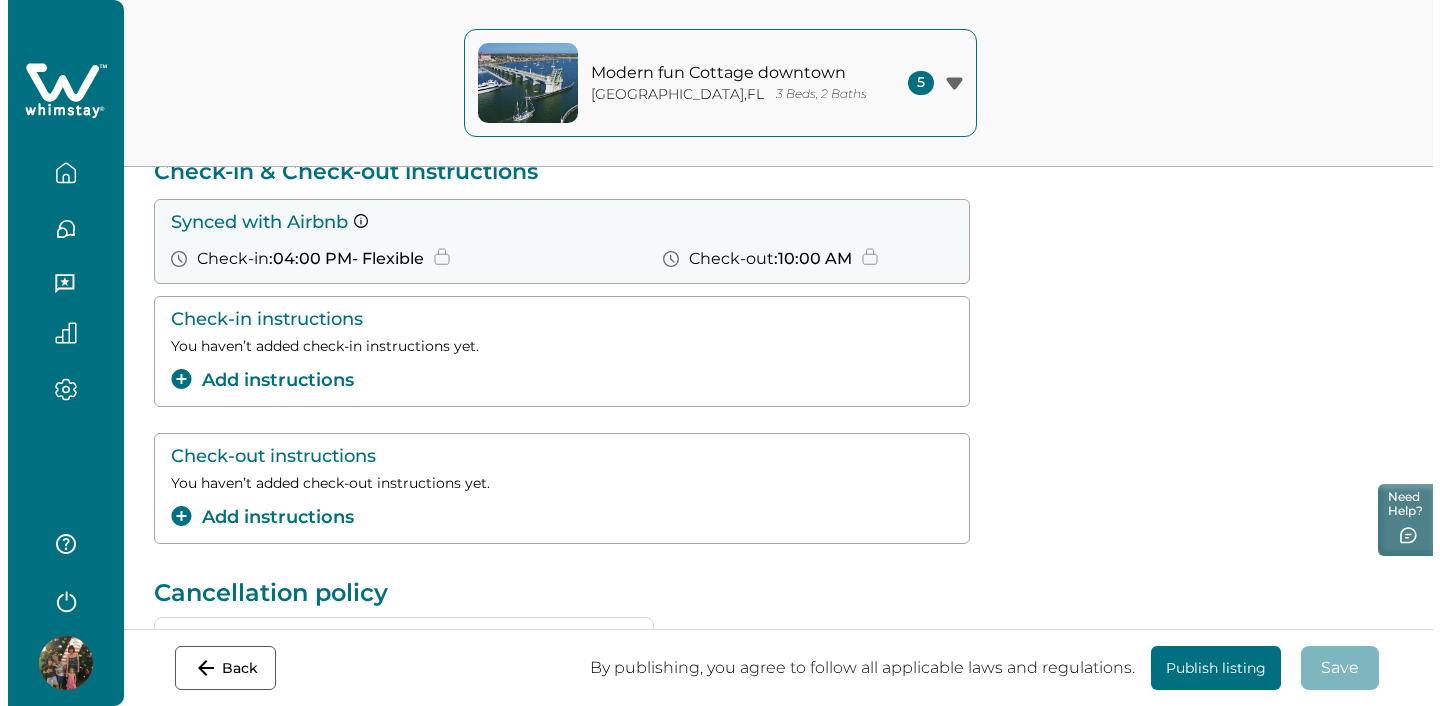 scroll, scrollTop: 167, scrollLeft: 0, axis: vertical 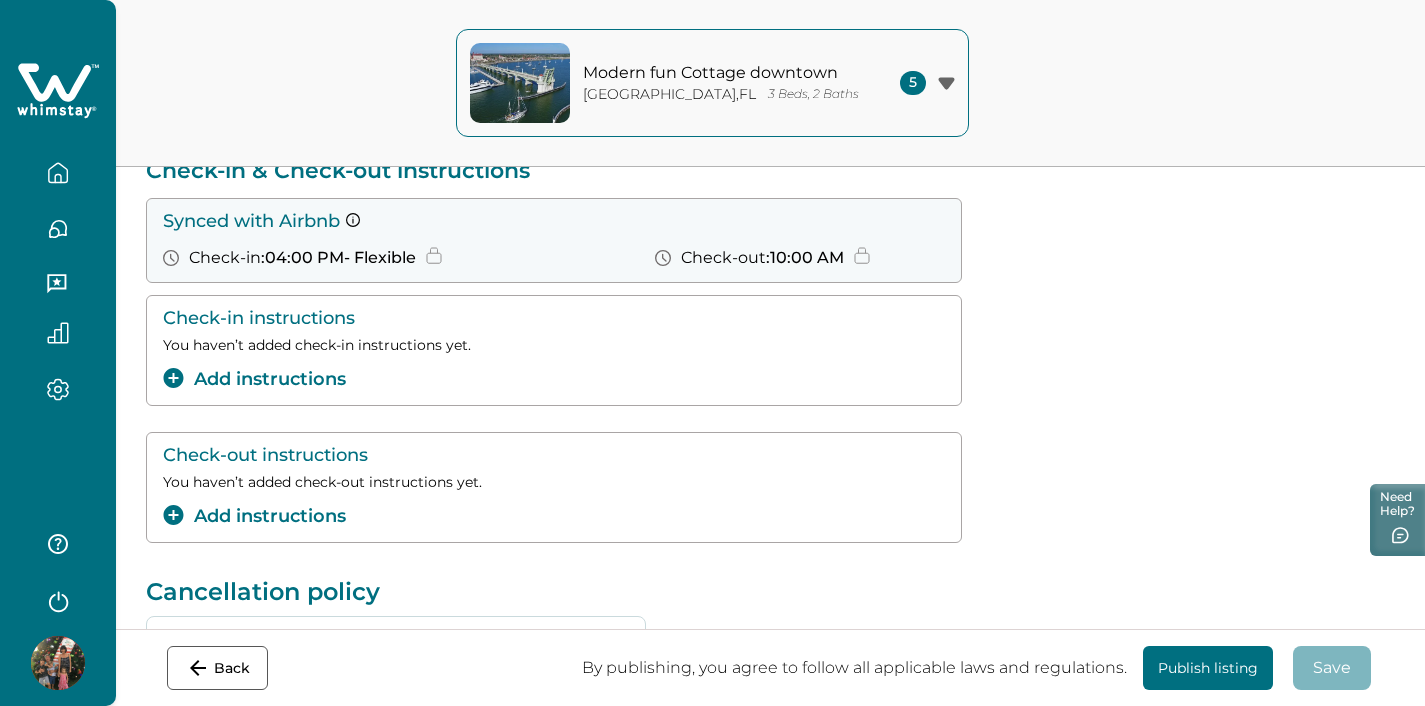 click on "Add instructions" at bounding box center (254, 379) 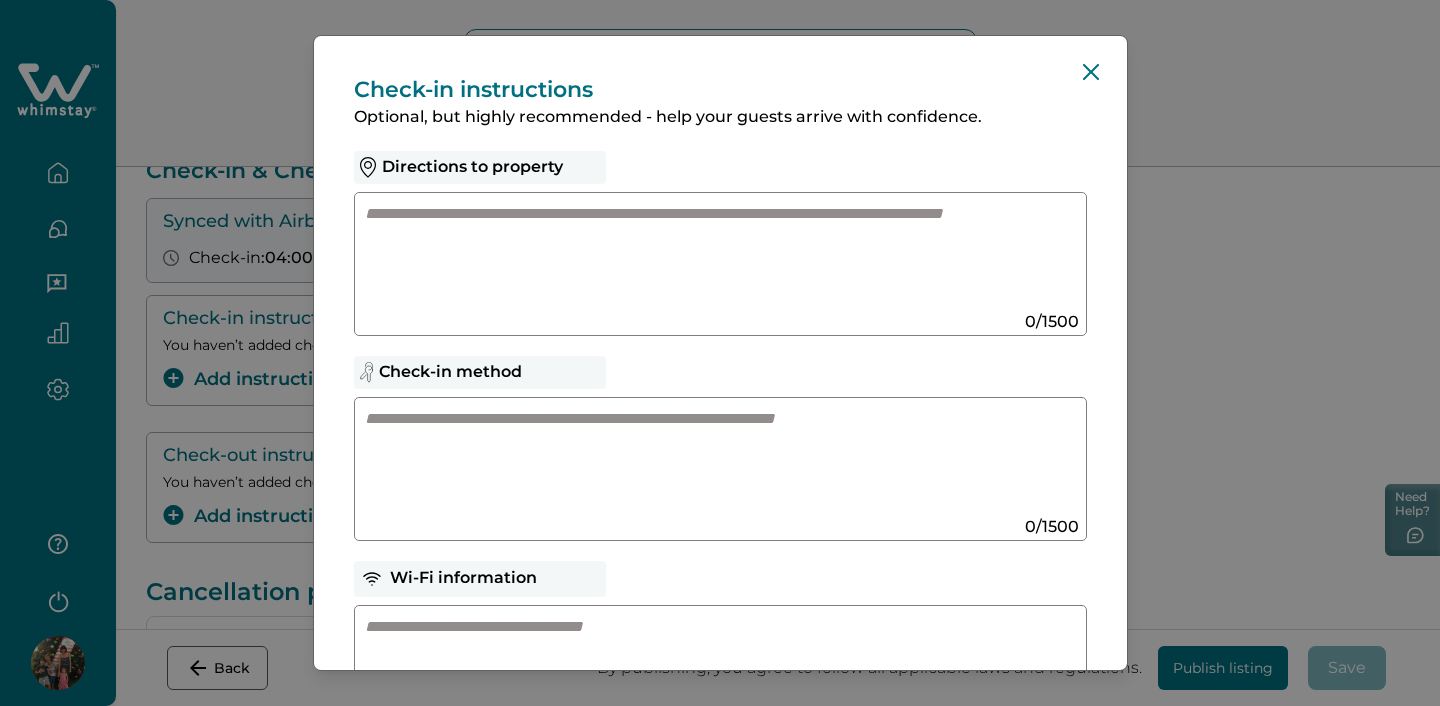 click at bounding box center (701, 461) 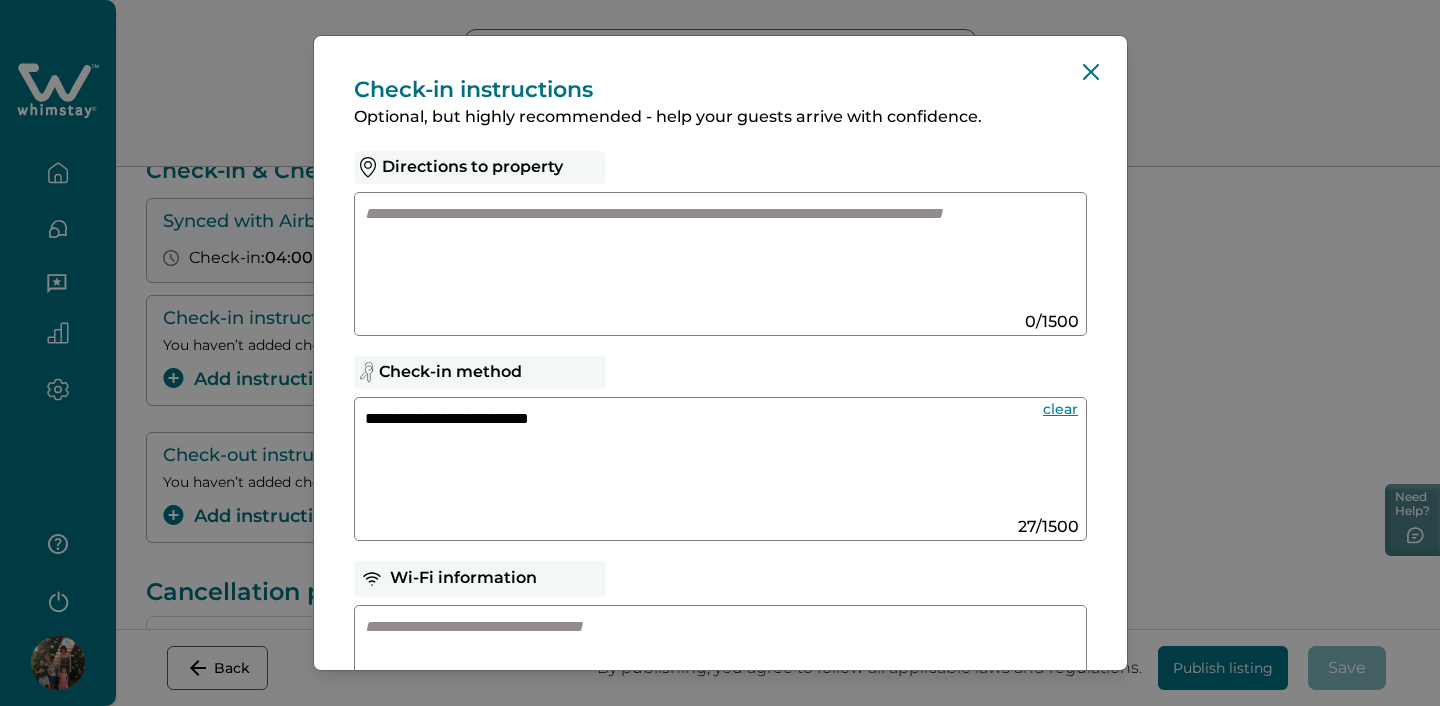 click on "**********" at bounding box center (693, 461) 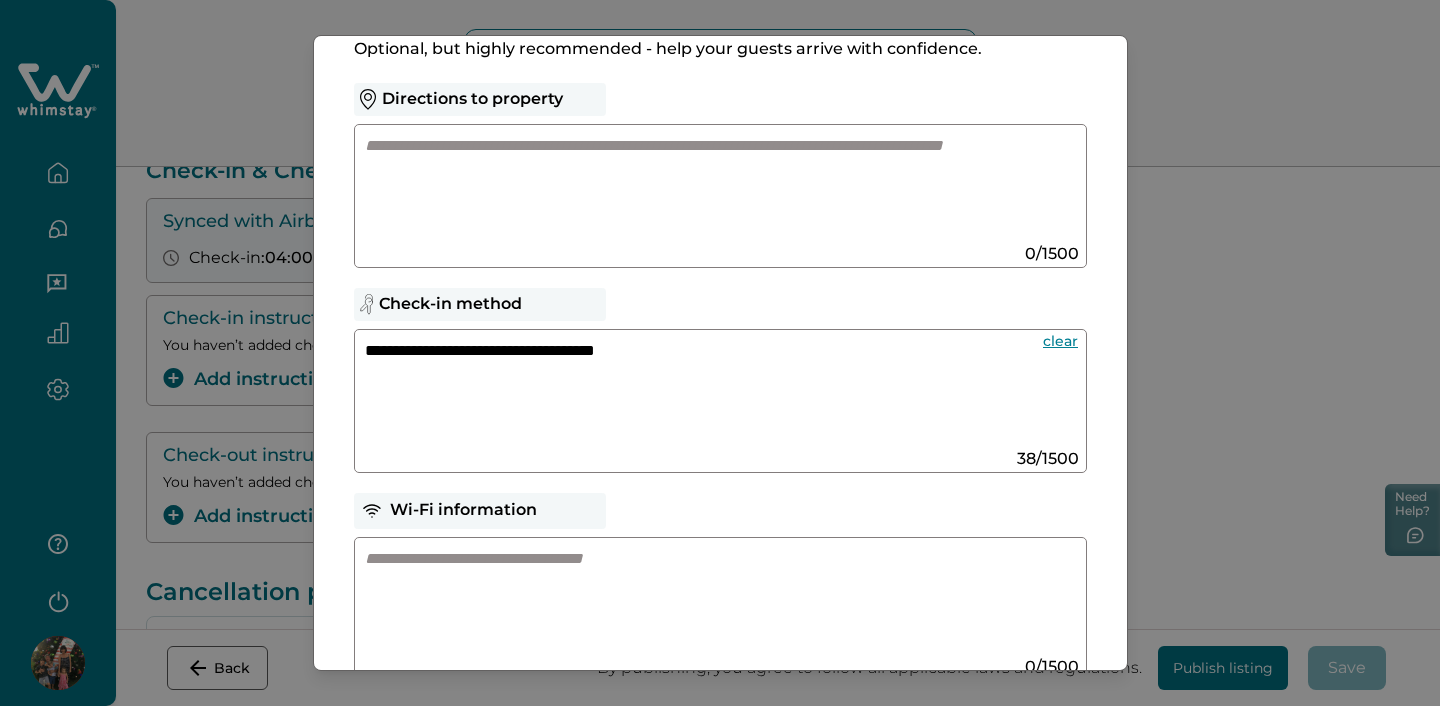scroll, scrollTop: 86, scrollLeft: 0, axis: vertical 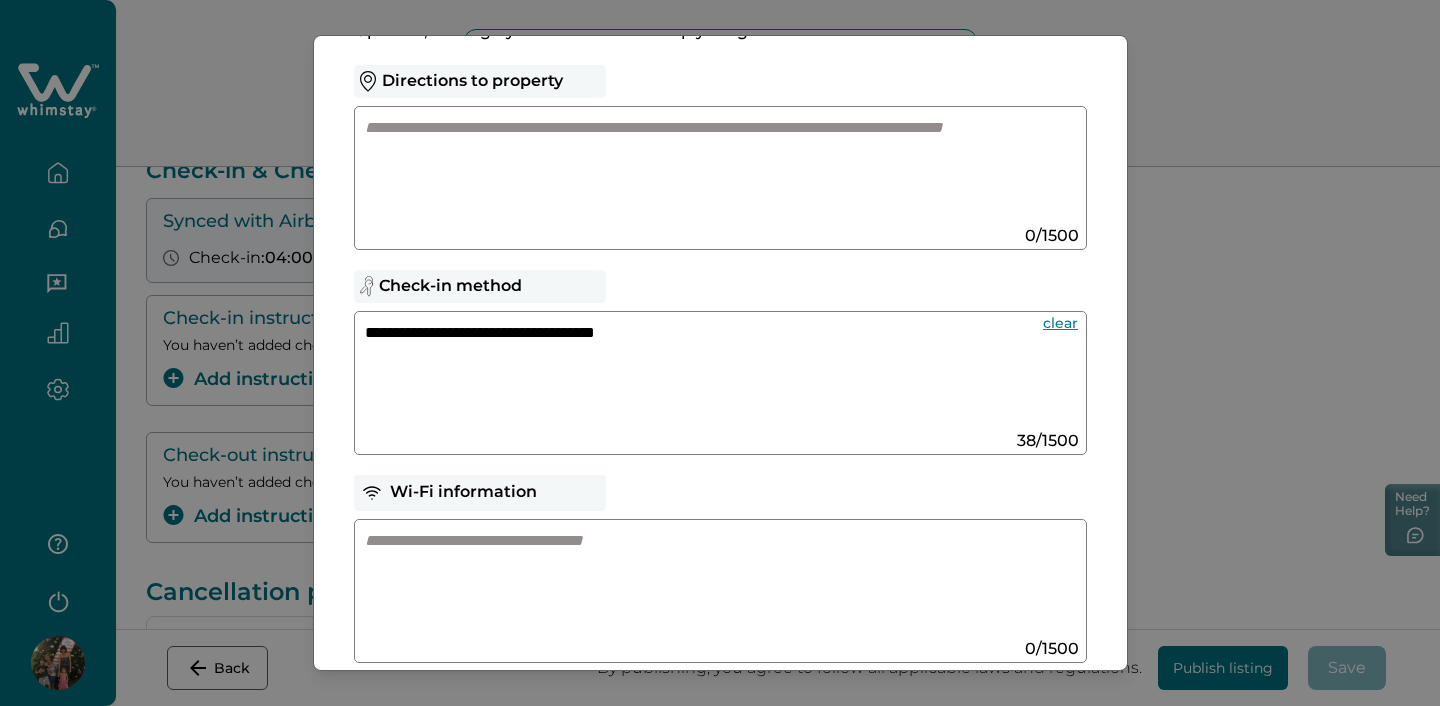 type on "**********" 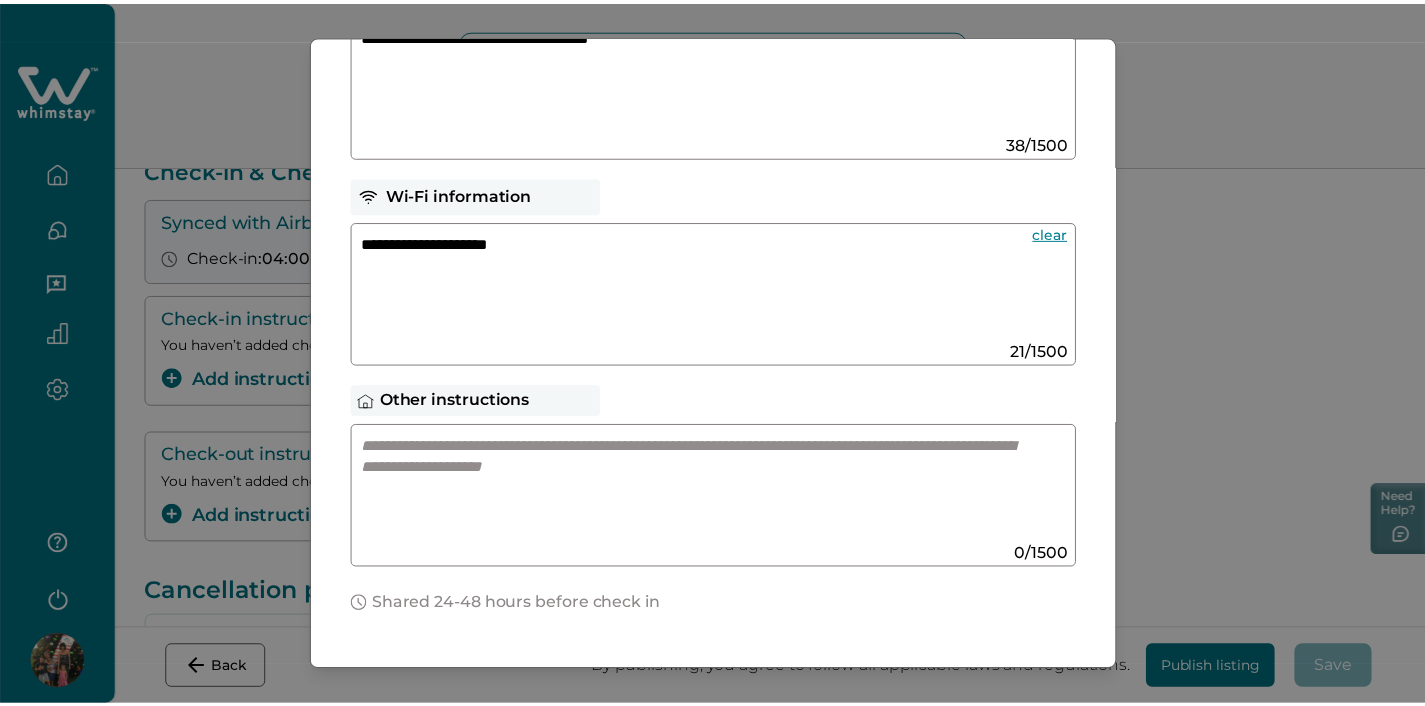 scroll, scrollTop: 508, scrollLeft: 0, axis: vertical 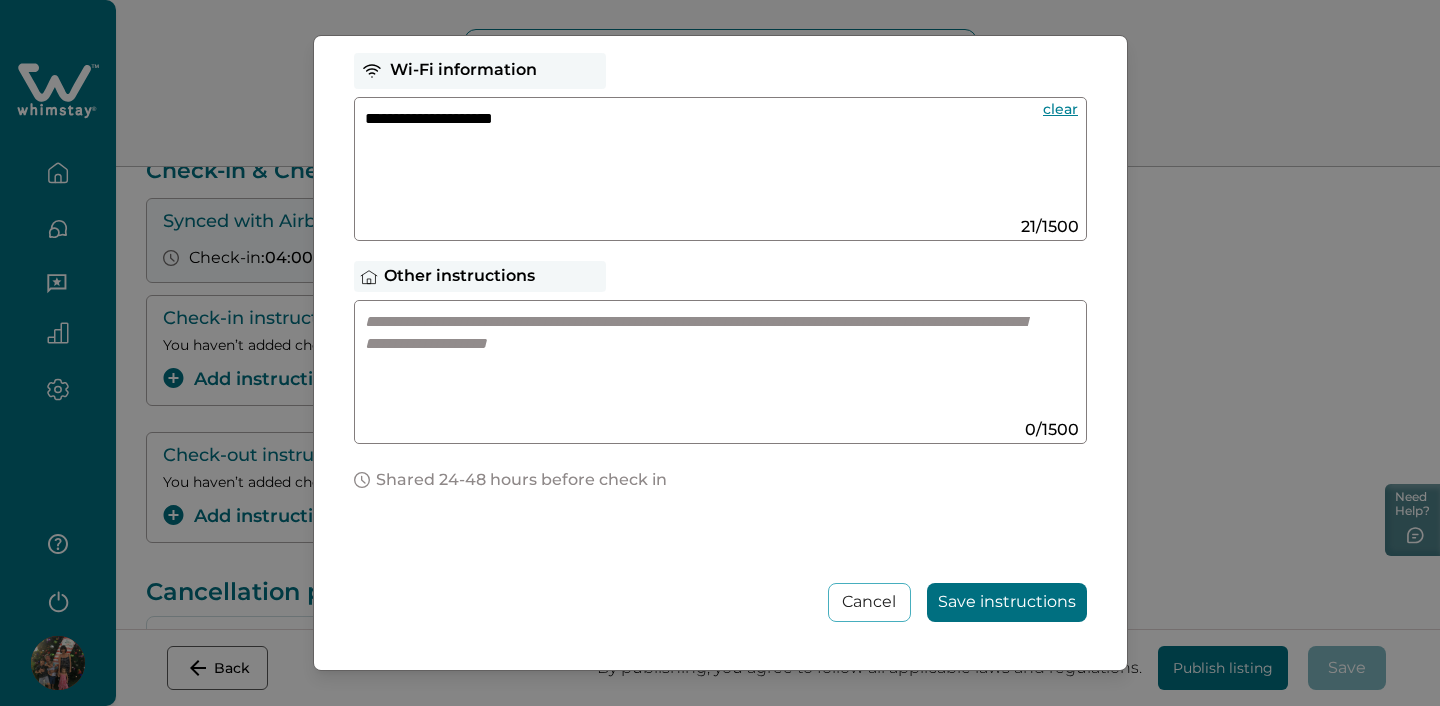 type on "**********" 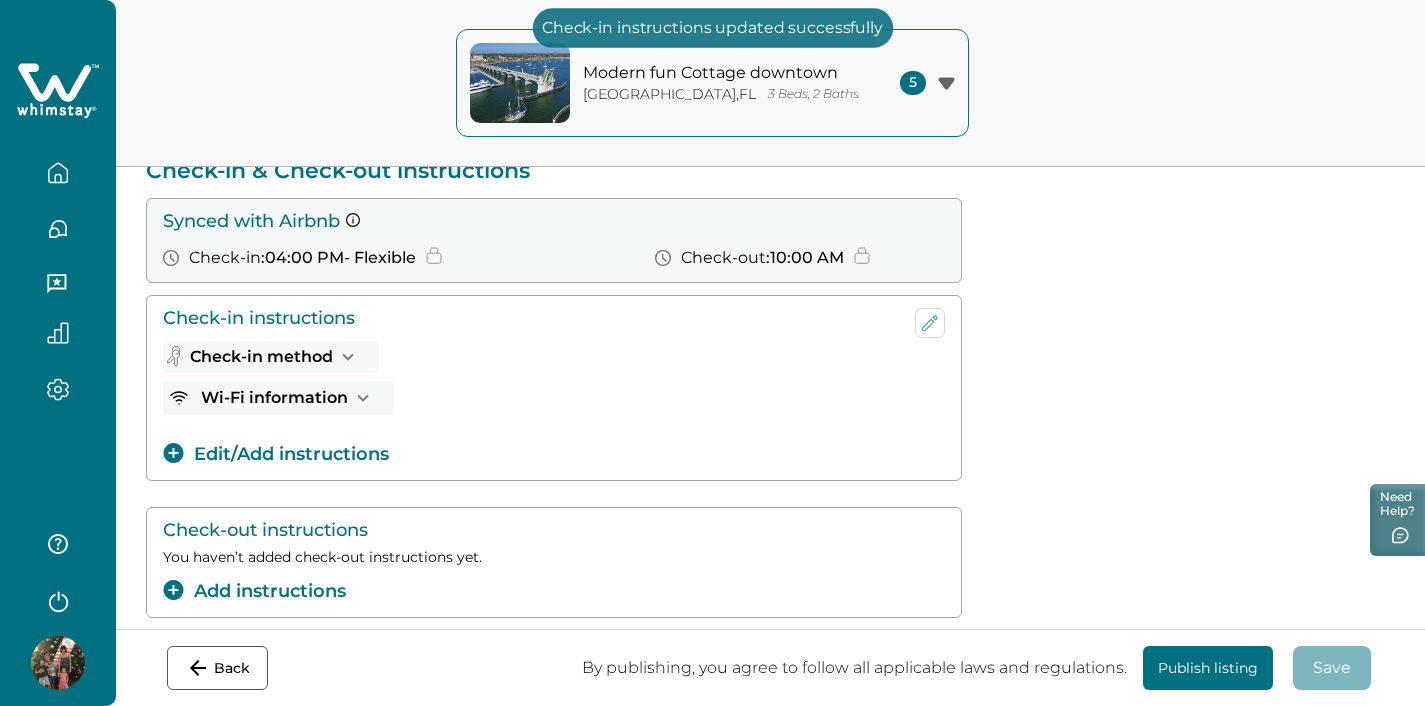 click on "Add instructions" at bounding box center (254, 591) 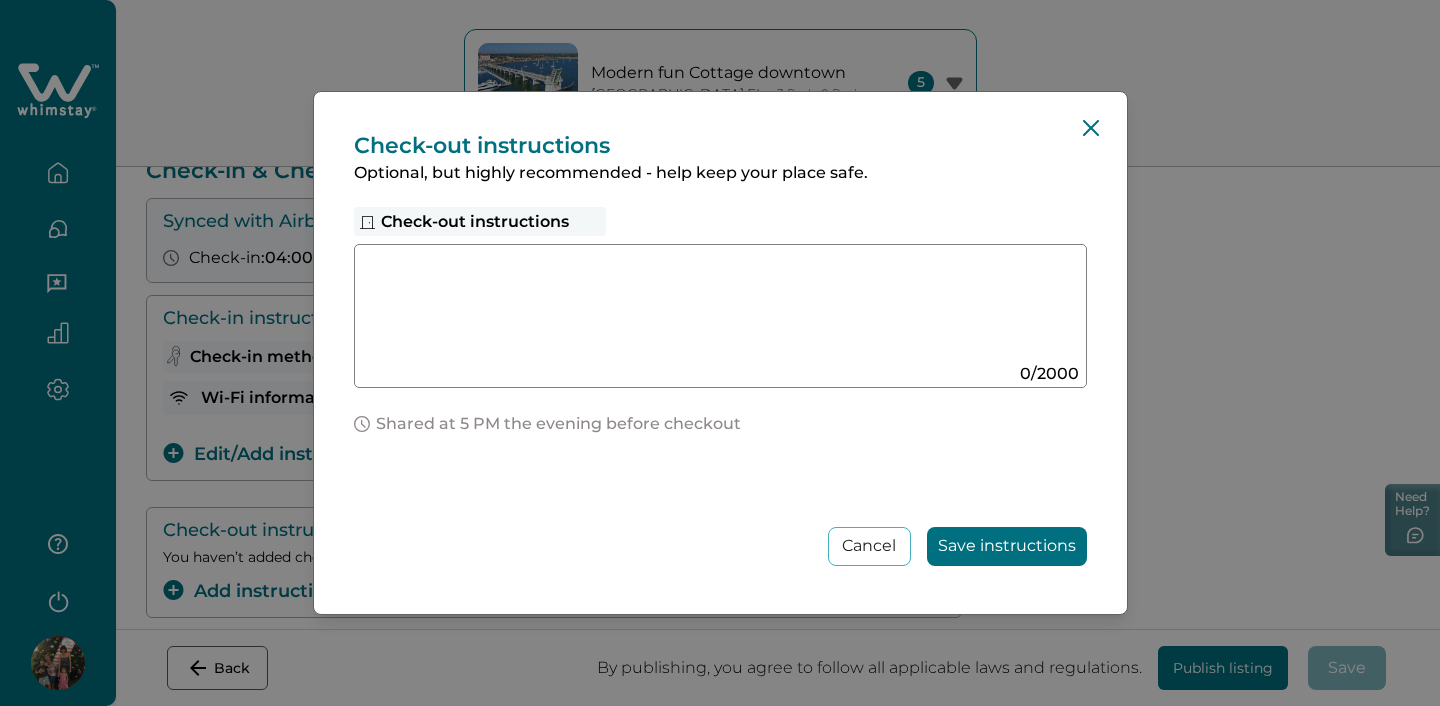 click at bounding box center [701, 308] 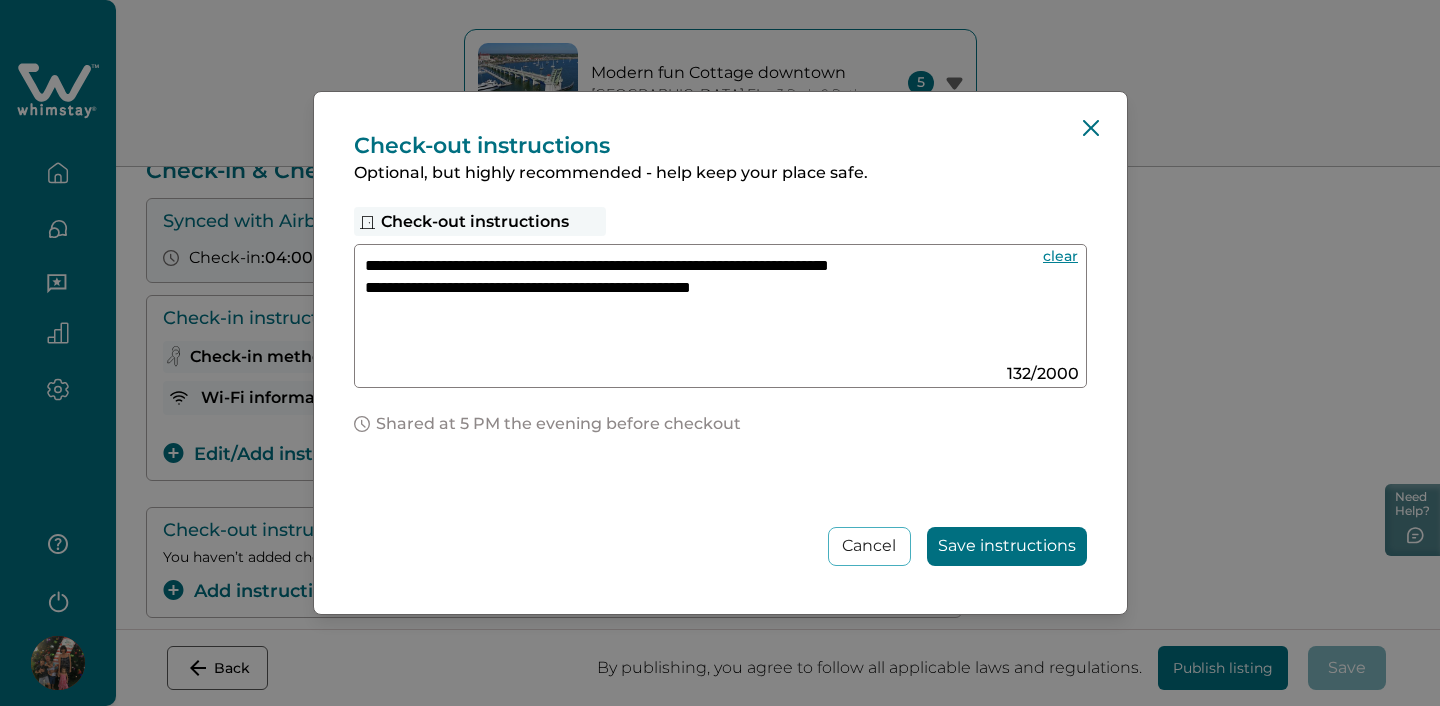 click on "**********" at bounding box center (701, 308) 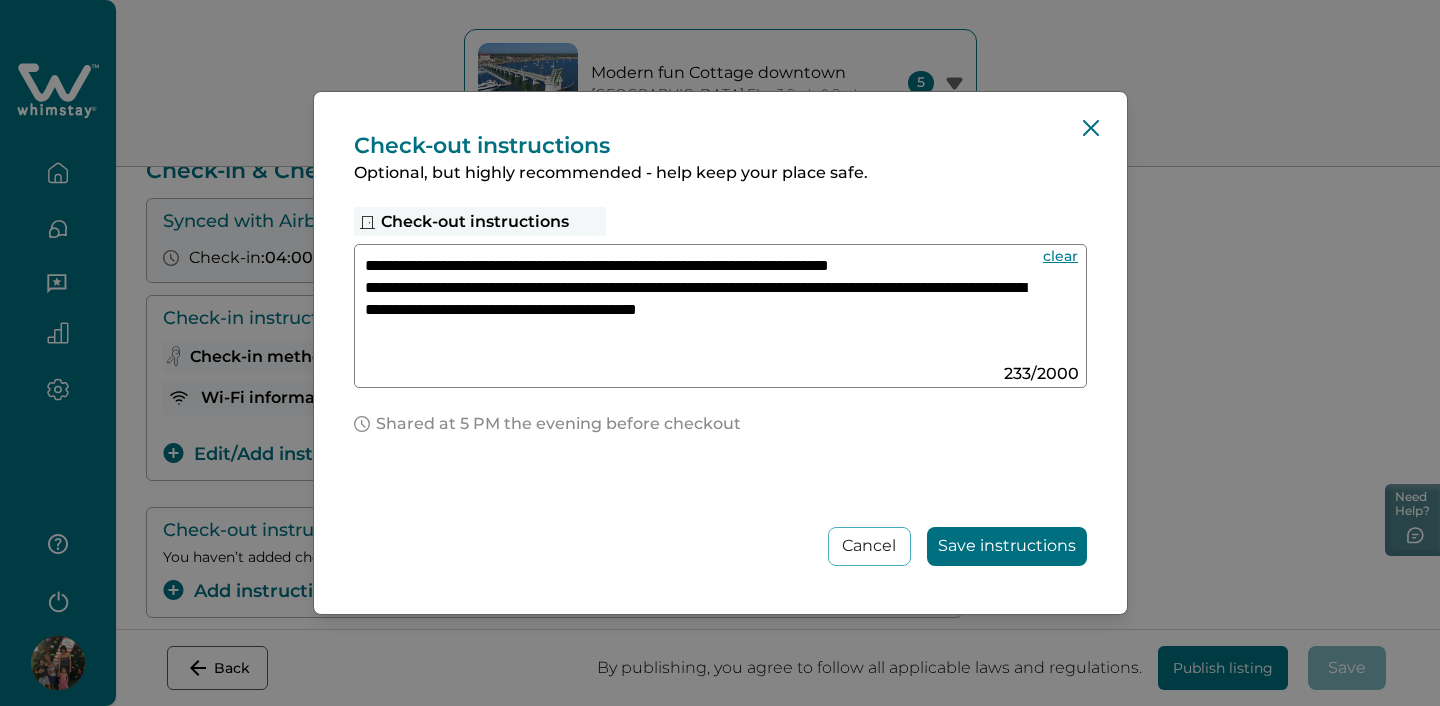 type on "**********" 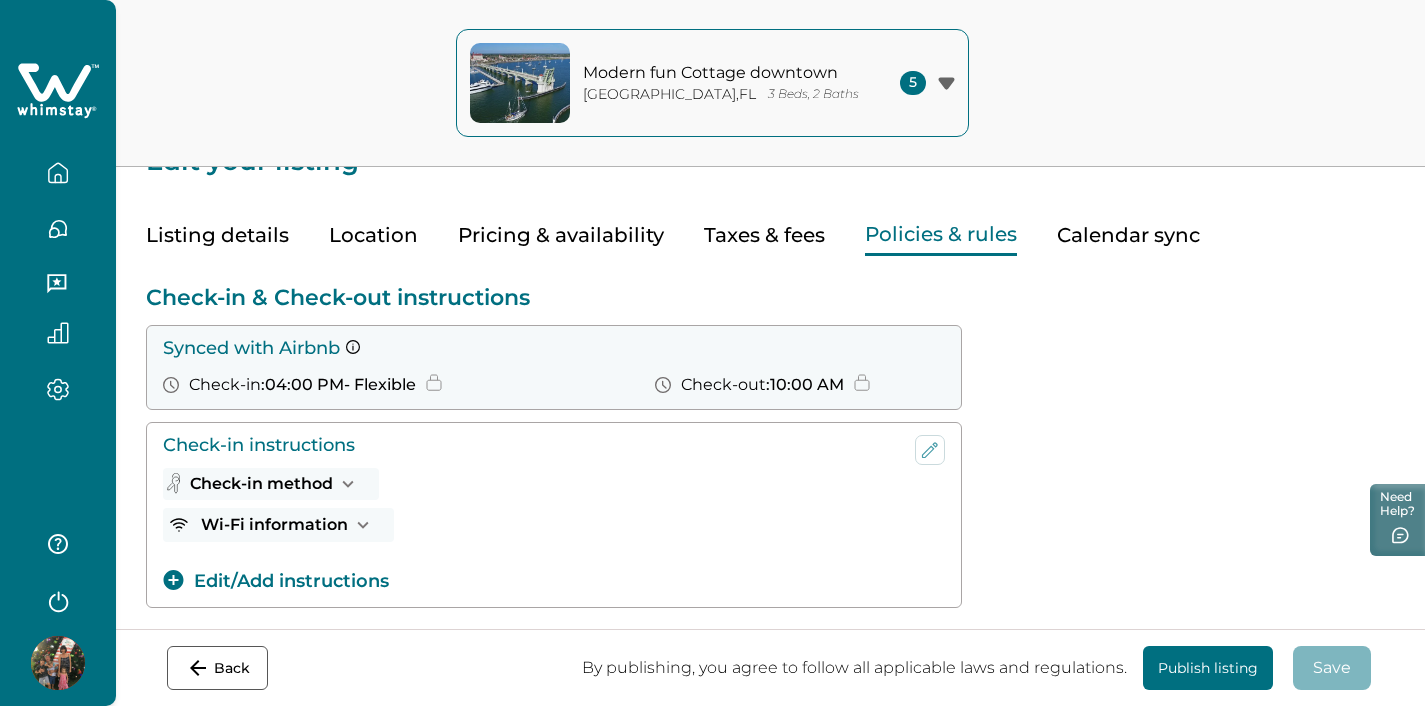 scroll, scrollTop: 0, scrollLeft: 0, axis: both 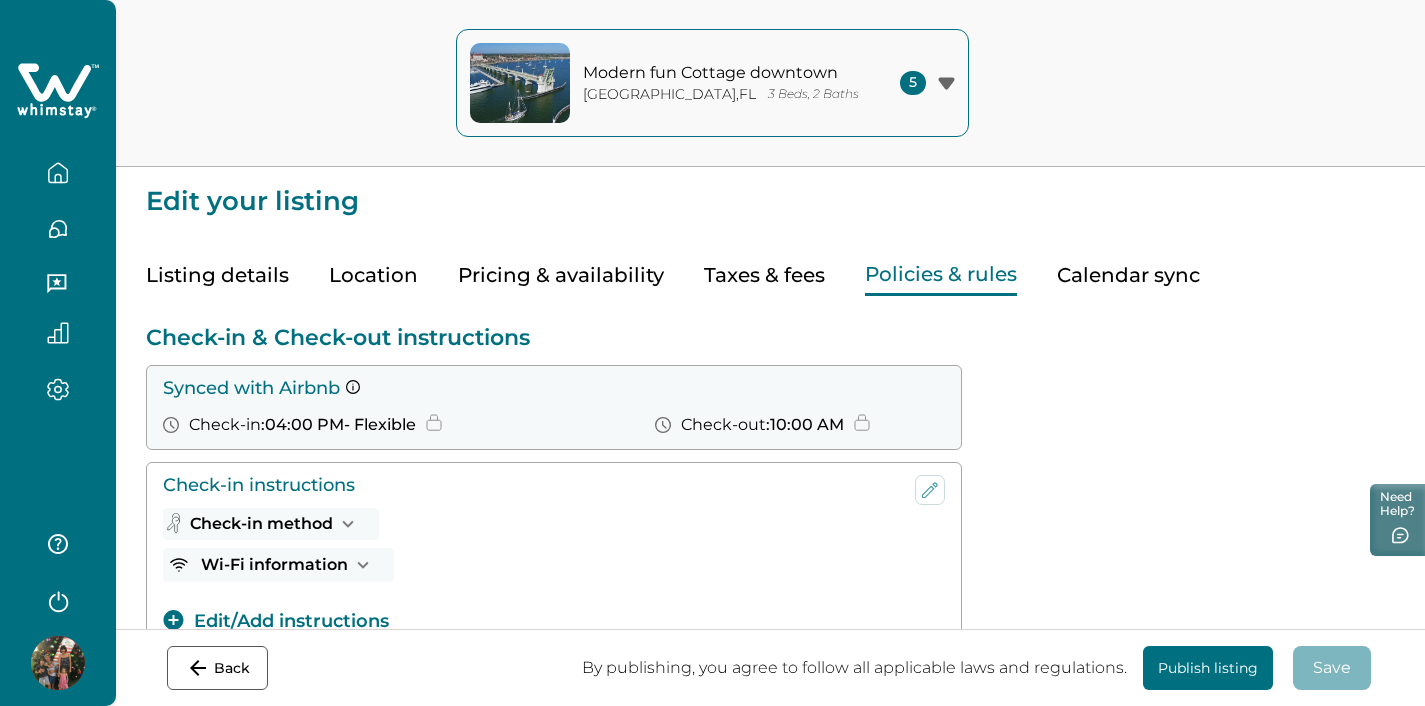 click on "Pricing & availability" at bounding box center (561, 275) 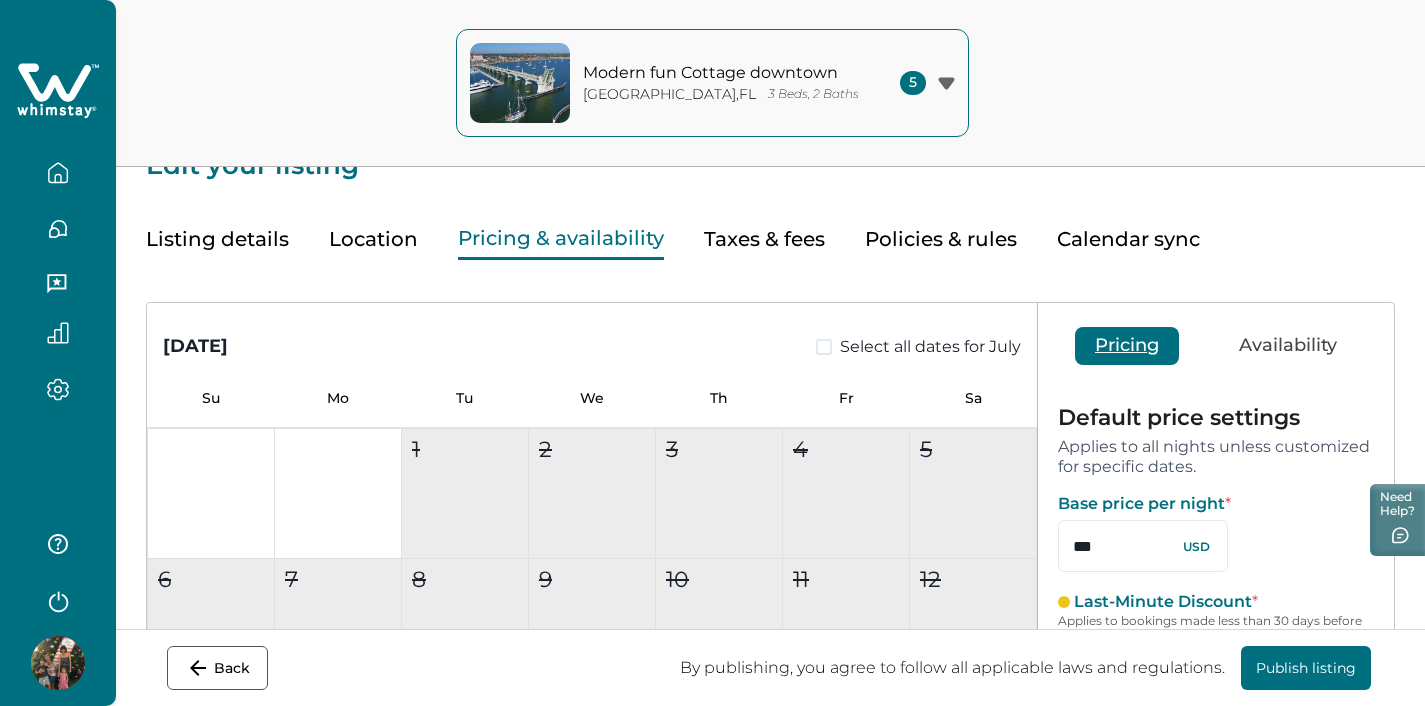 scroll, scrollTop: 0, scrollLeft: 0, axis: both 